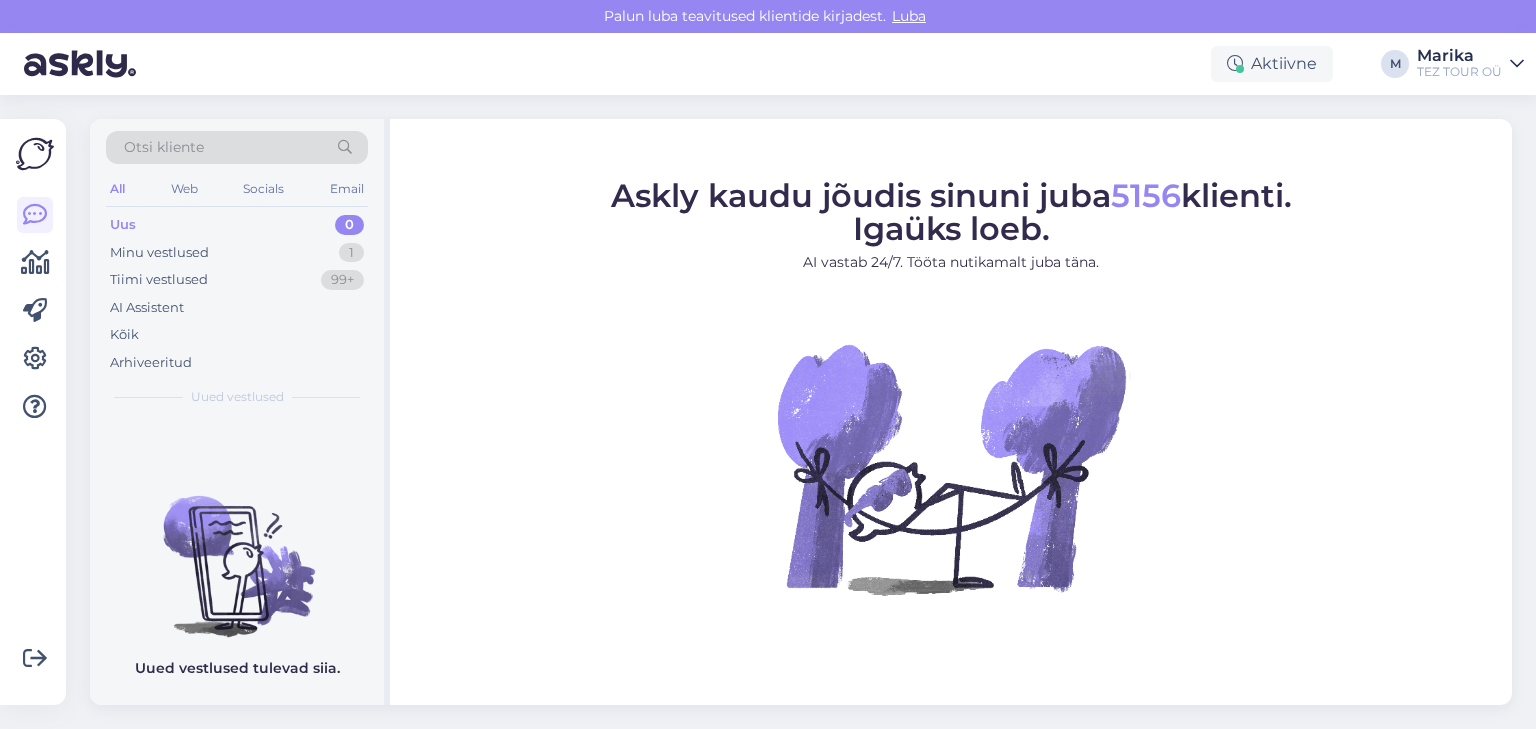 scroll, scrollTop: 0, scrollLeft: 0, axis: both 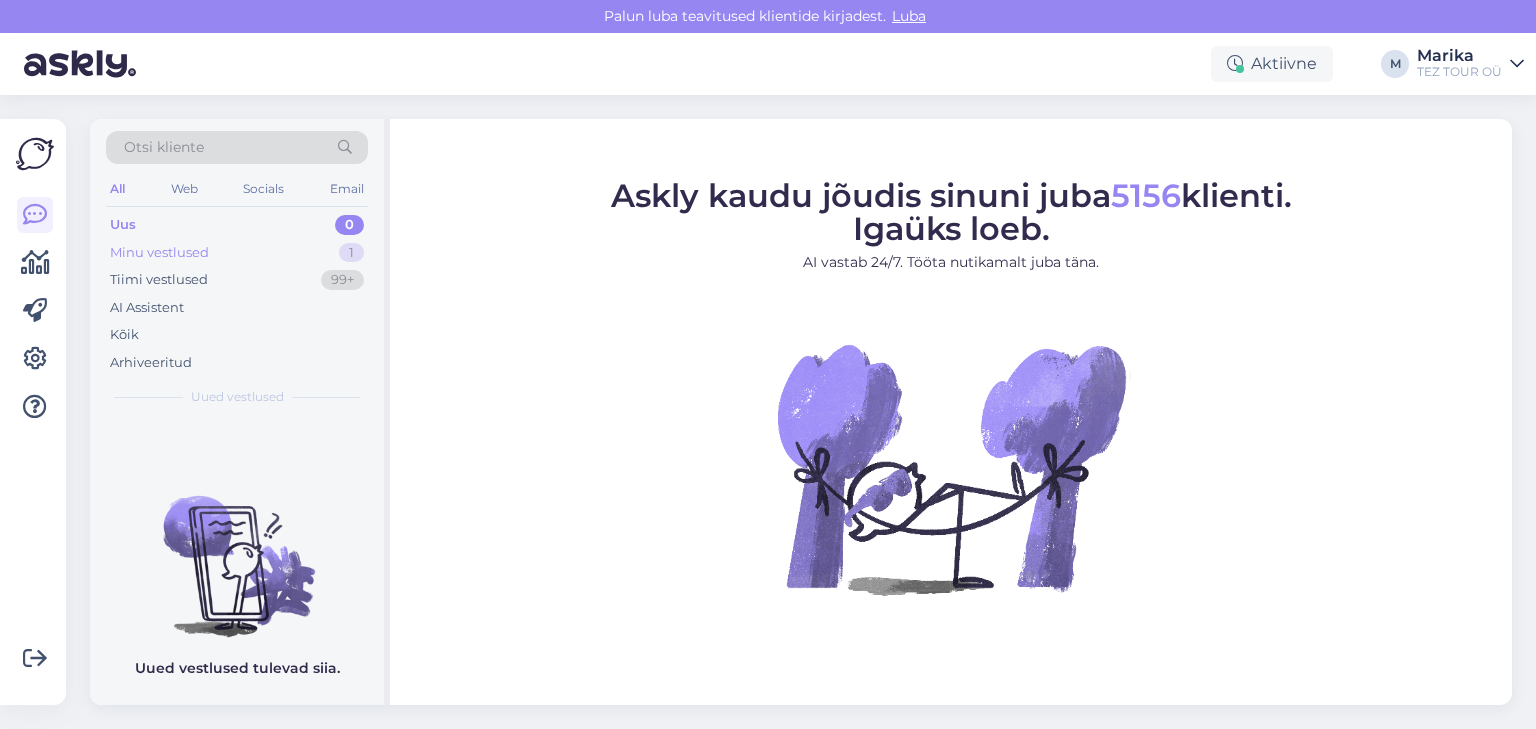 click on "Minu vestlused" at bounding box center [159, 253] 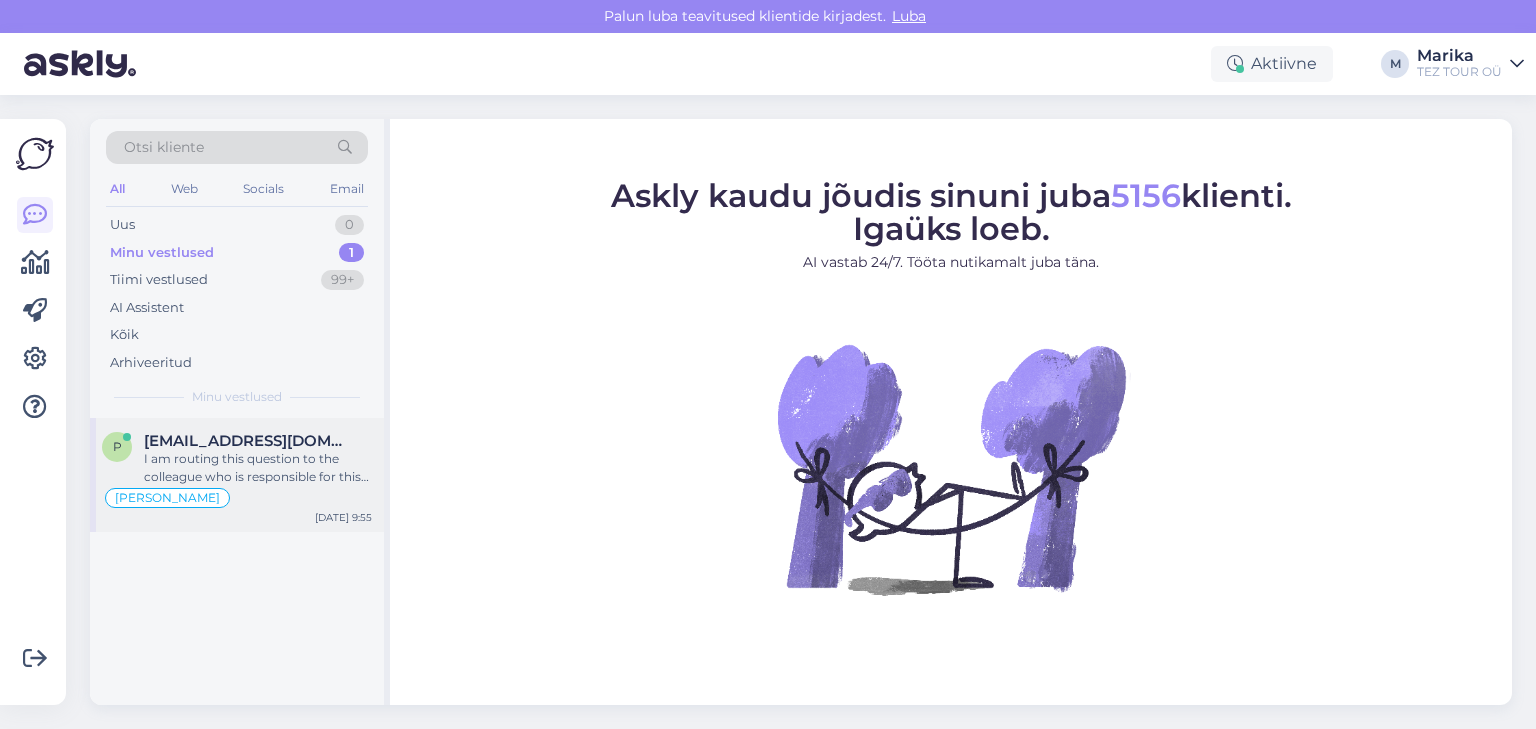 click on "I am routing this question to the colleague who is responsible for this topic. The reply might take a bit. But it’ll be saved here for you to read later." at bounding box center [258, 468] 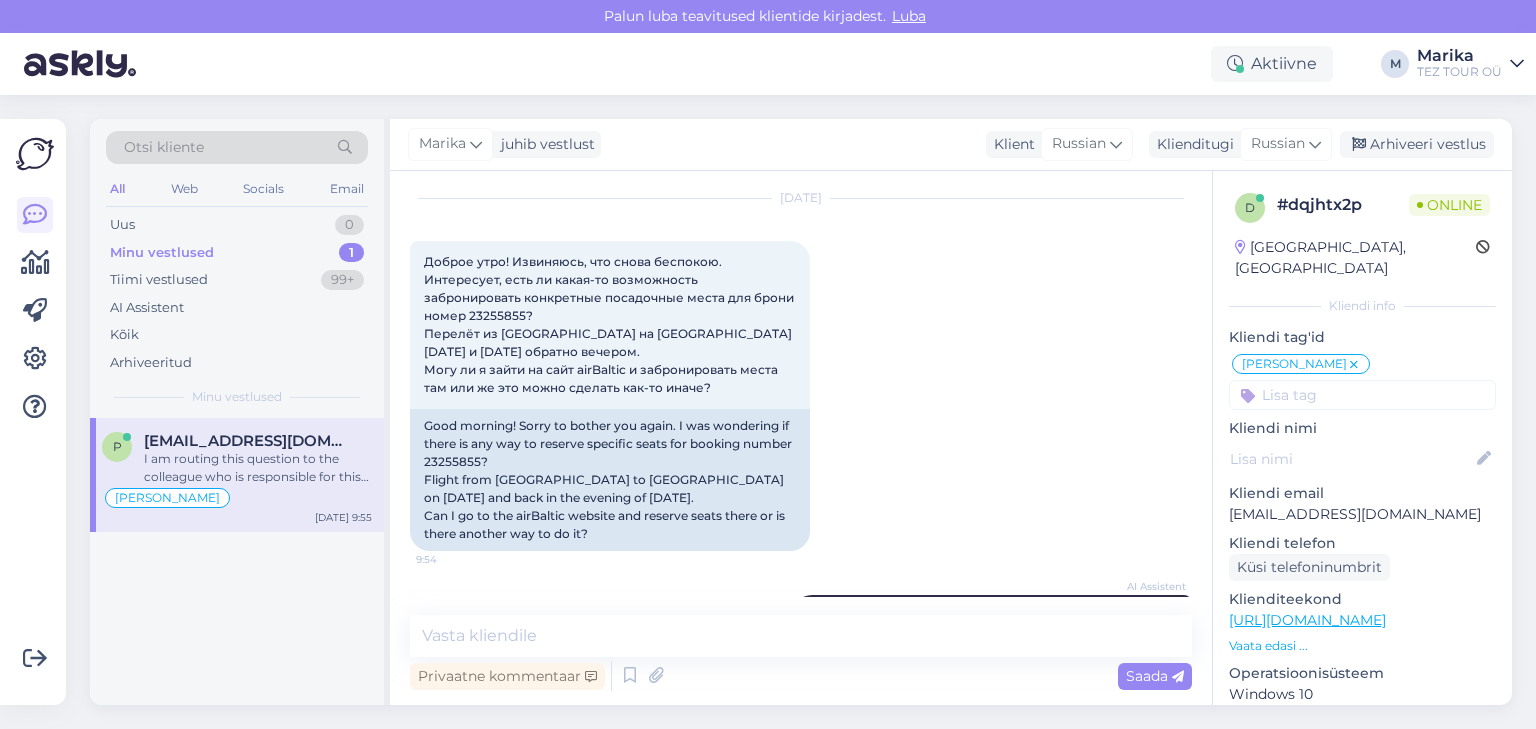 scroll, scrollTop: 3496, scrollLeft: 0, axis: vertical 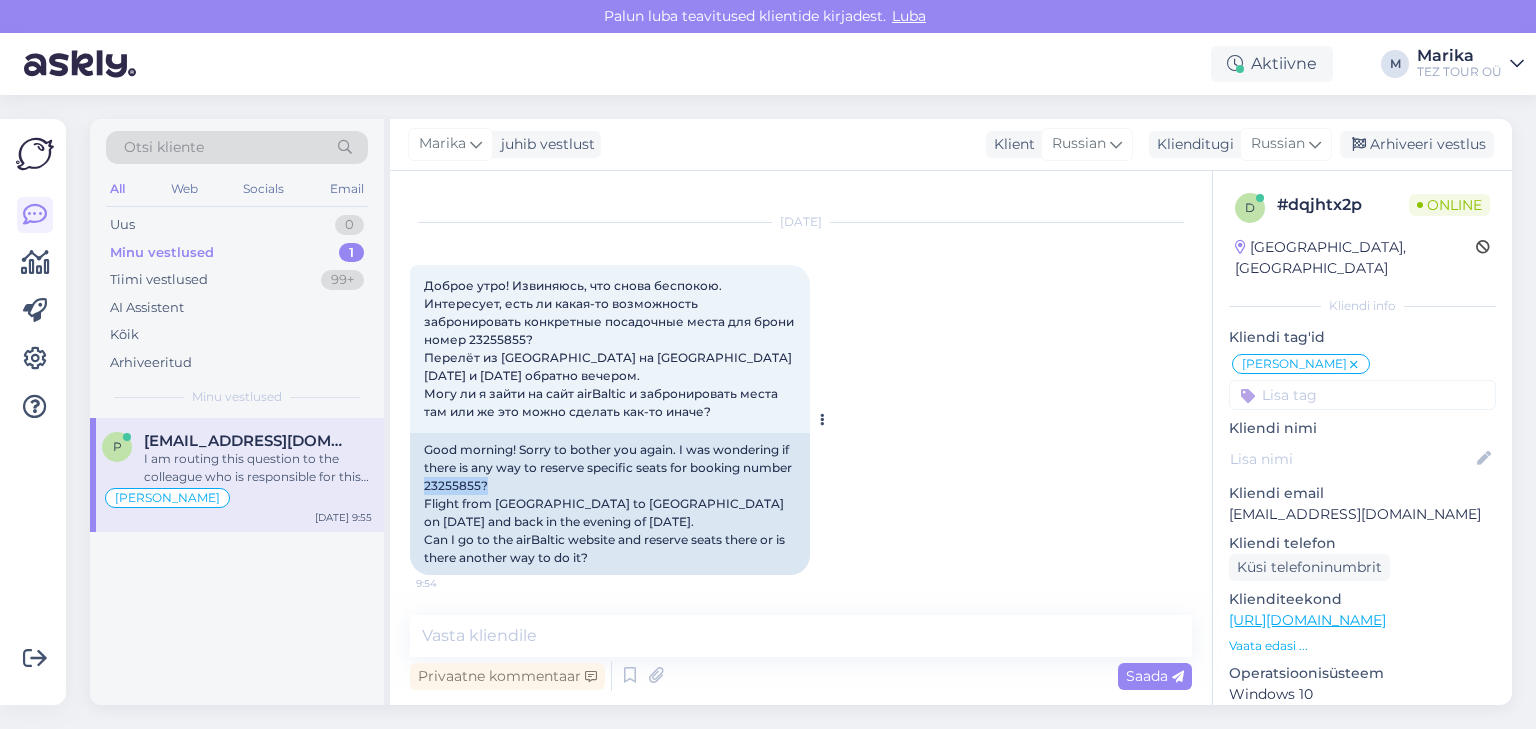 drag, startPoint x: 427, startPoint y: 448, endPoint x: 483, endPoint y: 449, distance: 56.008926 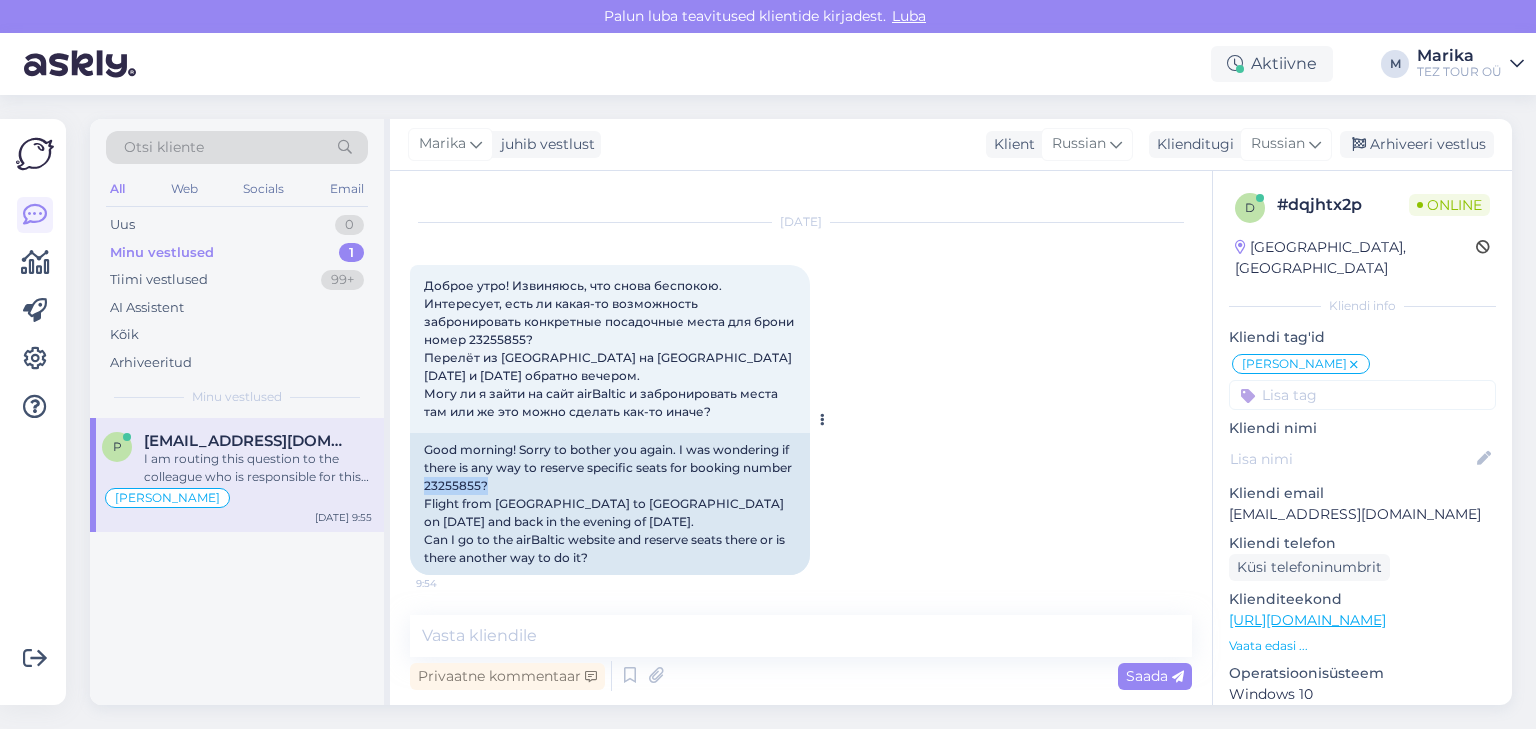 click on "Good morning! Sorry to bother you again. I was wondering if there is any way to reserve specific seats for booking number 23255855?
Flight from [GEOGRAPHIC_DATA] to [GEOGRAPHIC_DATA] on [DATE] and back in the evening of [DATE].
Can I go to the airBaltic website and reserve seats there or is there another way to do it?" at bounding box center [610, 504] 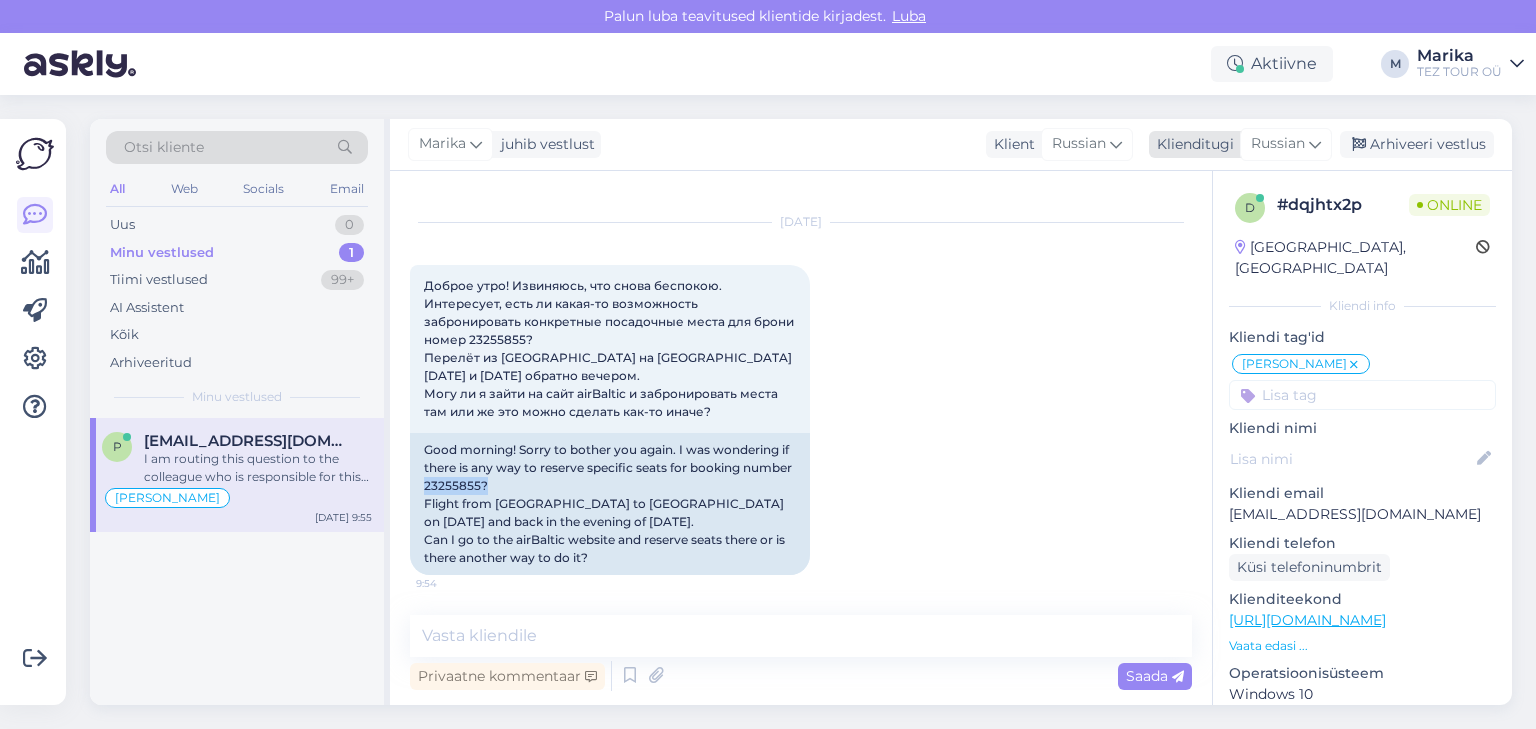 click on "Russian" at bounding box center [1278, 144] 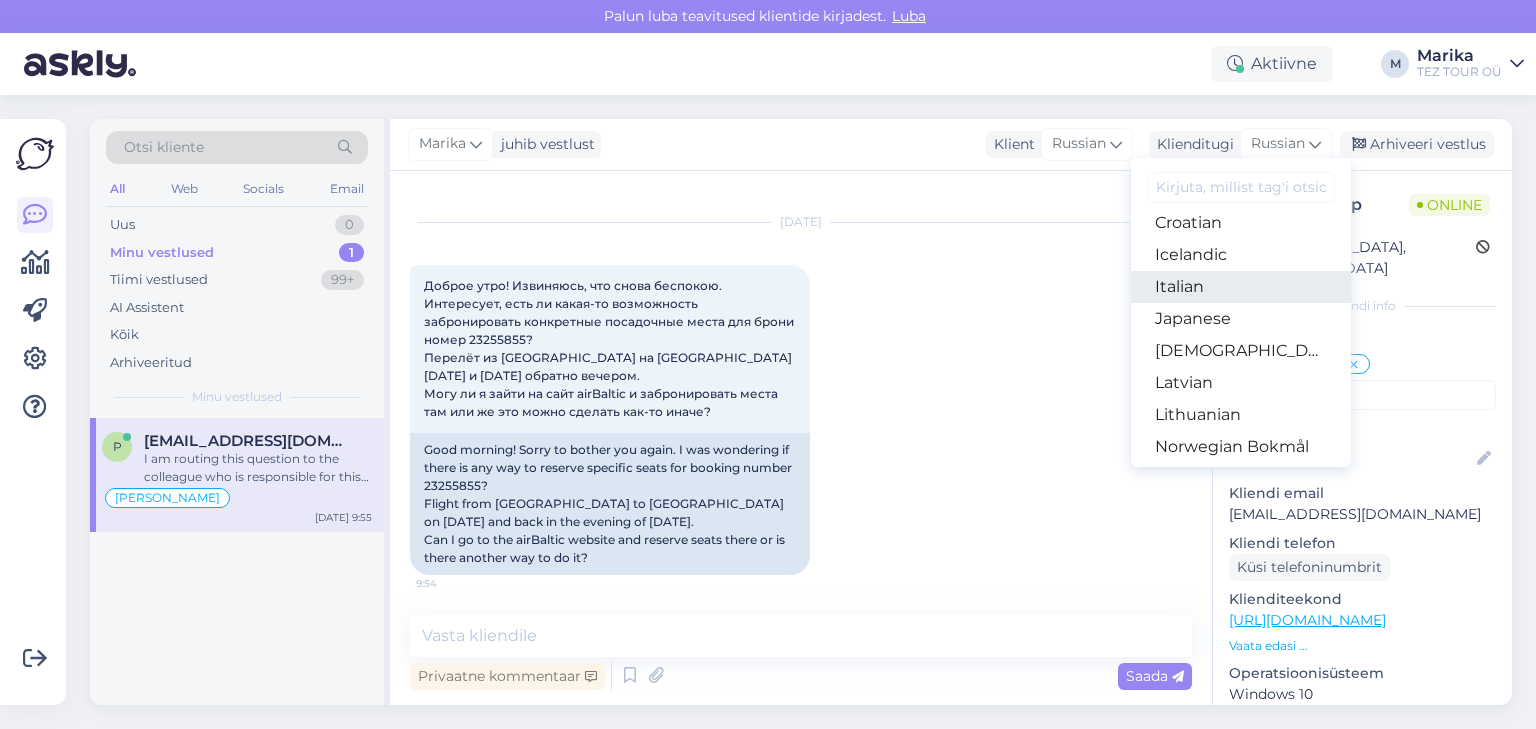 scroll, scrollTop: 213, scrollLeft: 0, axis: vertical 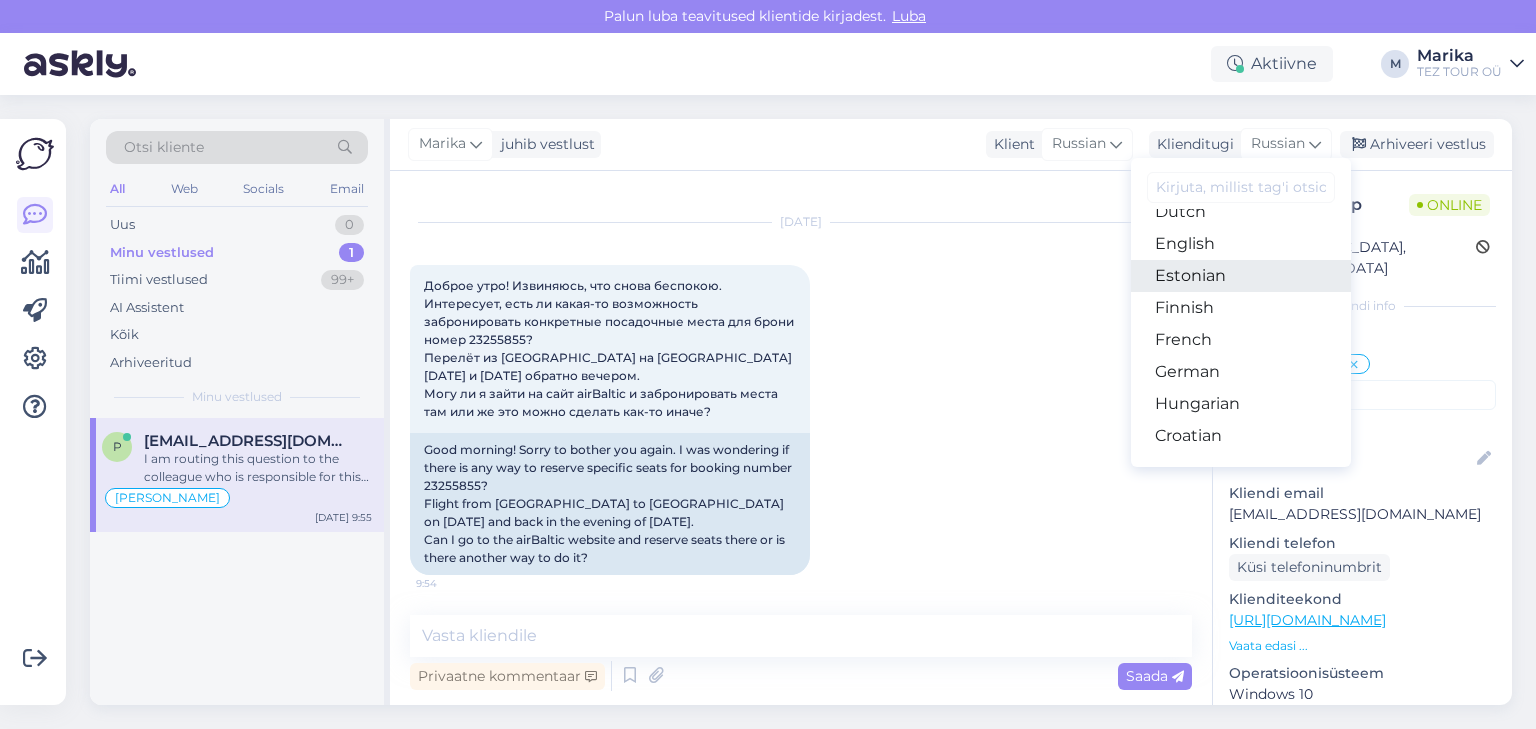 click on "Estonian" at bounding box center (1241, 276) 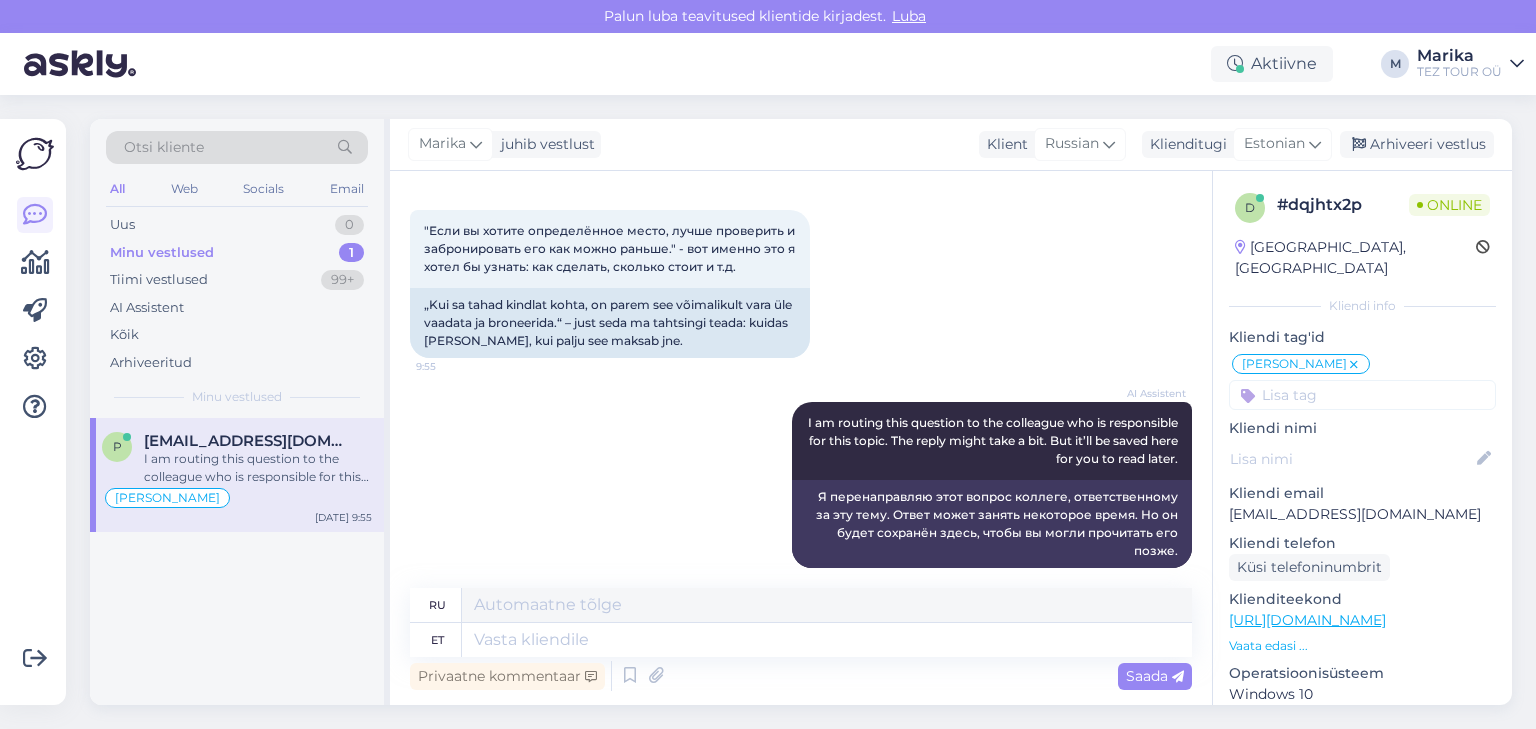 scroll, scrollTop: 4500, scrollLeft: 0, axis: vertical 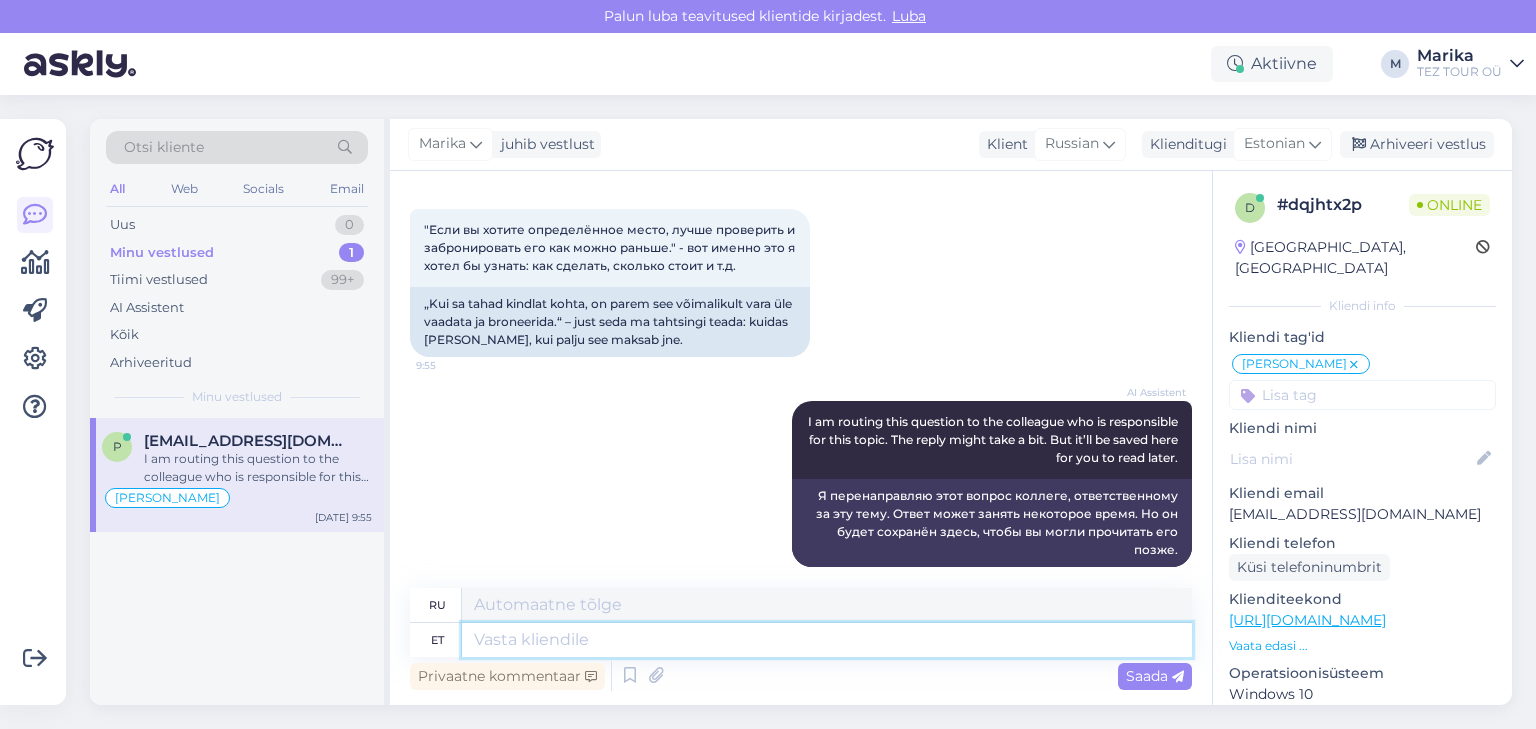drag, startPoint x: 610, startPoint y: 643, endPoint x: 596, endPoint y: 659, distance: 21.260292 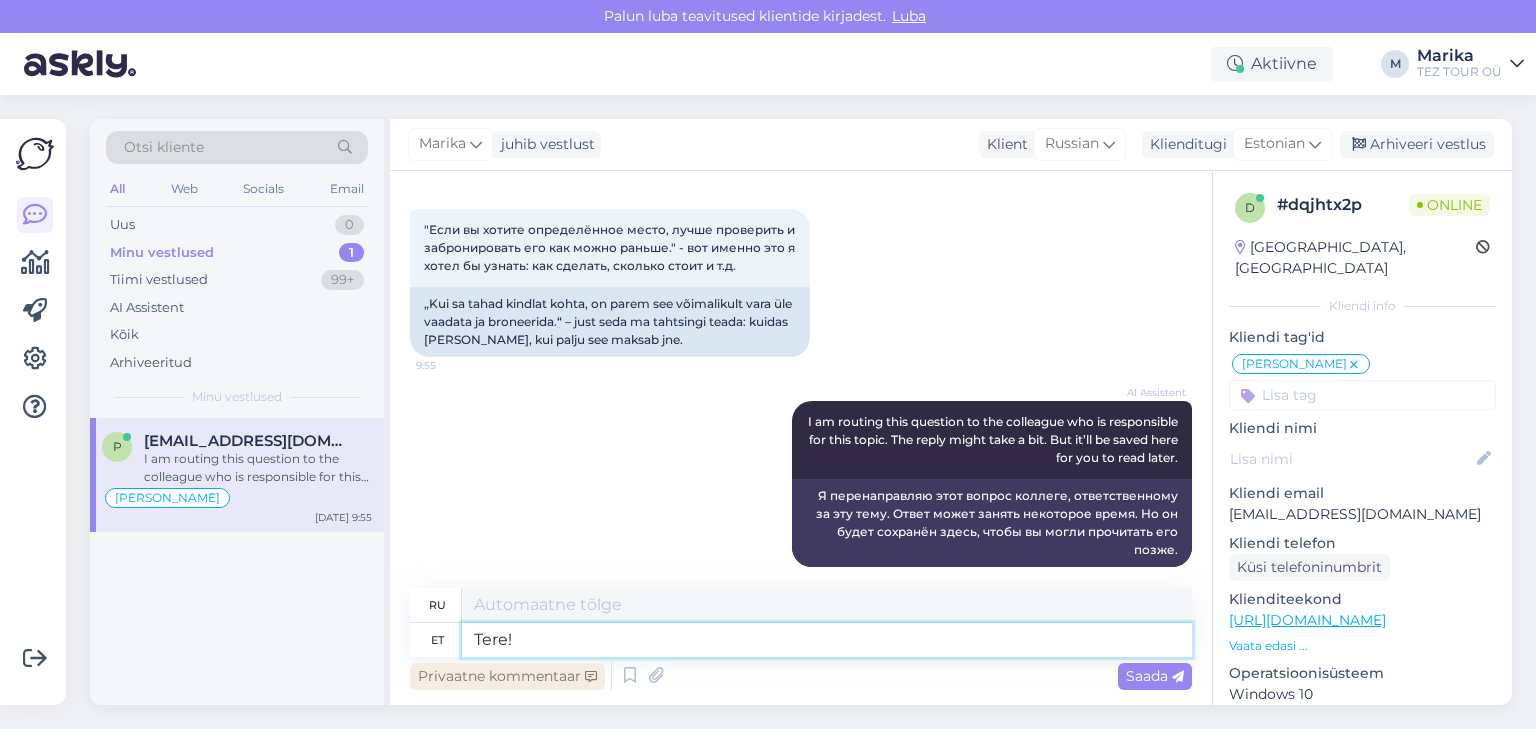 type on "Tere! I" 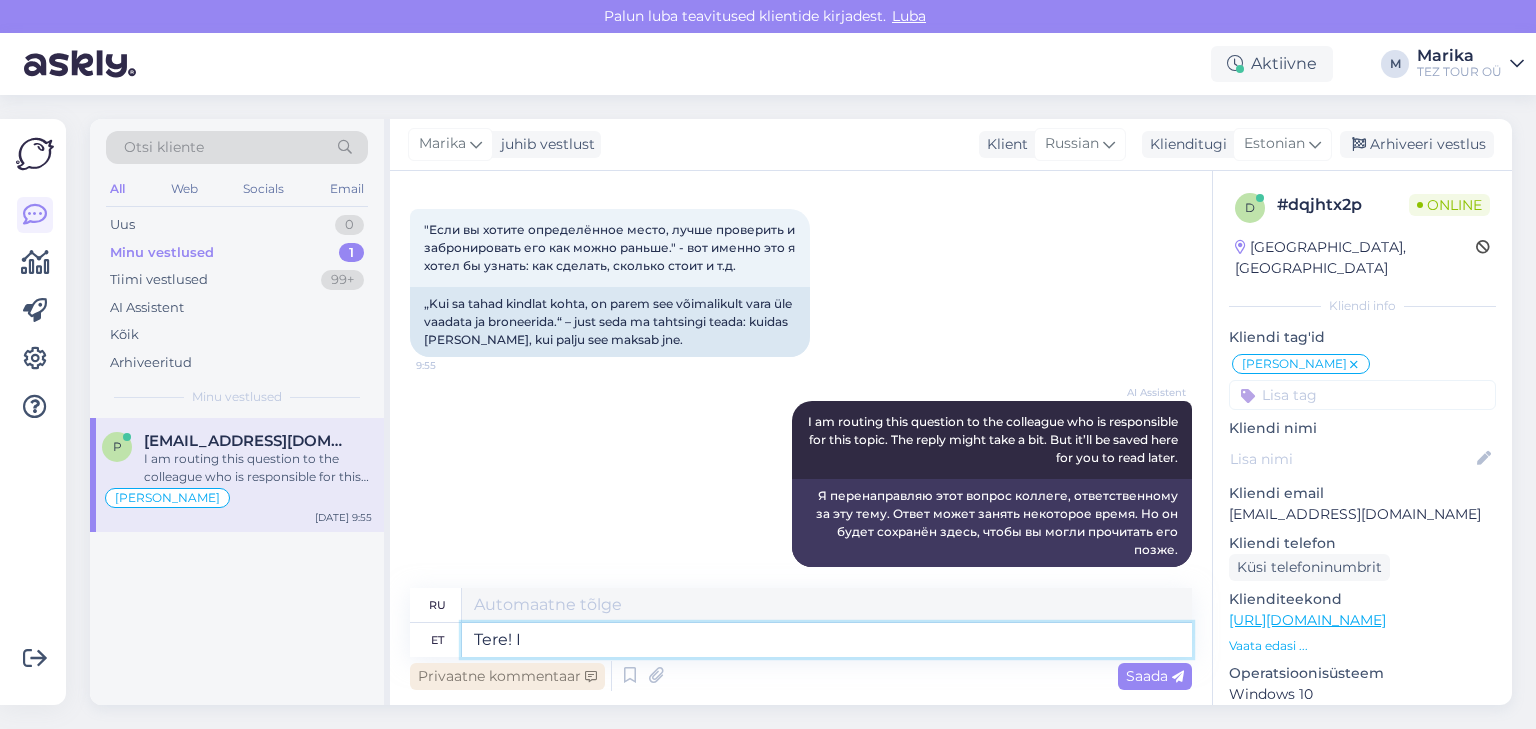 type on "Привет!" 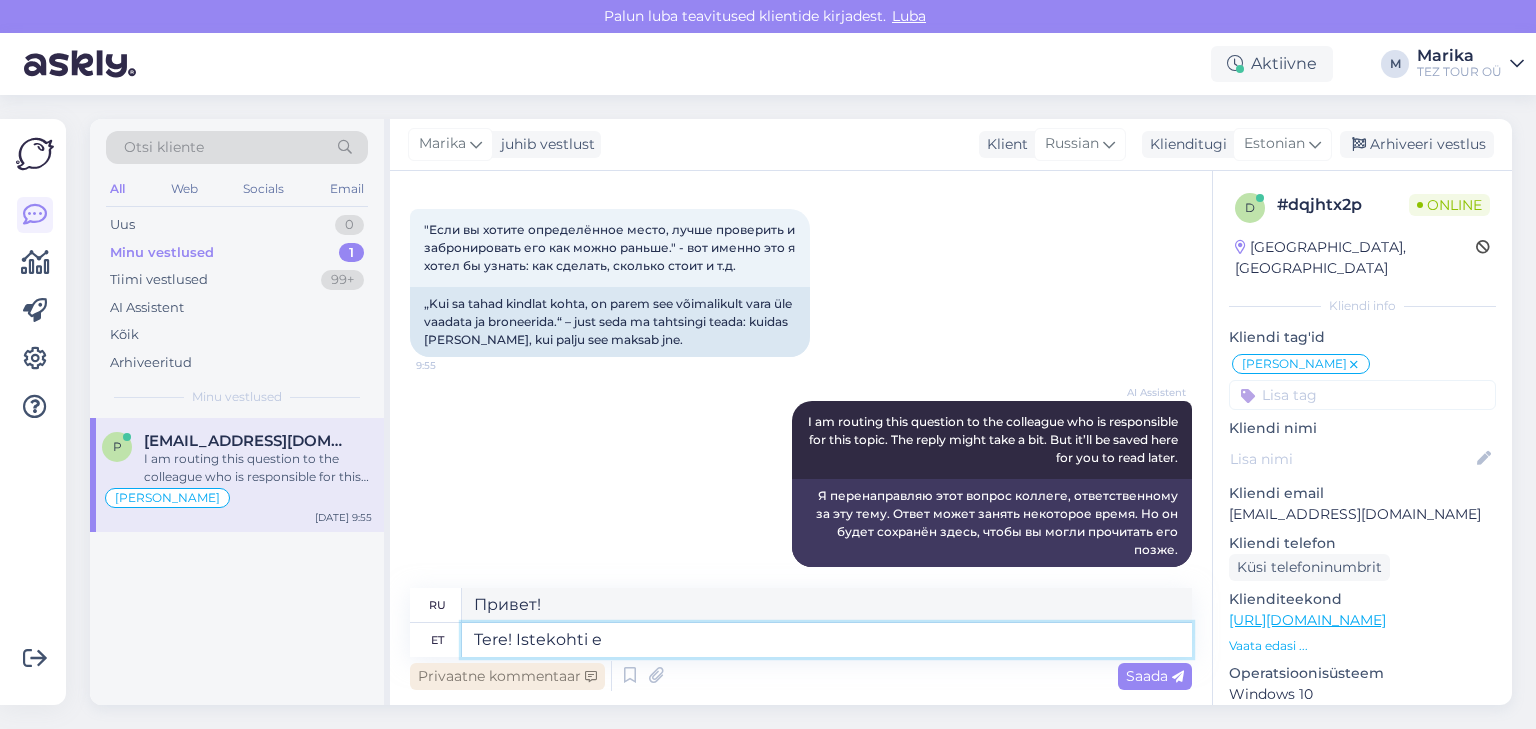 type on "Tere! Istekohti ei" 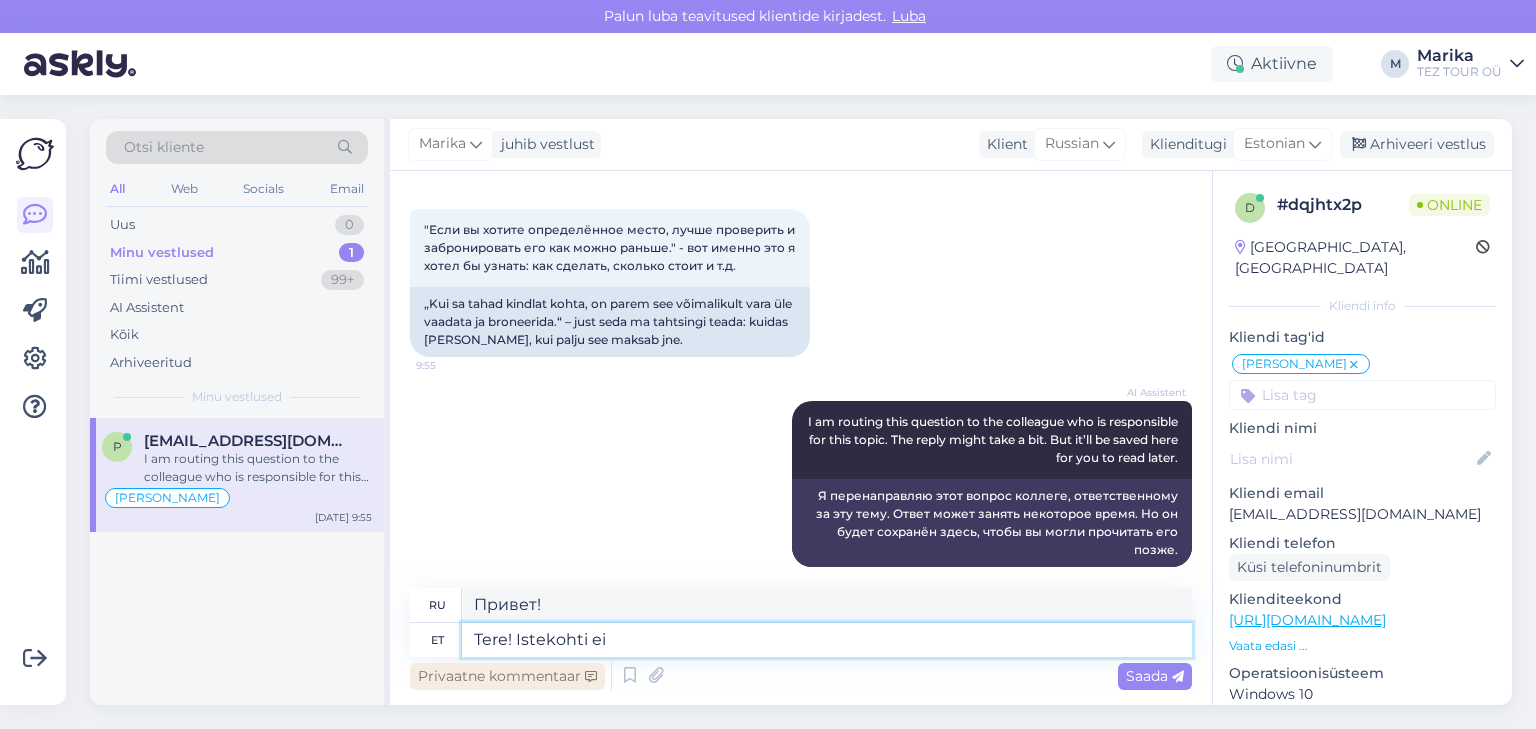 type on "Привет! Места" 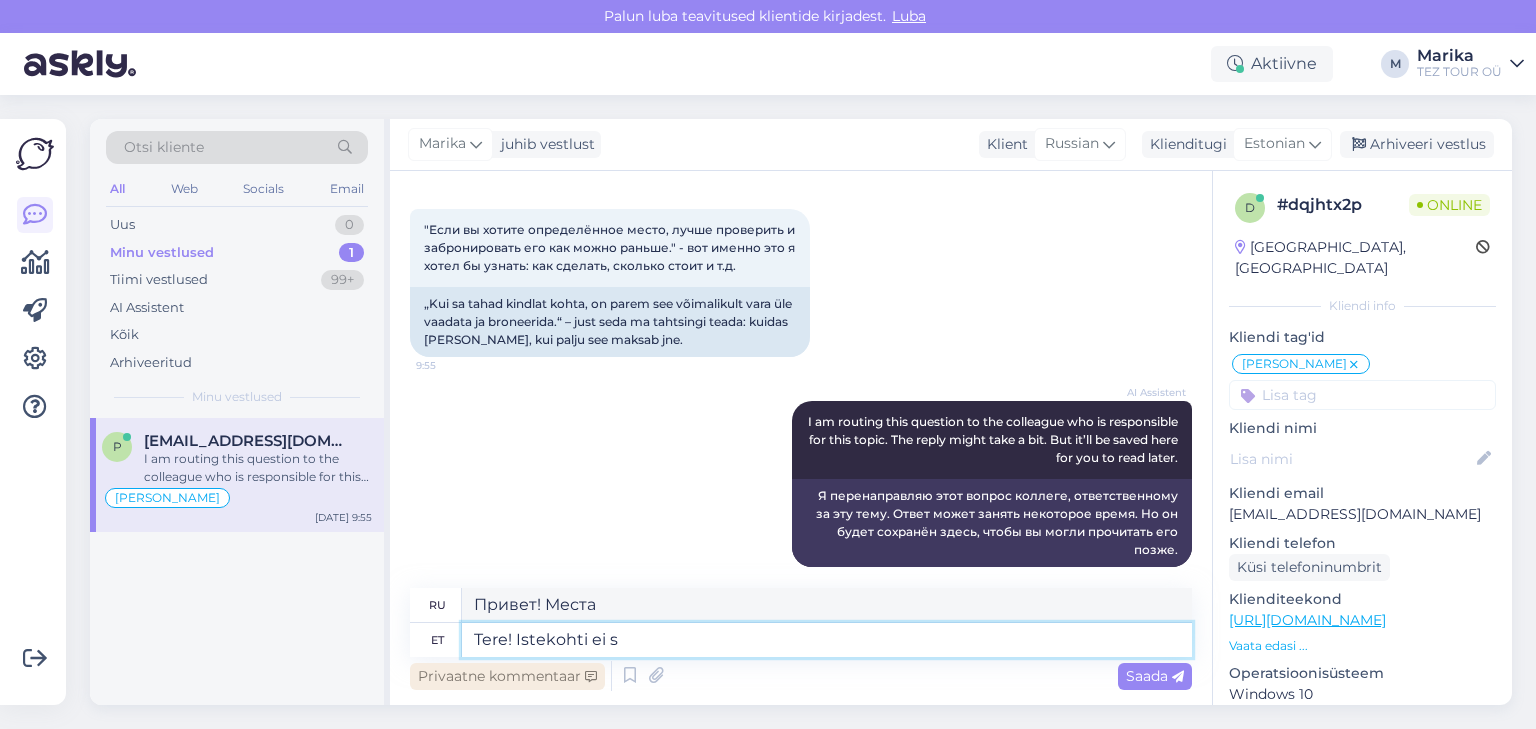 type on "Tere! Istekohti ei sa" 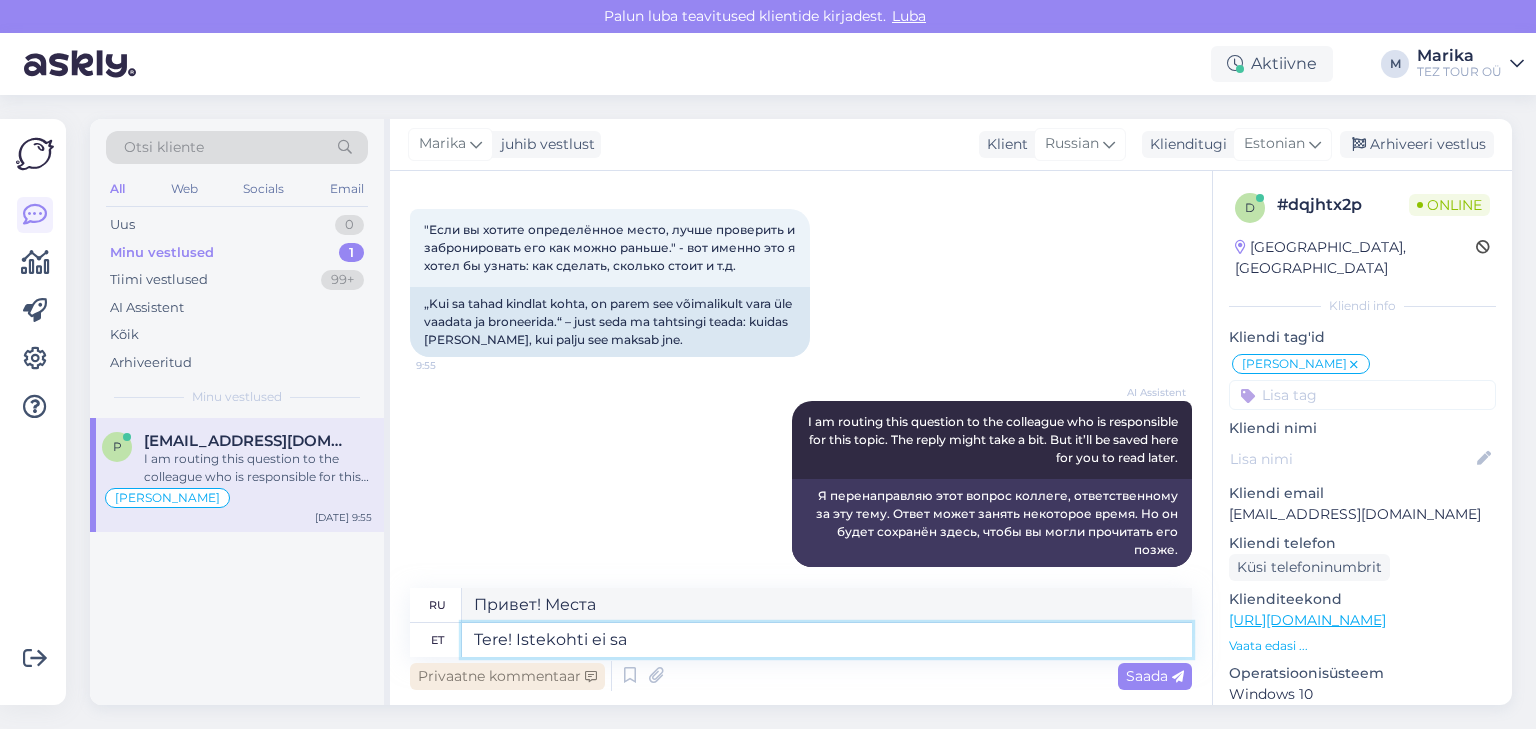 type on "Здравствуйте! Свободных мест нет." 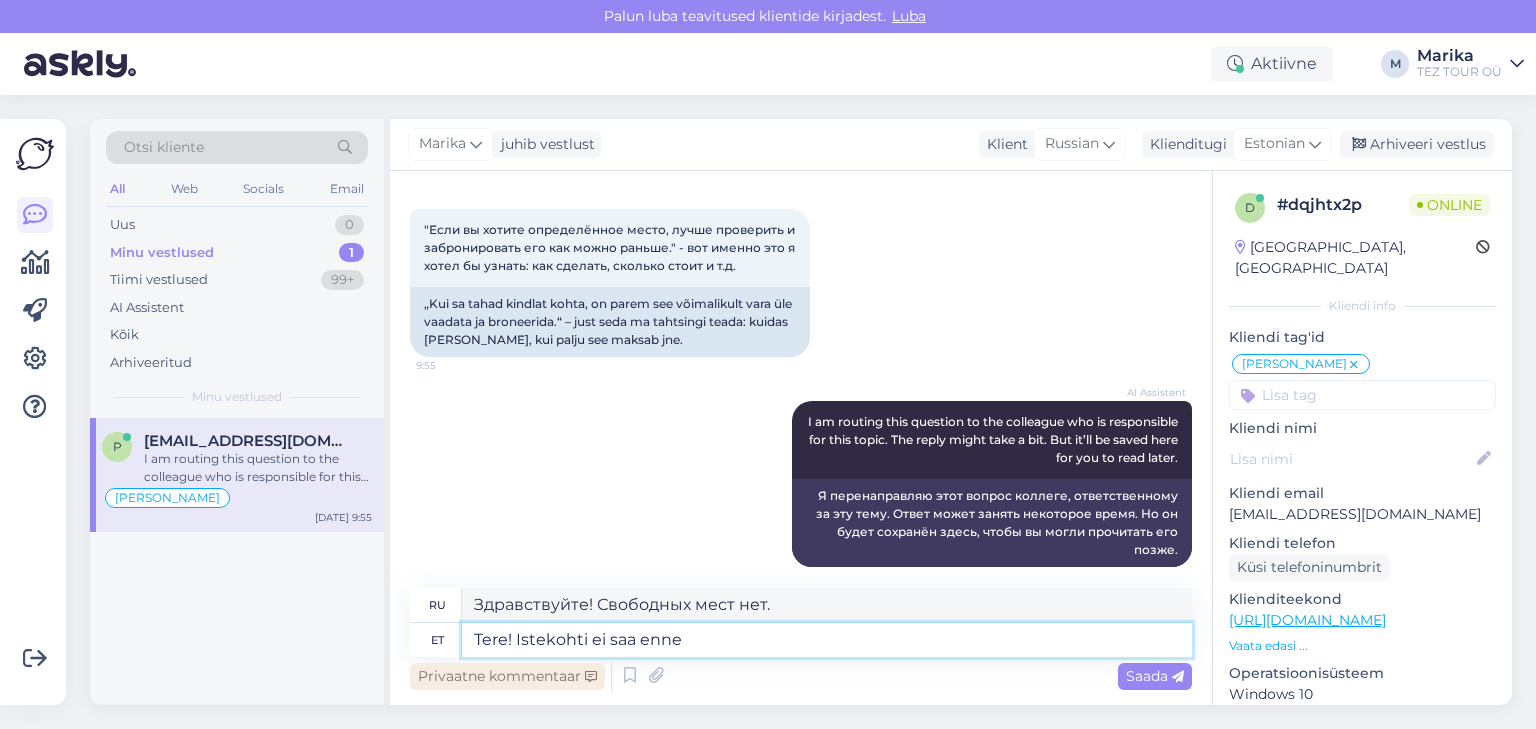 type on "Tere! Istekohti ei saa enne" 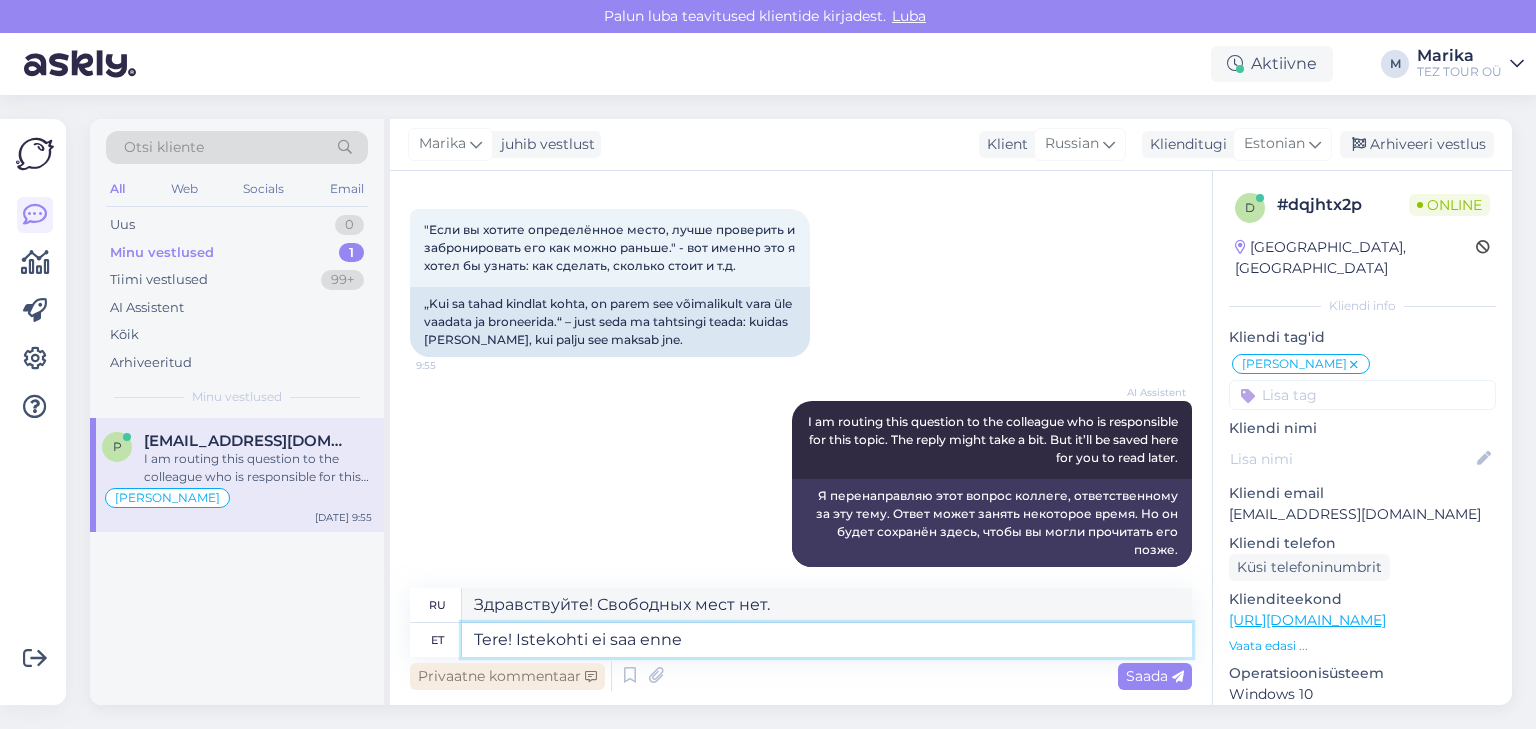 type on "Здравствуйте! Вы не сможете занять места раньше." 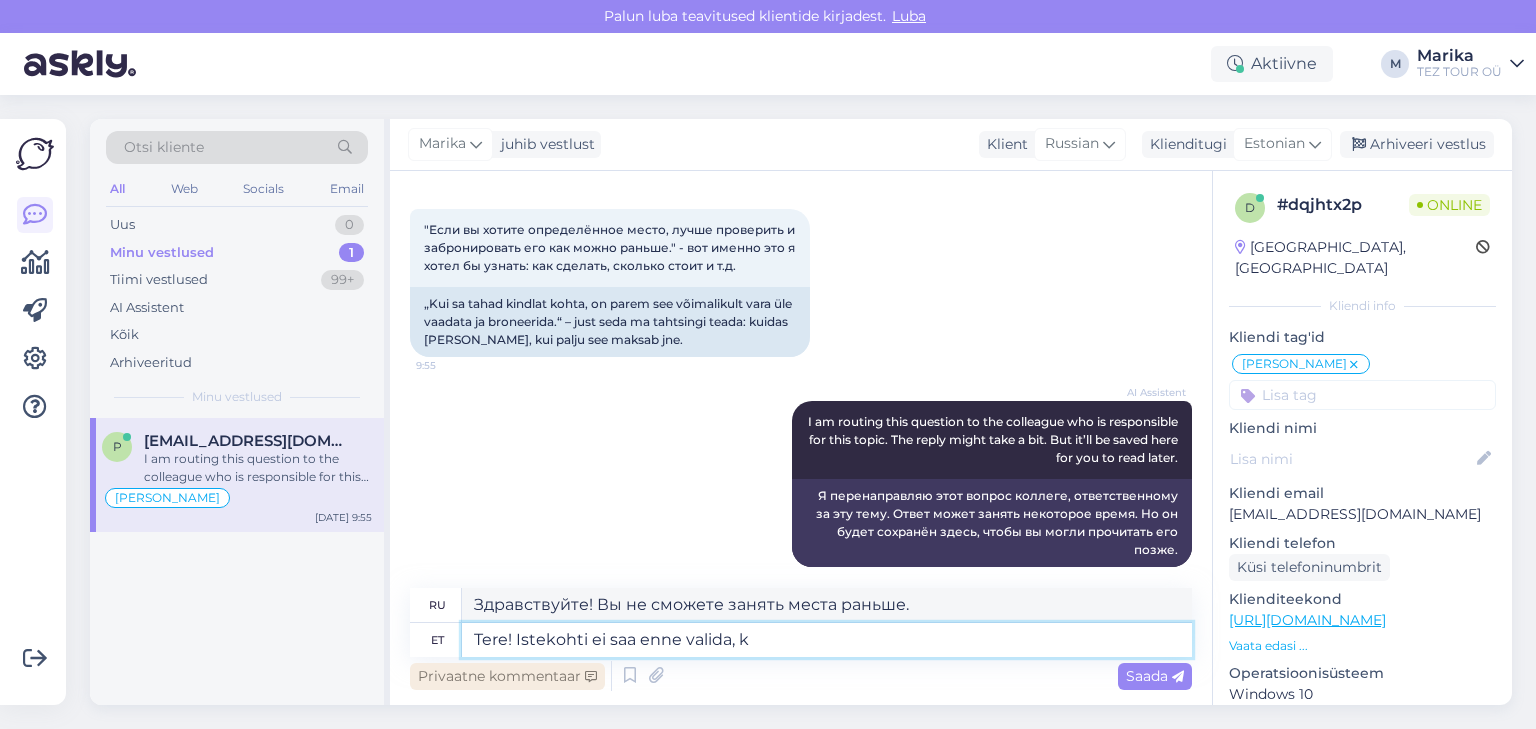 type on "Tere! Istekohti ei saa enne valida, ku" 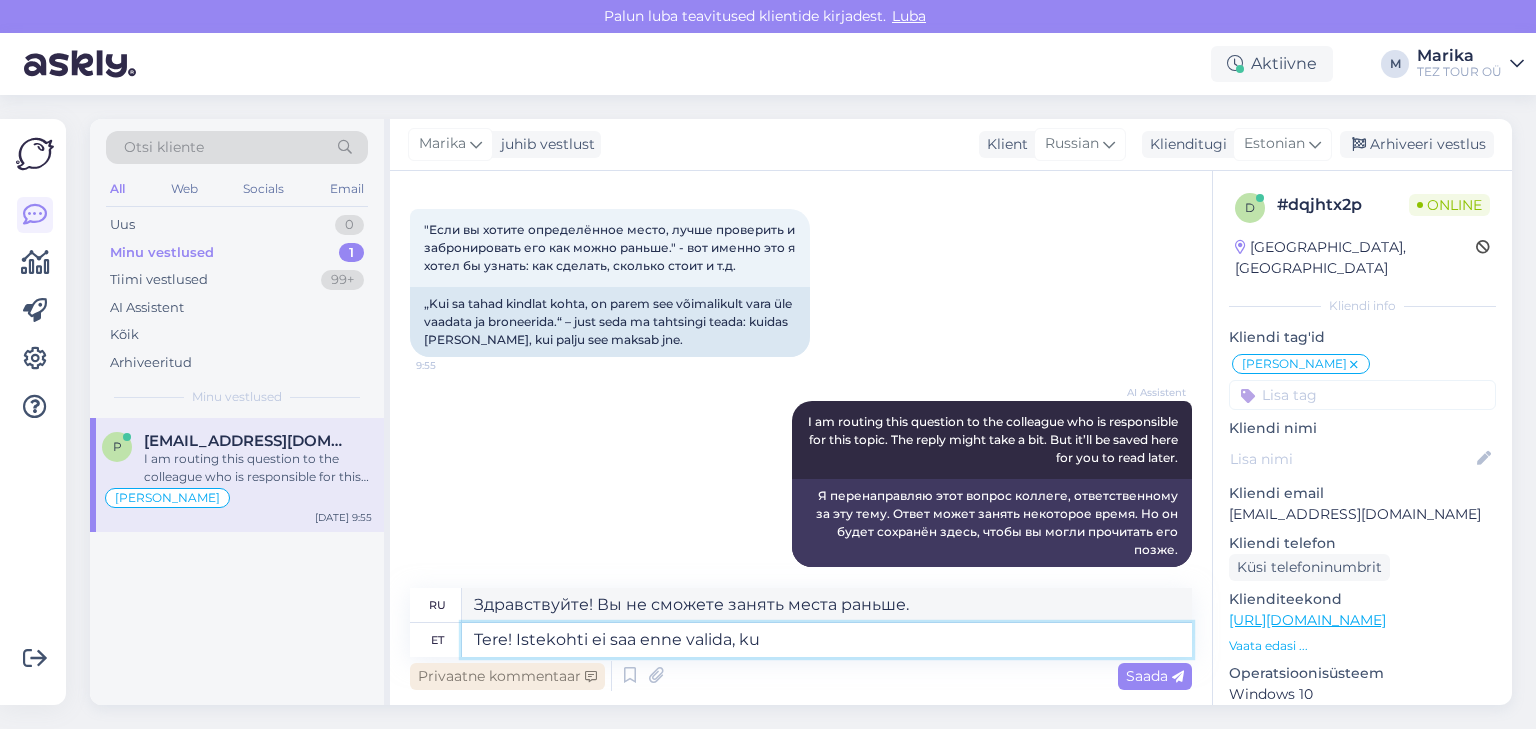 type on "Здравствуйте! Вы не можете выбрать места заранее." 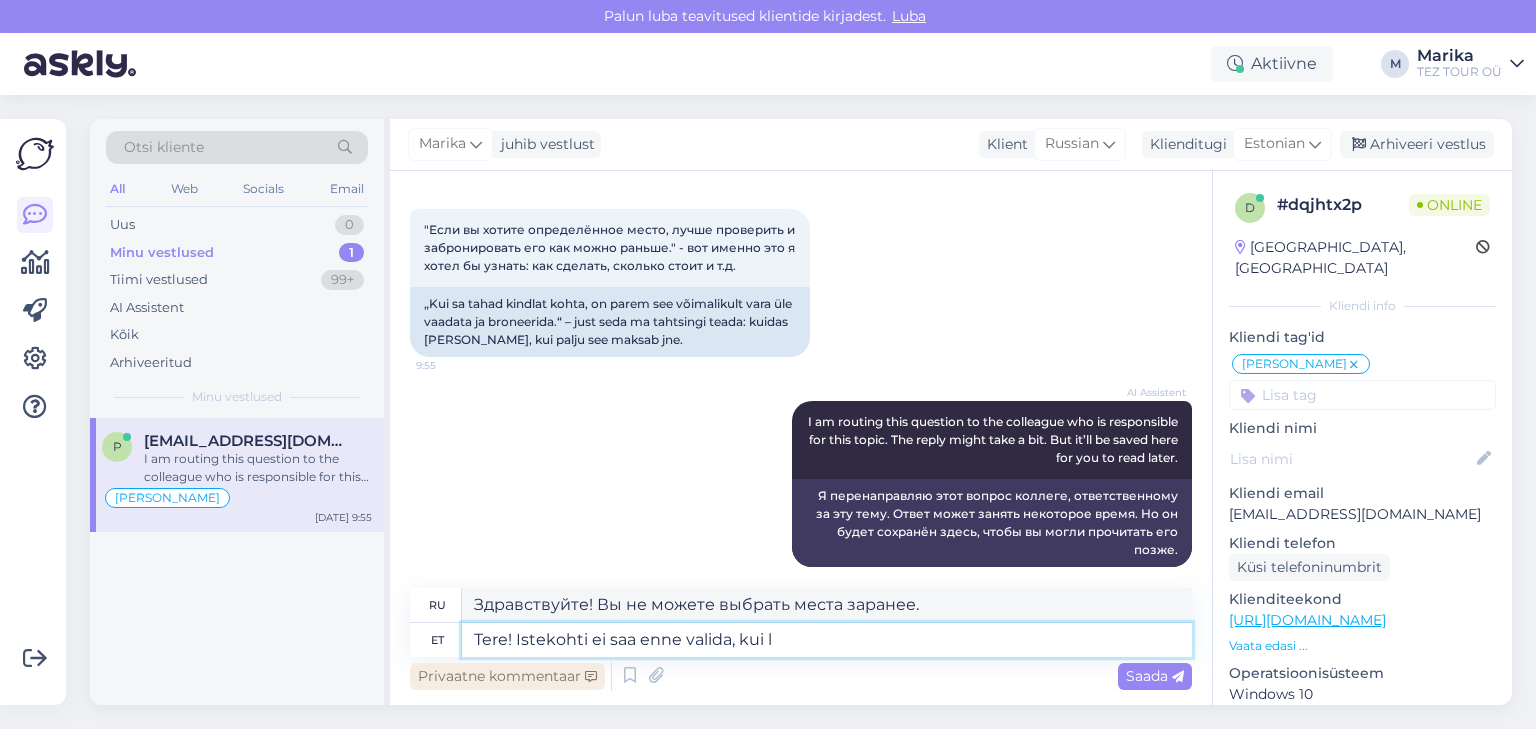 type on "Tere! Istekohti ei saa enne valida, kui le" 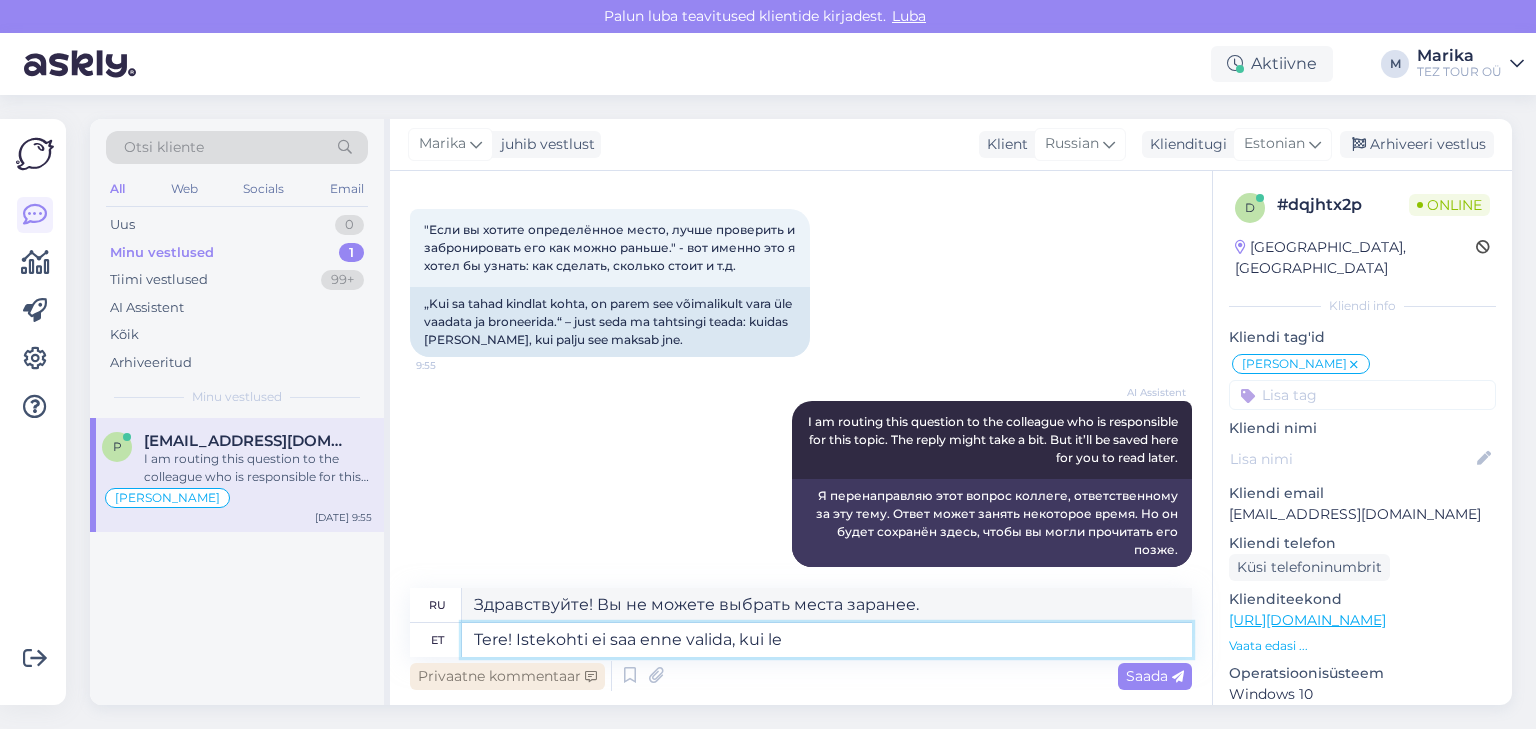 type on "Здравствуйте! Вы не сможете выбрать места, пока" 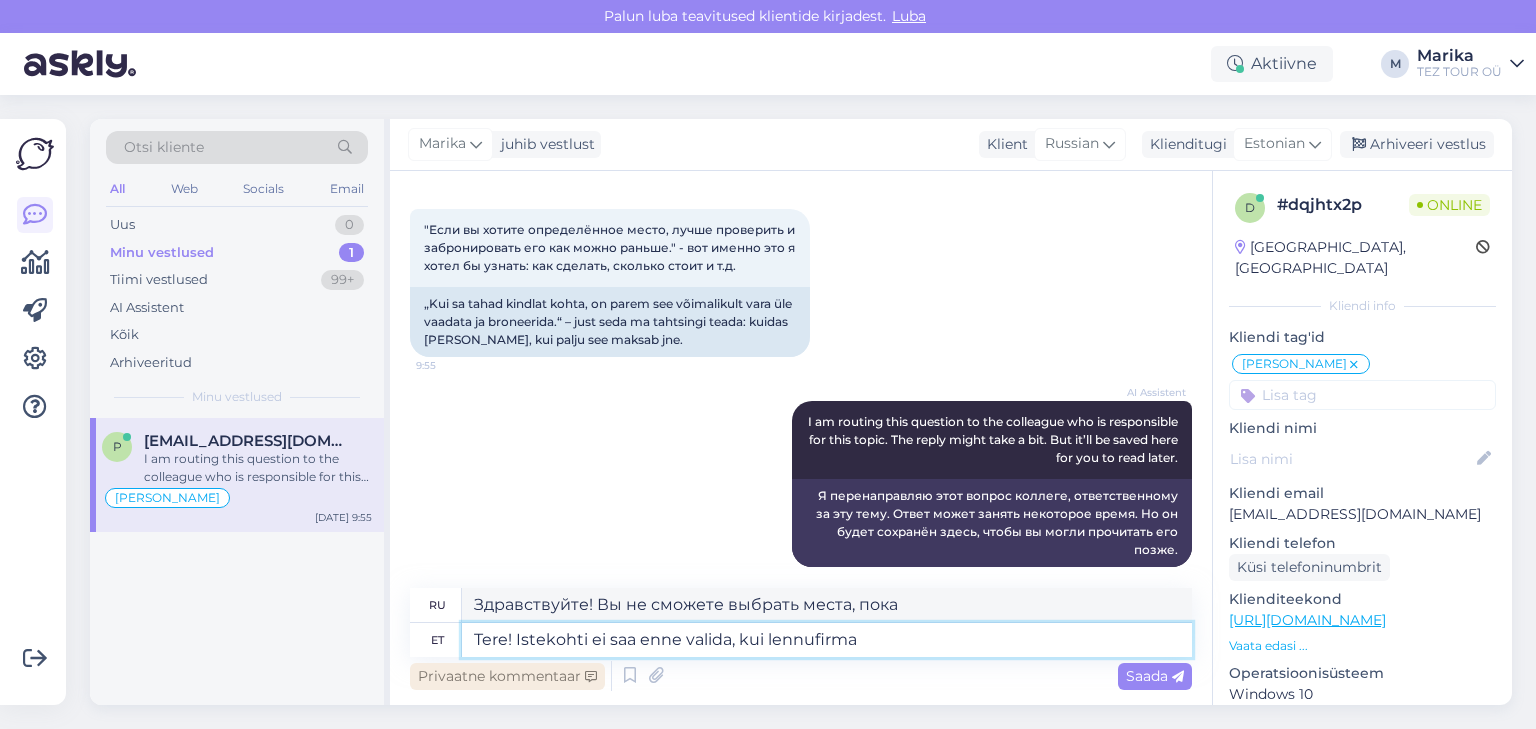 type on "Tere! Istekohti ei saa enne valida, kui lennufirma a" 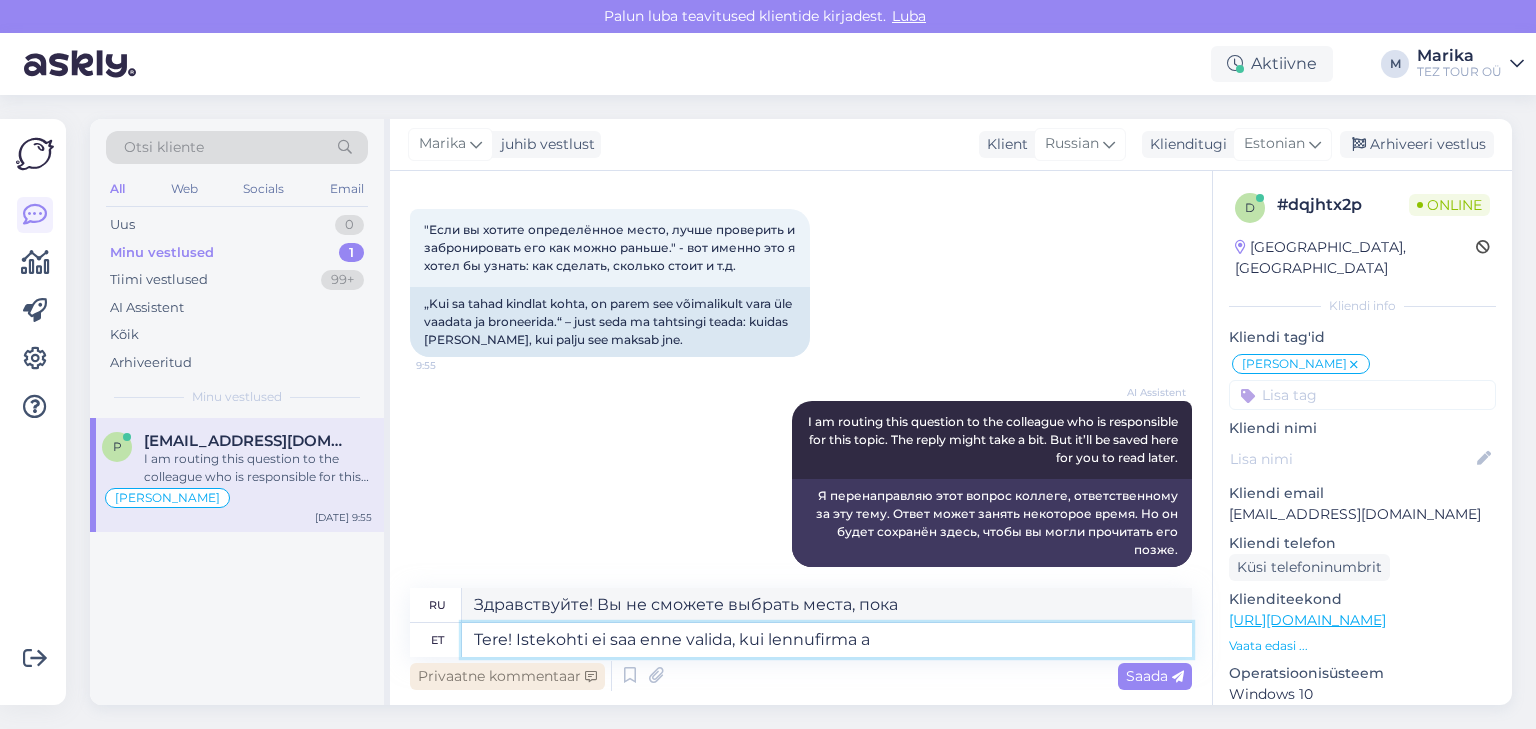 type on "Здравствуйте! Вы не сможете выбрать места, пока авиакомпания" 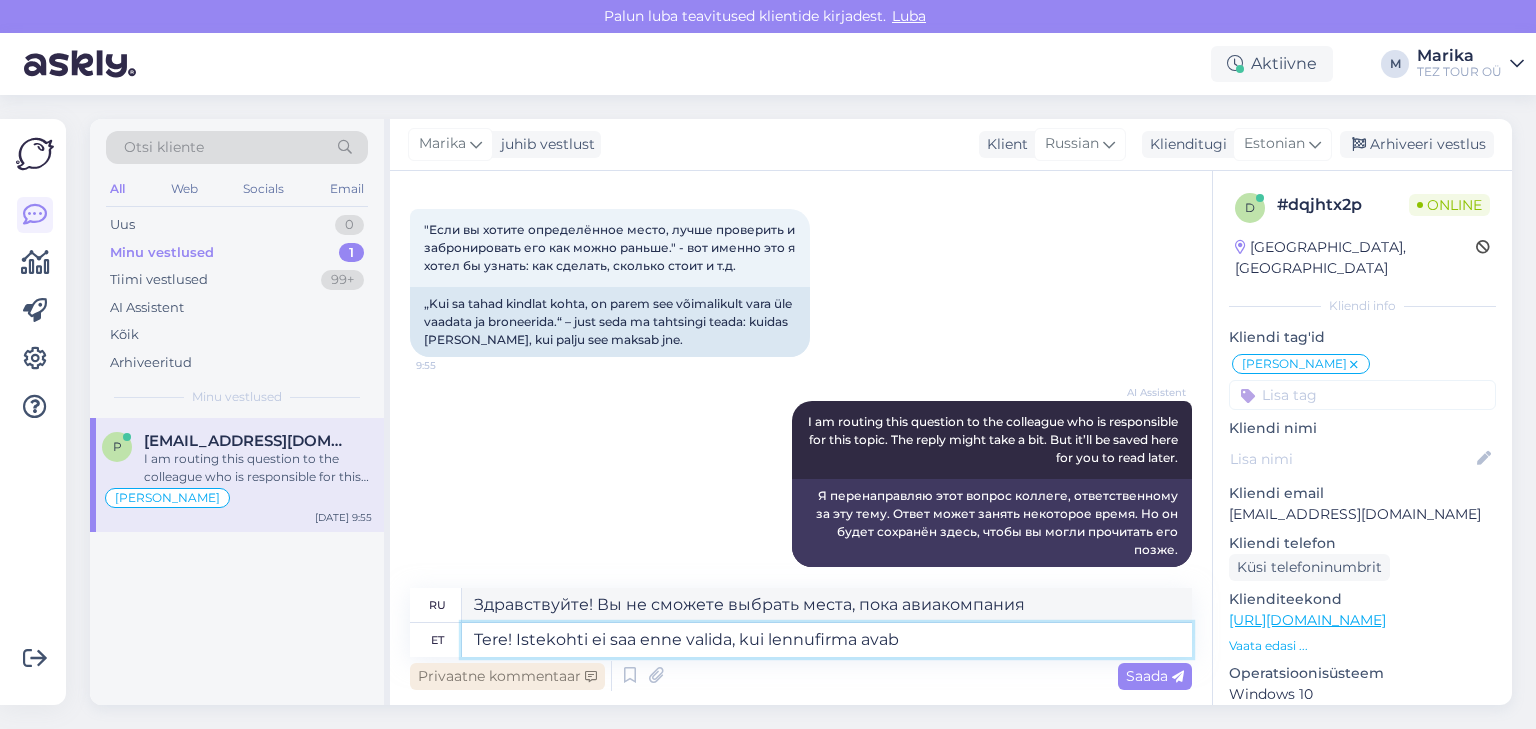 type on "Tere! Istekohti ei saa enne valida, kui lennufirma avab o" 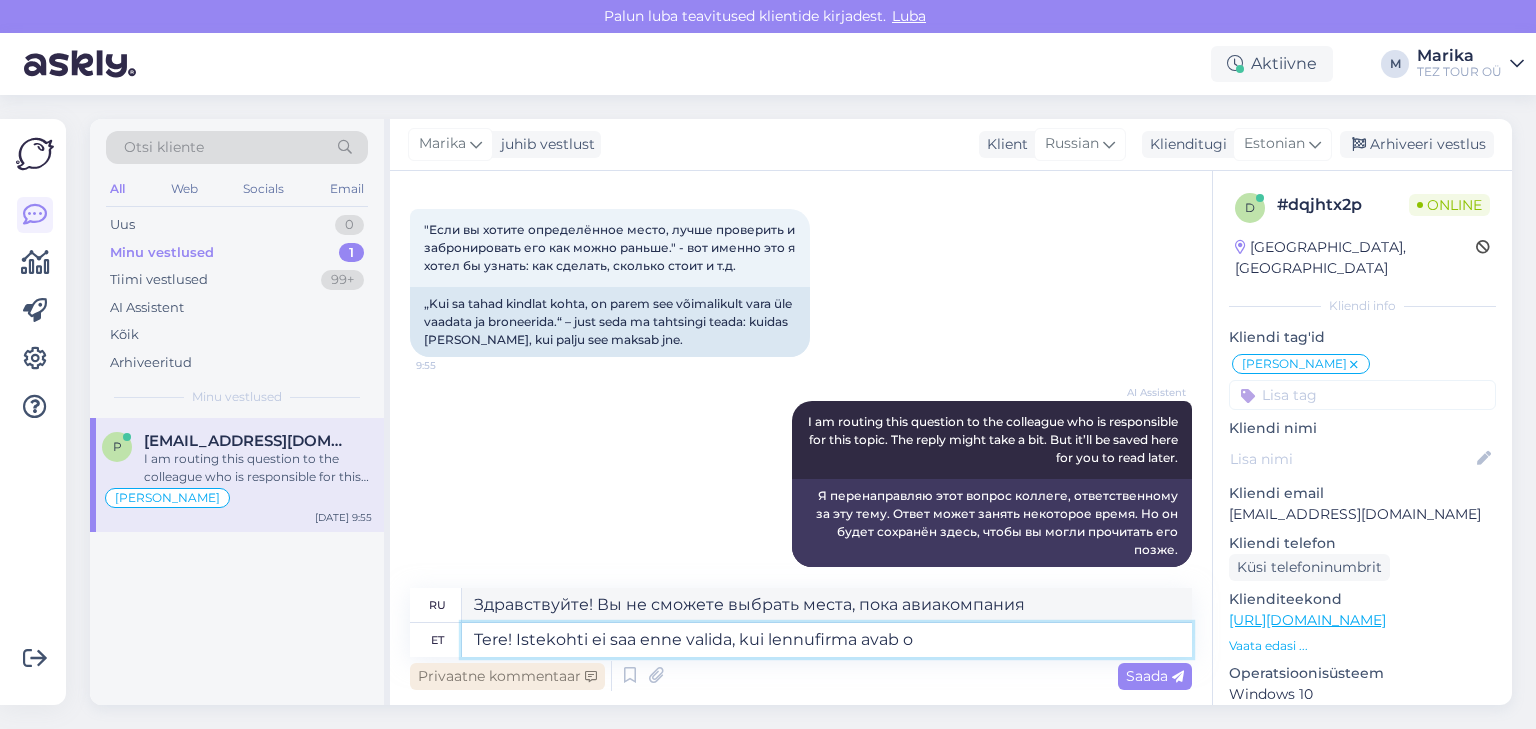 type on "Здравствуйте! Вы не сможете выбрать места, пока авиакомпания не откроется." 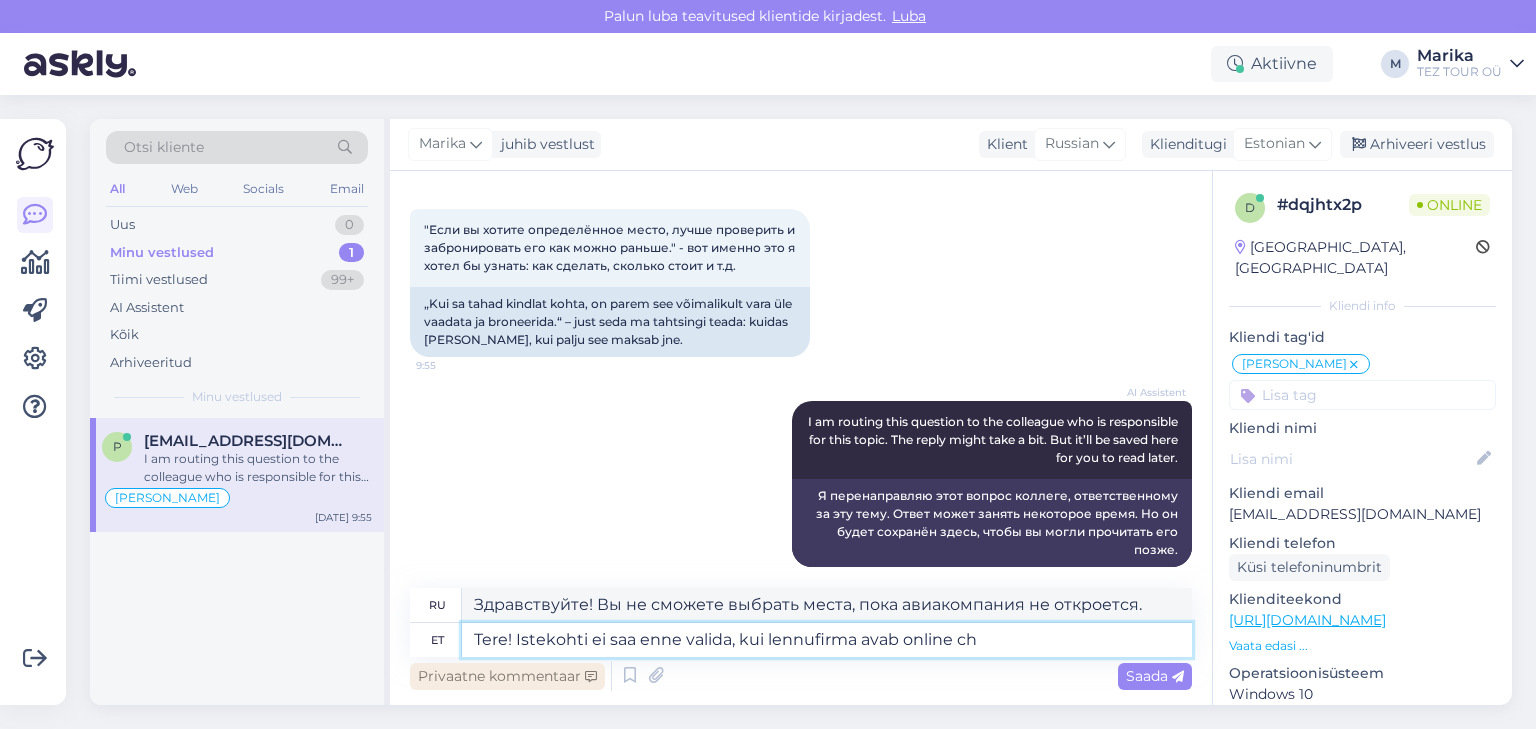 type on "Tere! Istekohti ei saa enne valida, kui lennufirma avab online che" 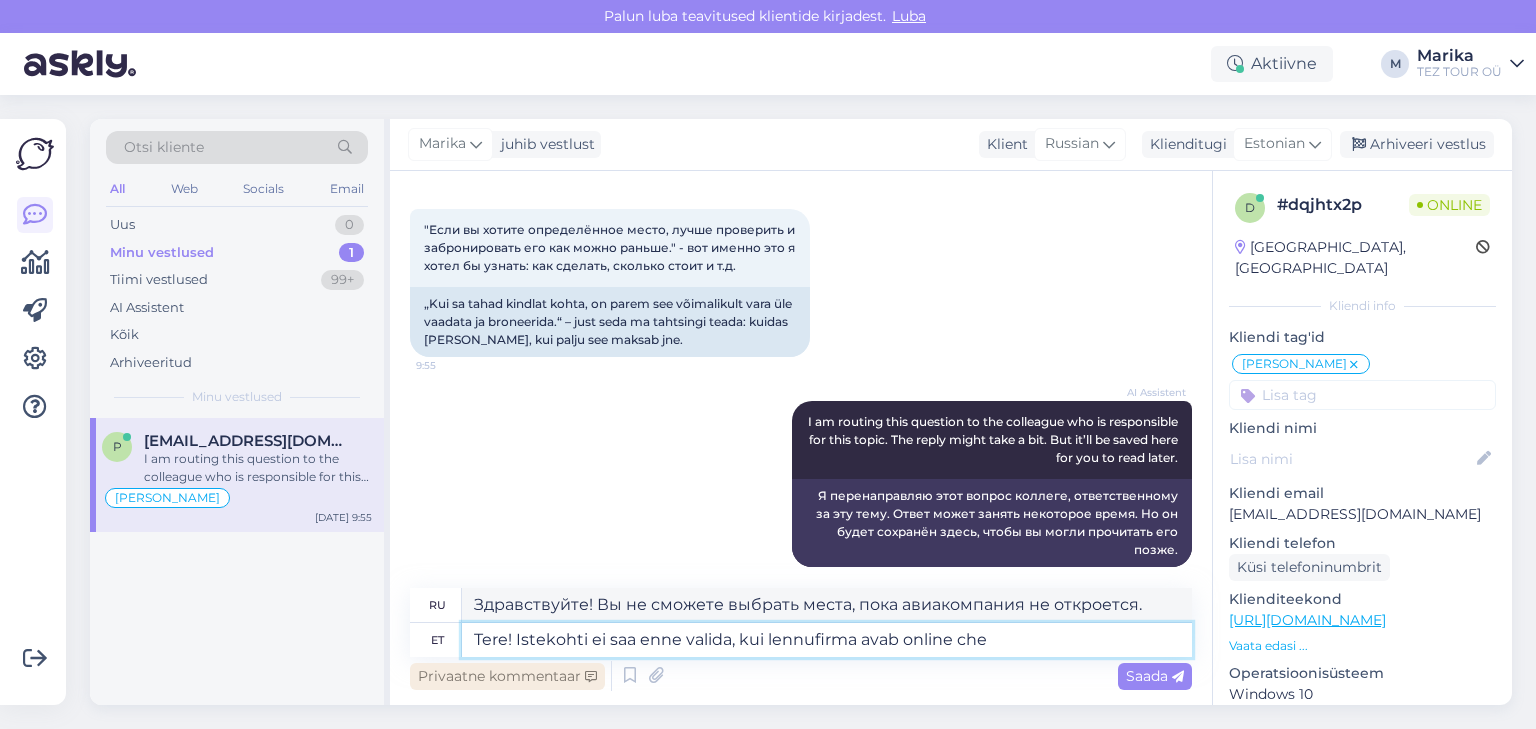 type on "Здравствуйте! Вы не сможете выбрать места, пока авиакомпания не откроет онлайн-доступ." 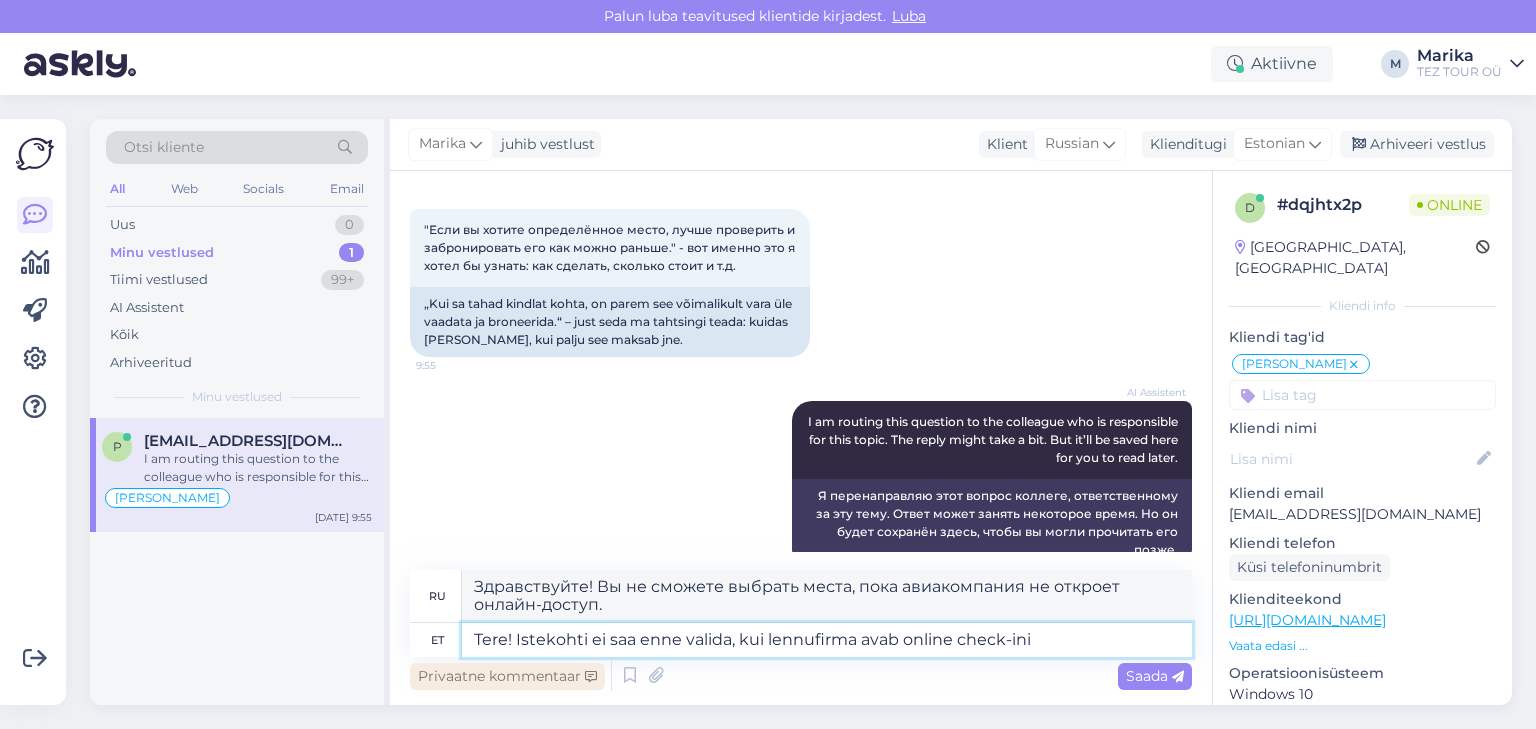 type on "Tere! Istekohti ei saa enne valida, kui lennufirma avab online check-ini." 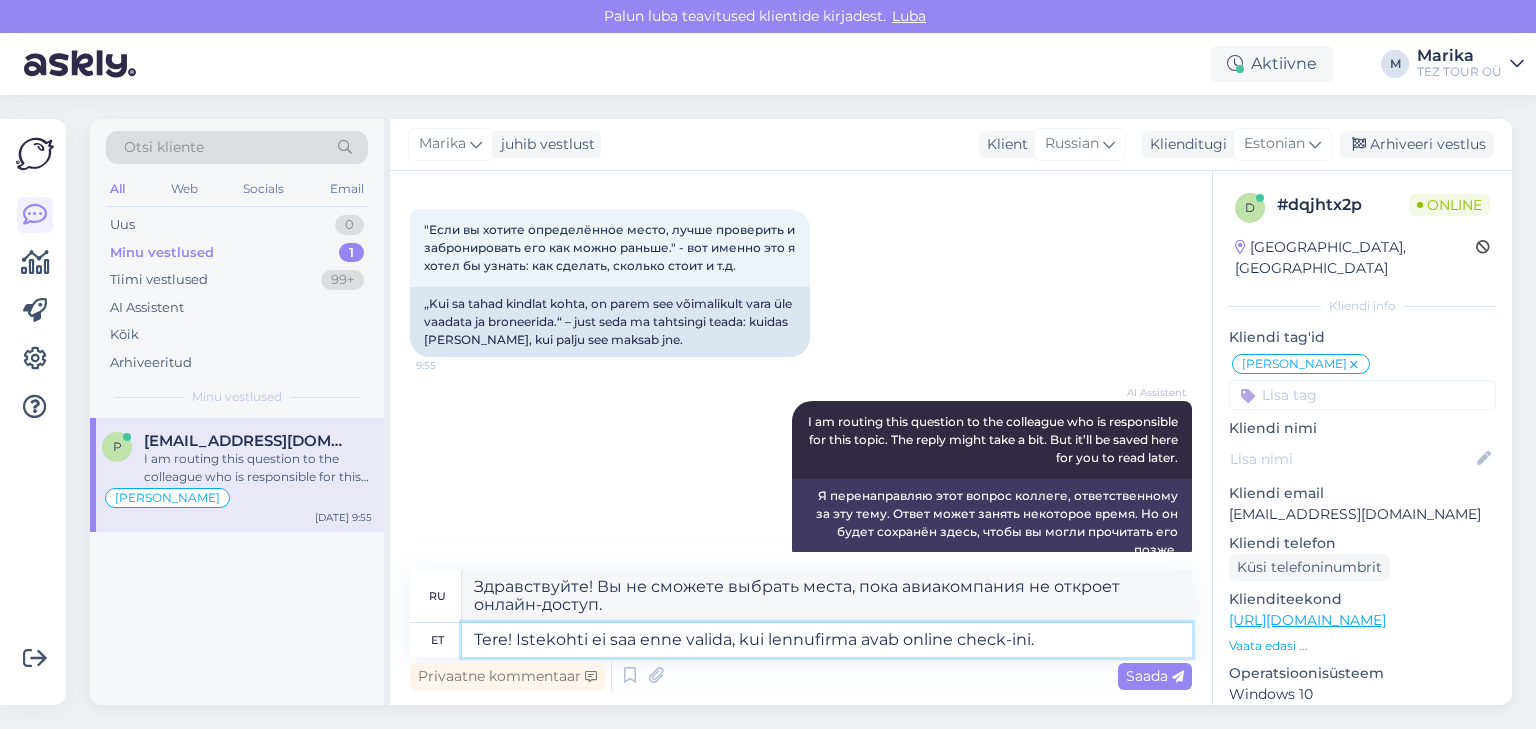 type on "Здравствуйте! Вы не сможете выбрать места, пока авиакомпания не откроет онлайн-регистрацию." 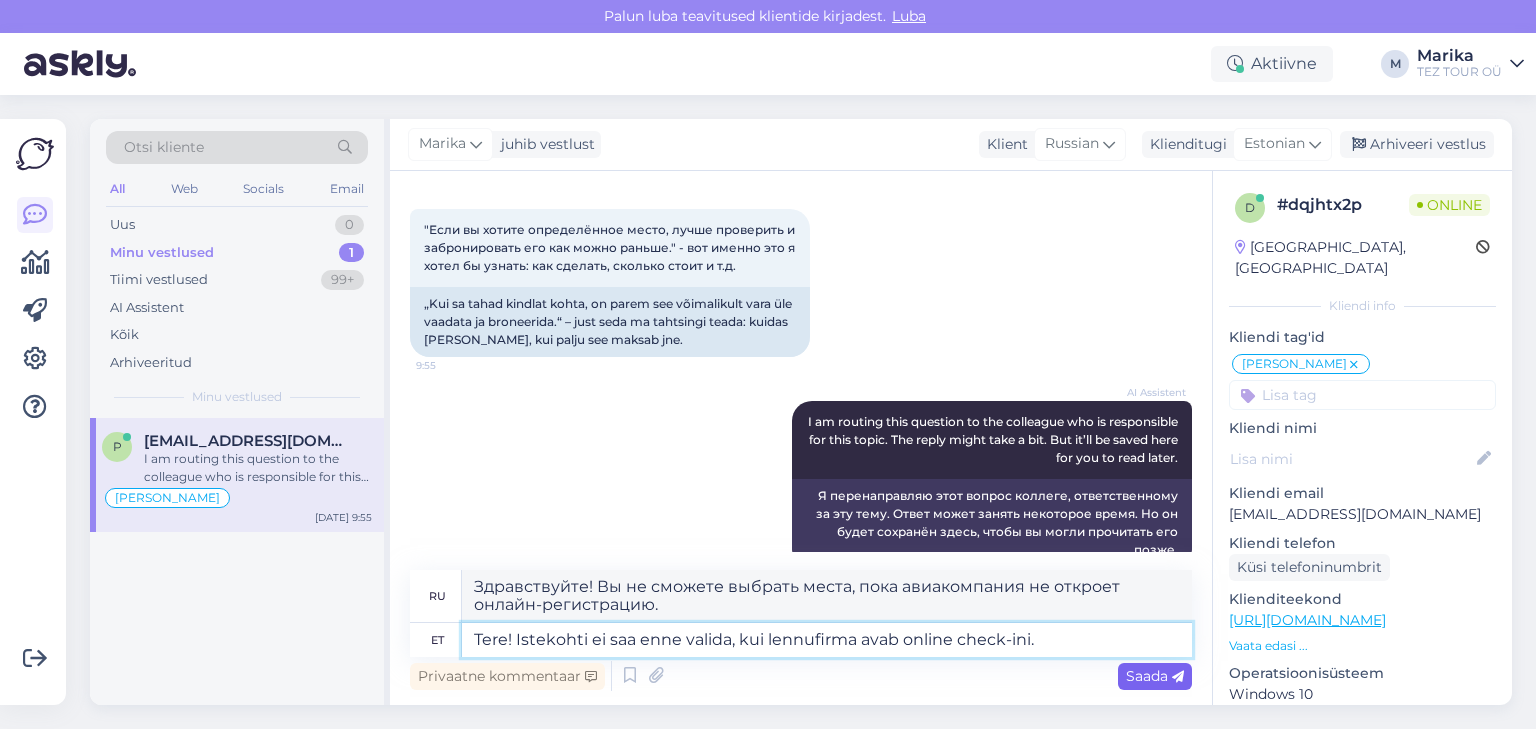 type on "Tere! Istekohti ei saa enne valida, kui lennufirma avab online check-ini." 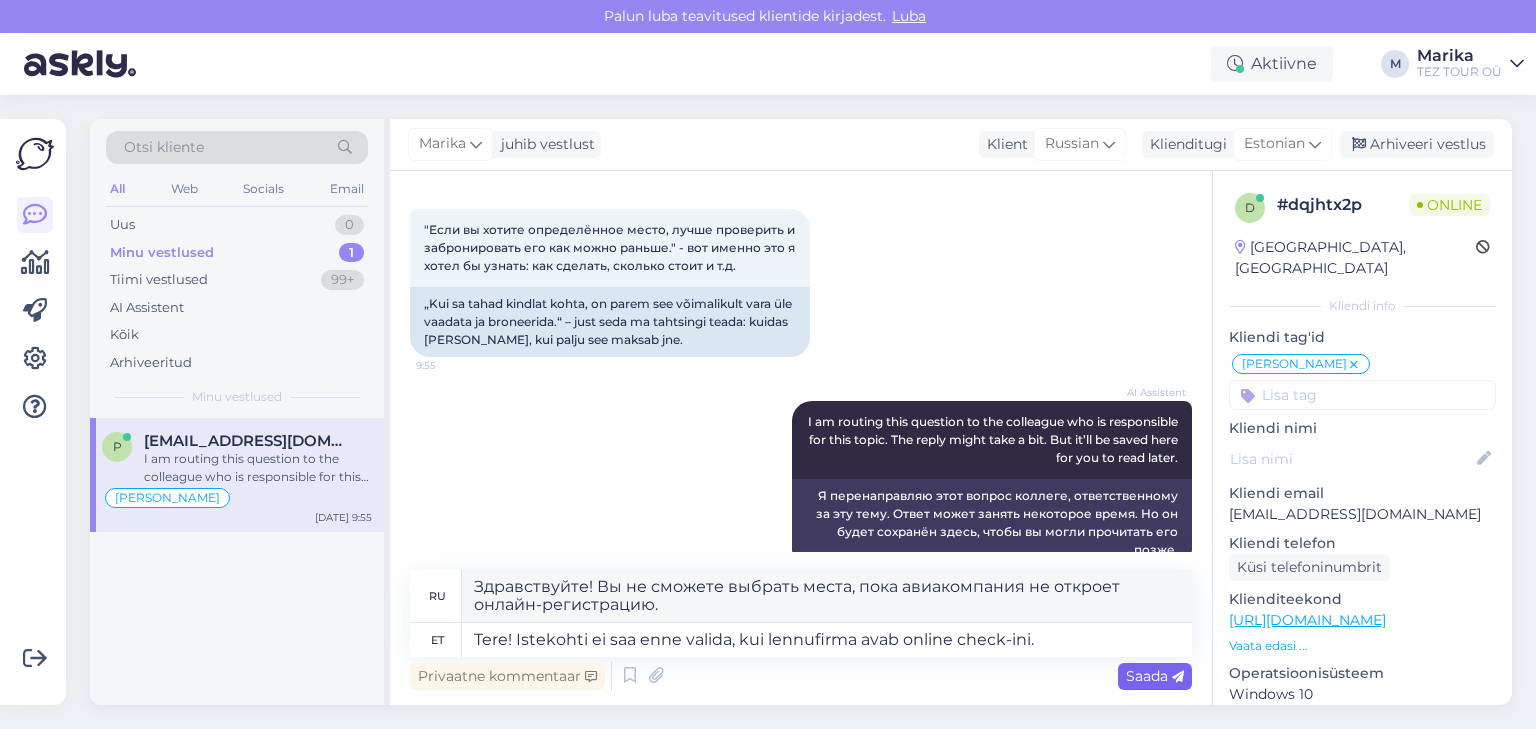 click on "Saada" at bounding box center (1155, 676) 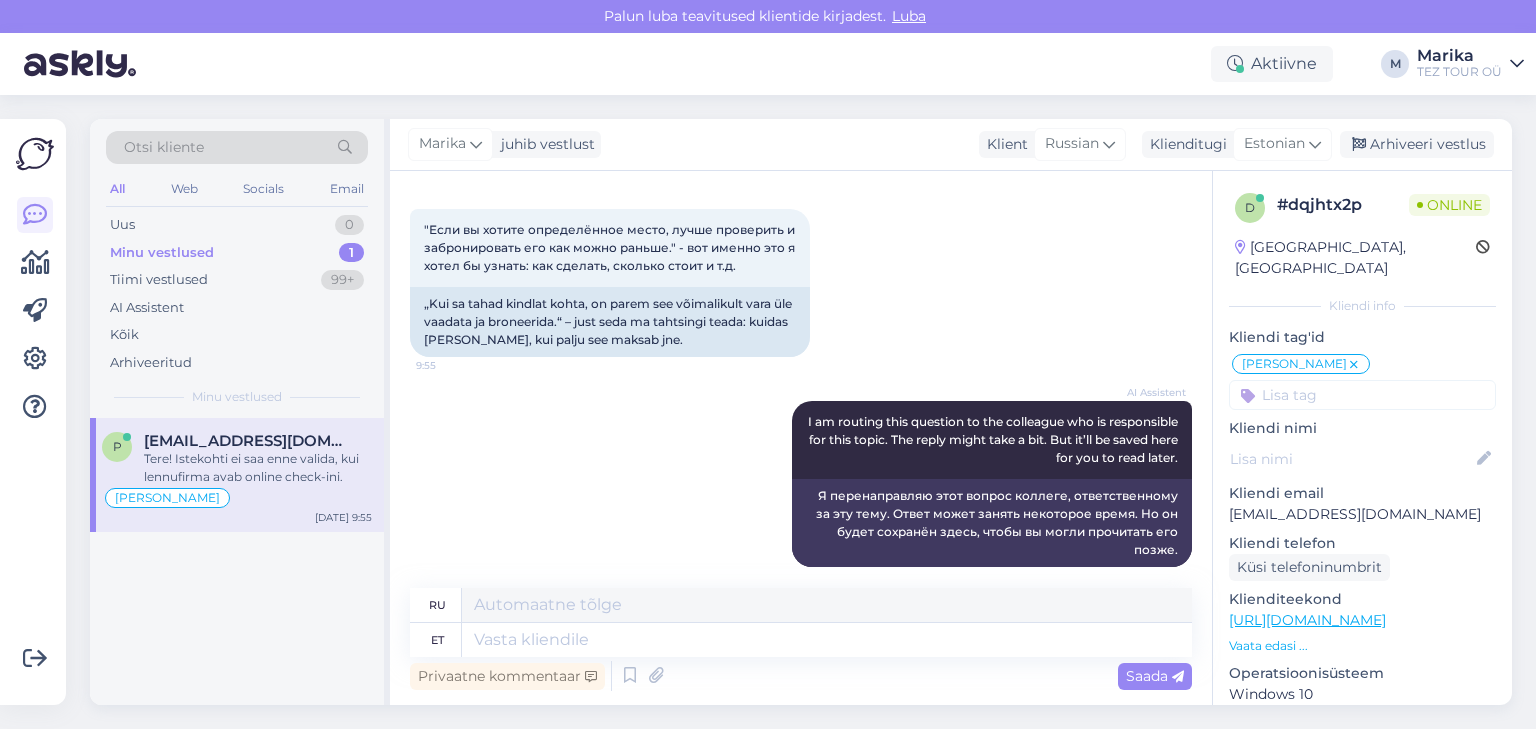 scroll, scrollTop: 4656, scrollLeft: 0, axis: vertical 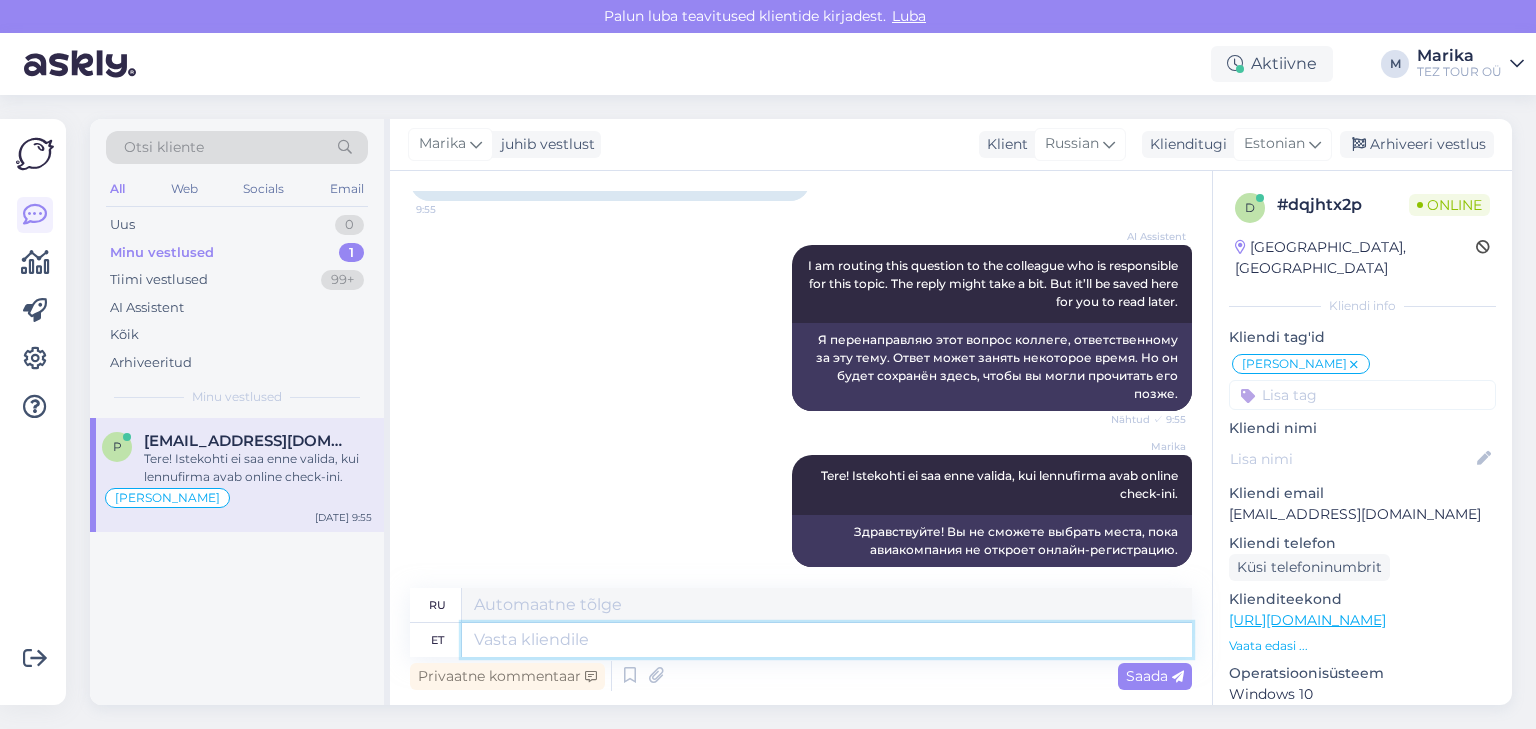 click at bounding box center [827, 640] 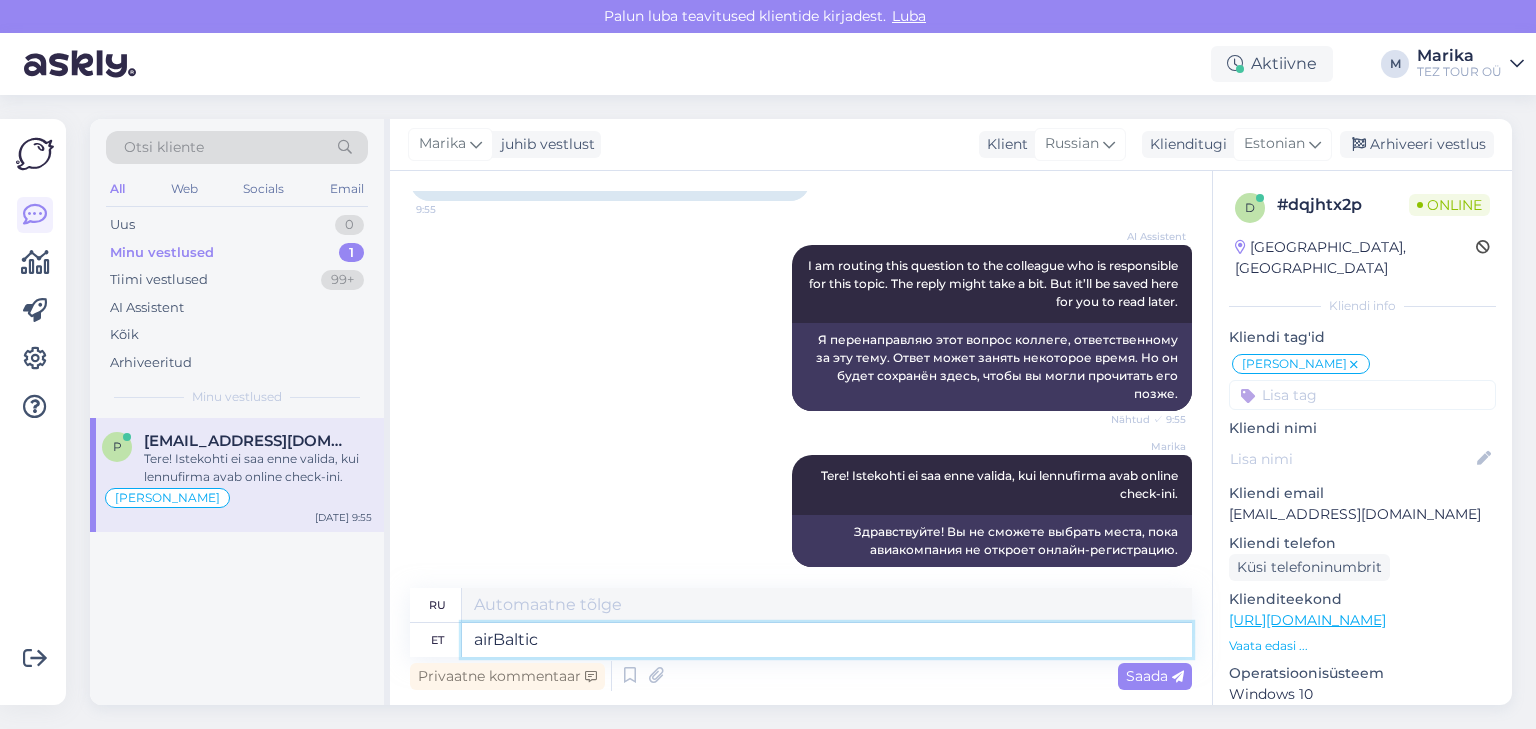 type on "airBaltic" 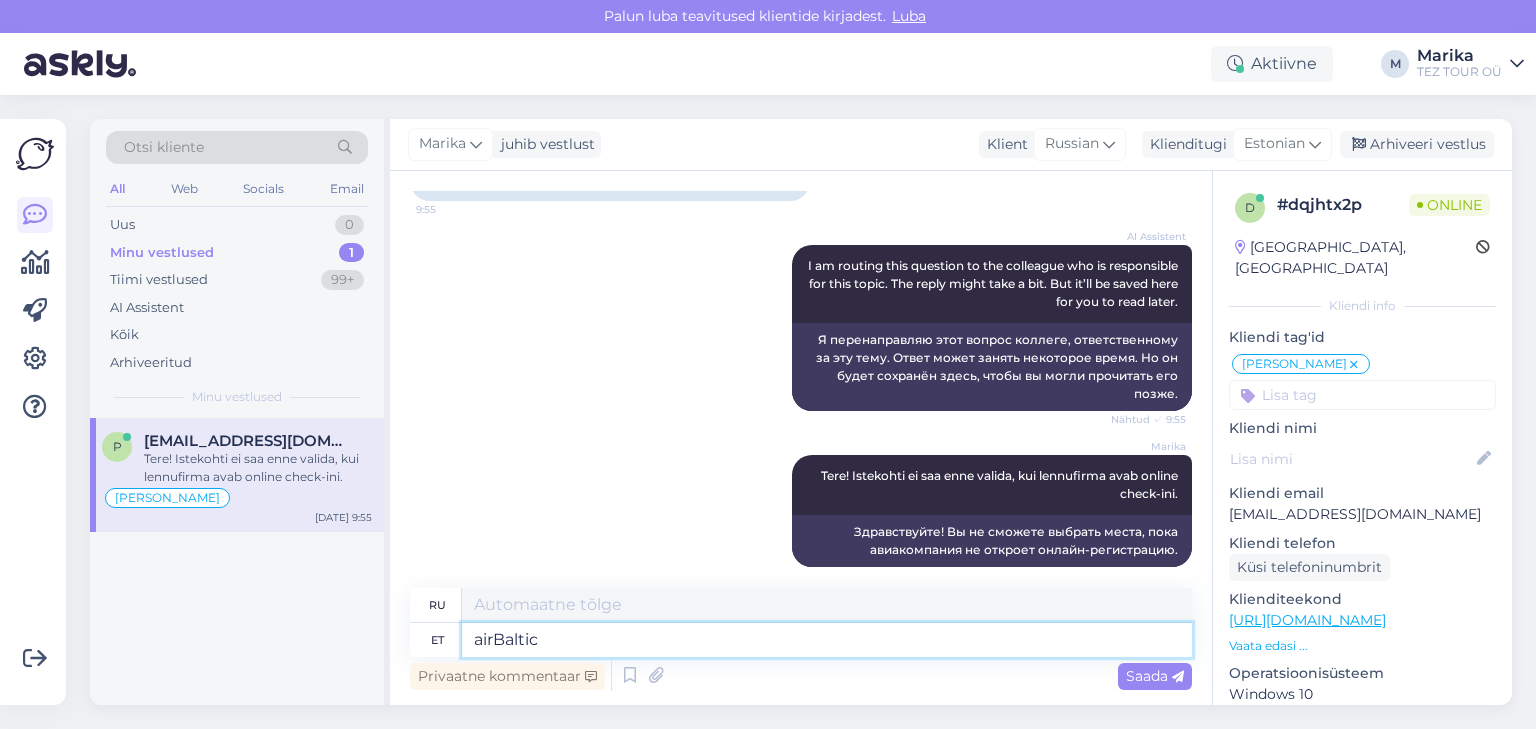 type on "airBaltic" 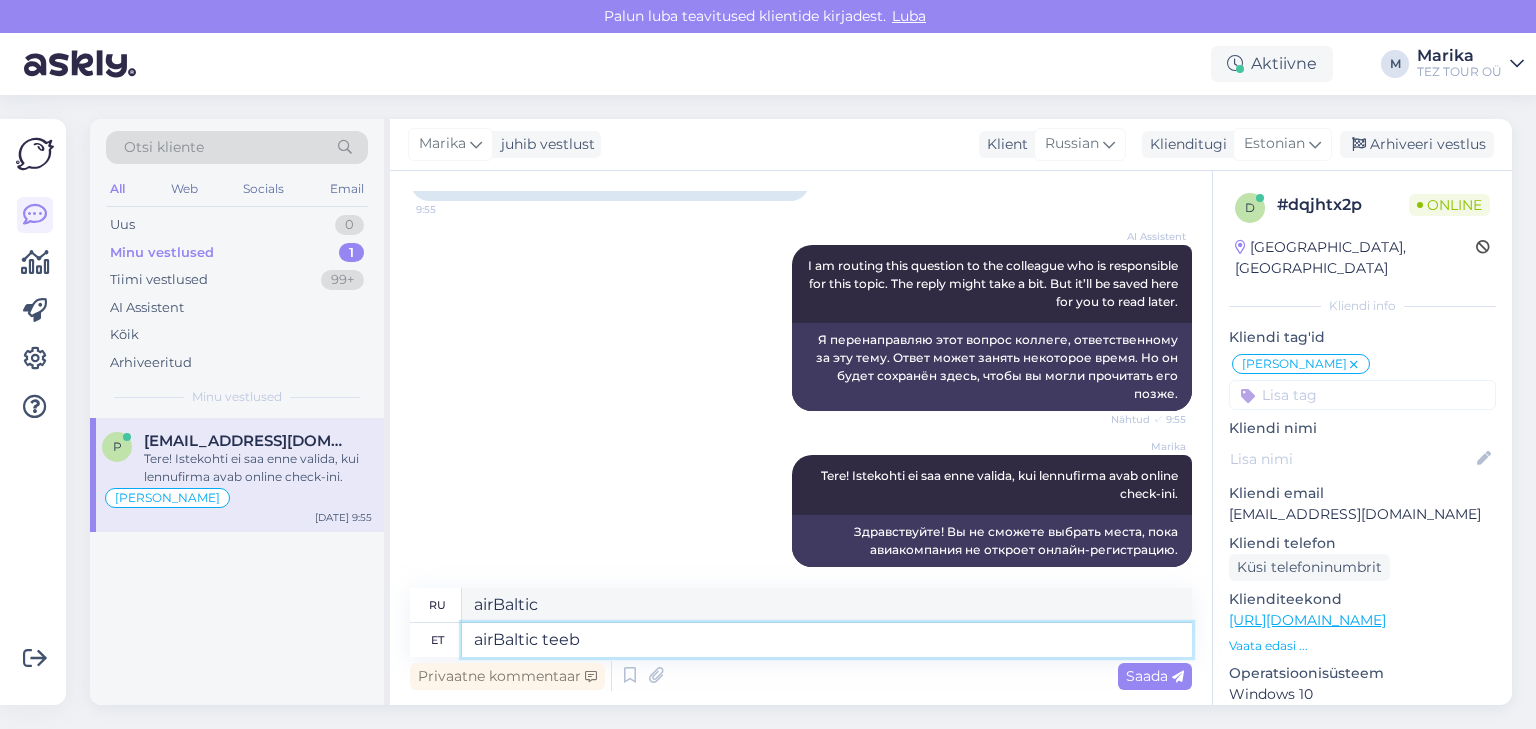 type on "airBaltic teeb o" 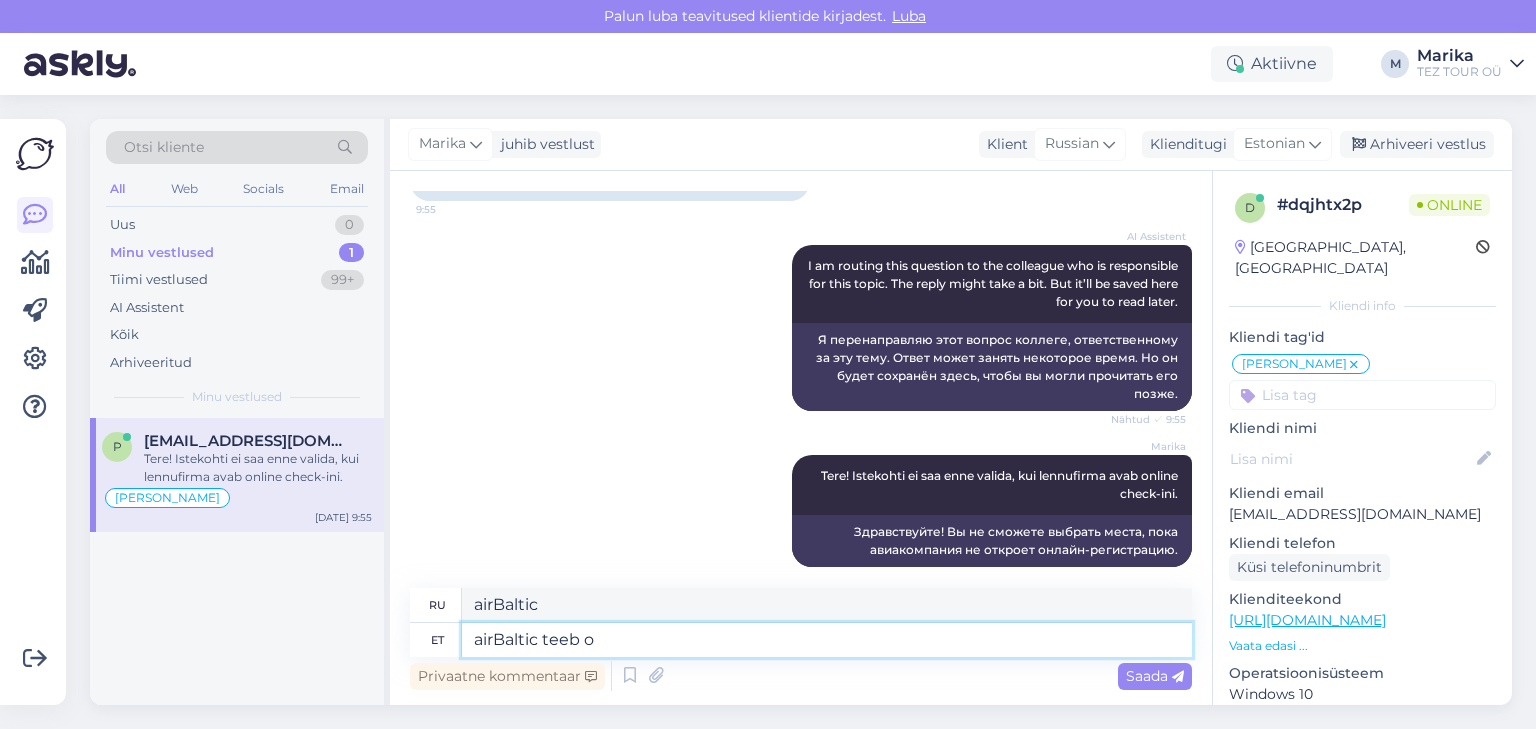 type on "airBaltic делает" 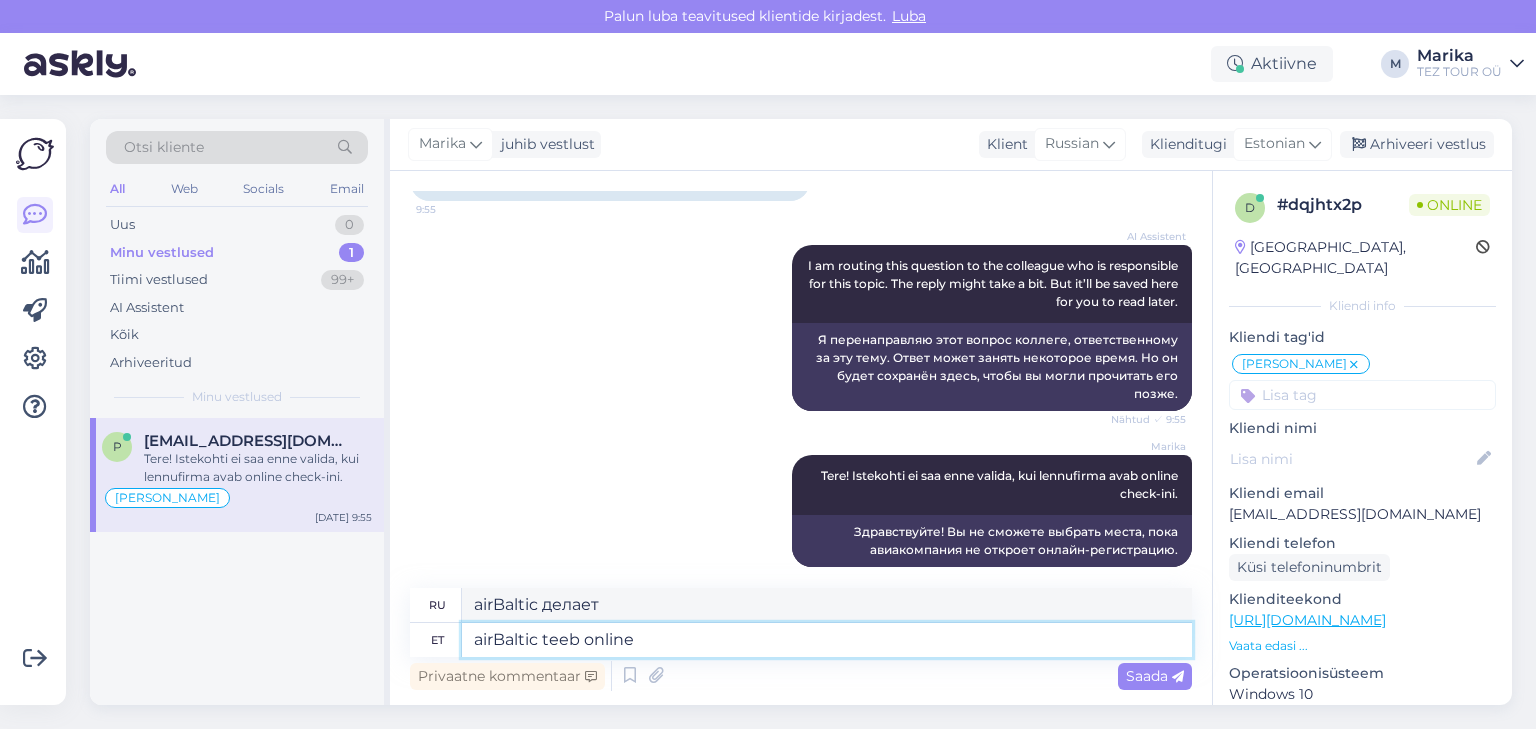 type on "airBaltic teeb online" 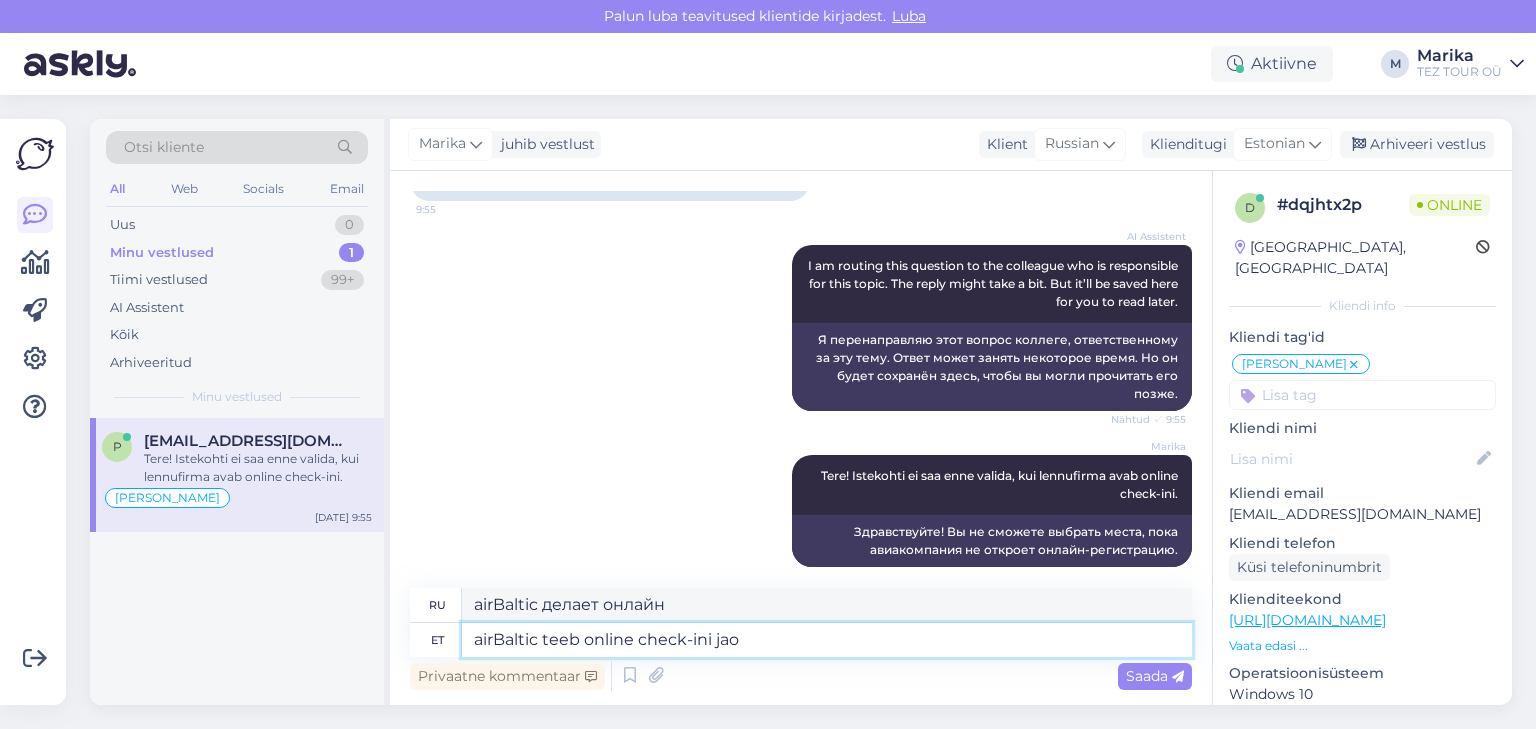 type on "airBaltic teeb online check-ini jaok" 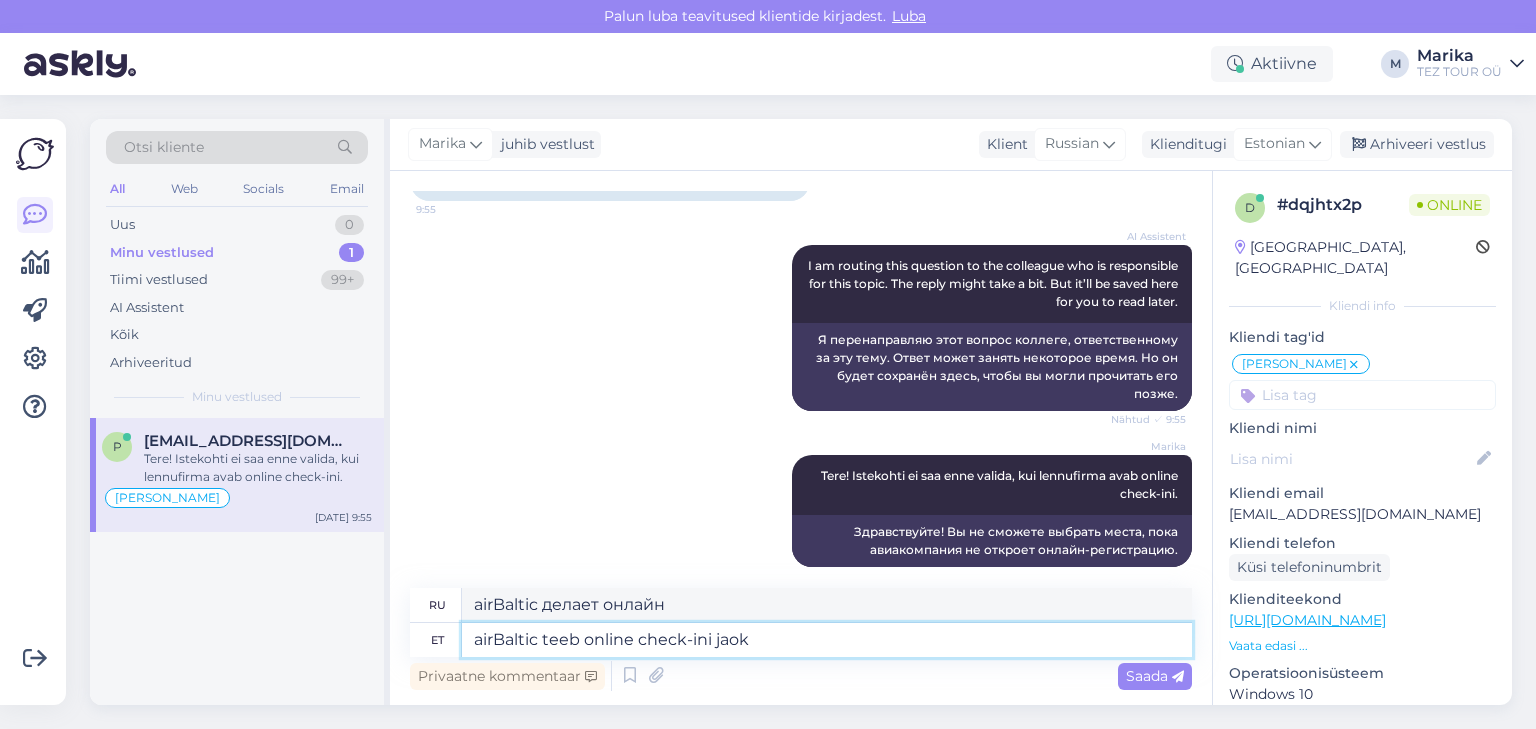 type on "airBaltic проводит онлайн-регистрацию" 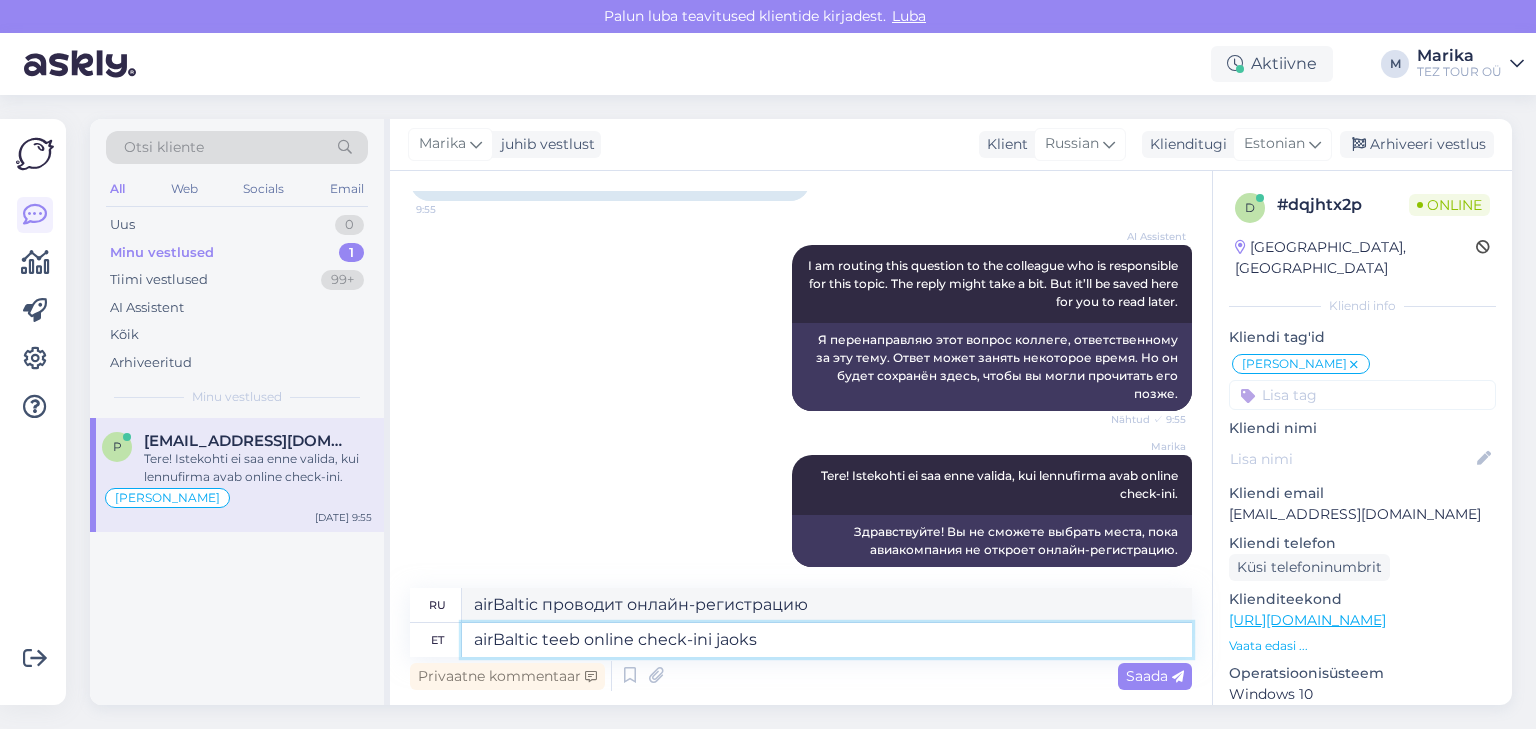 type on "airBaltic teeb online check-ini jaoks e" 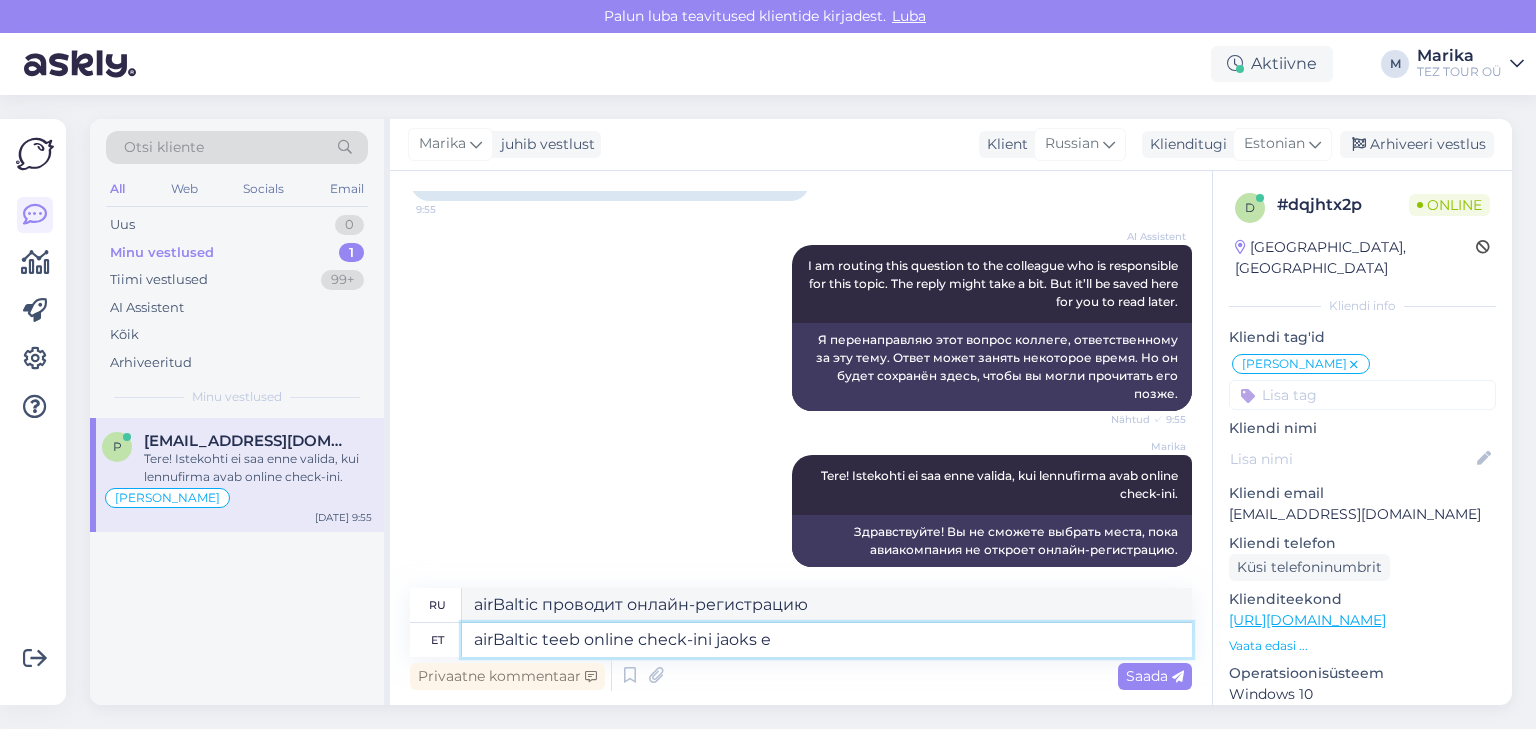 type on "airBaltic предлагает онлайн-регистрацию" 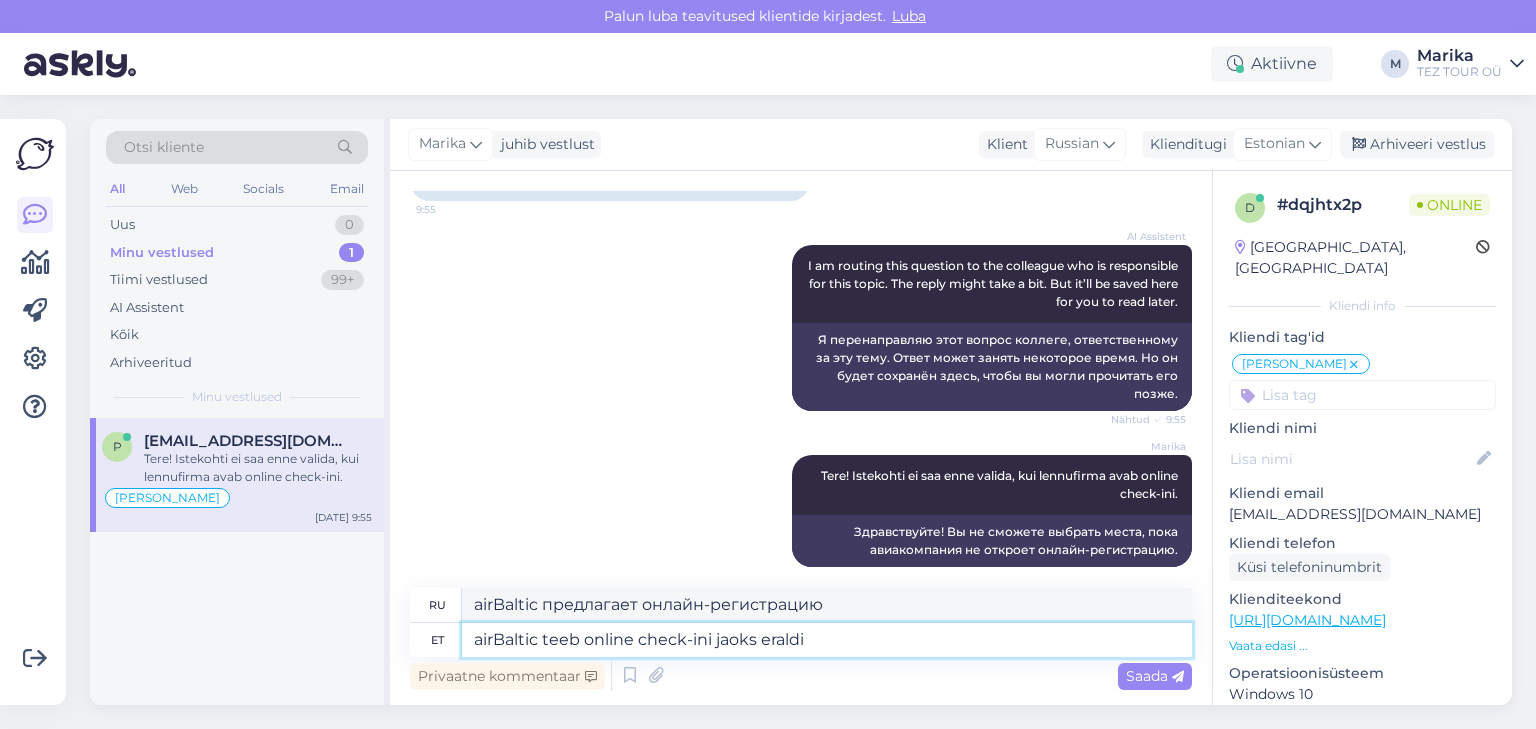 type on "airBaltic teeb online check-ini jaoks eraldi b" 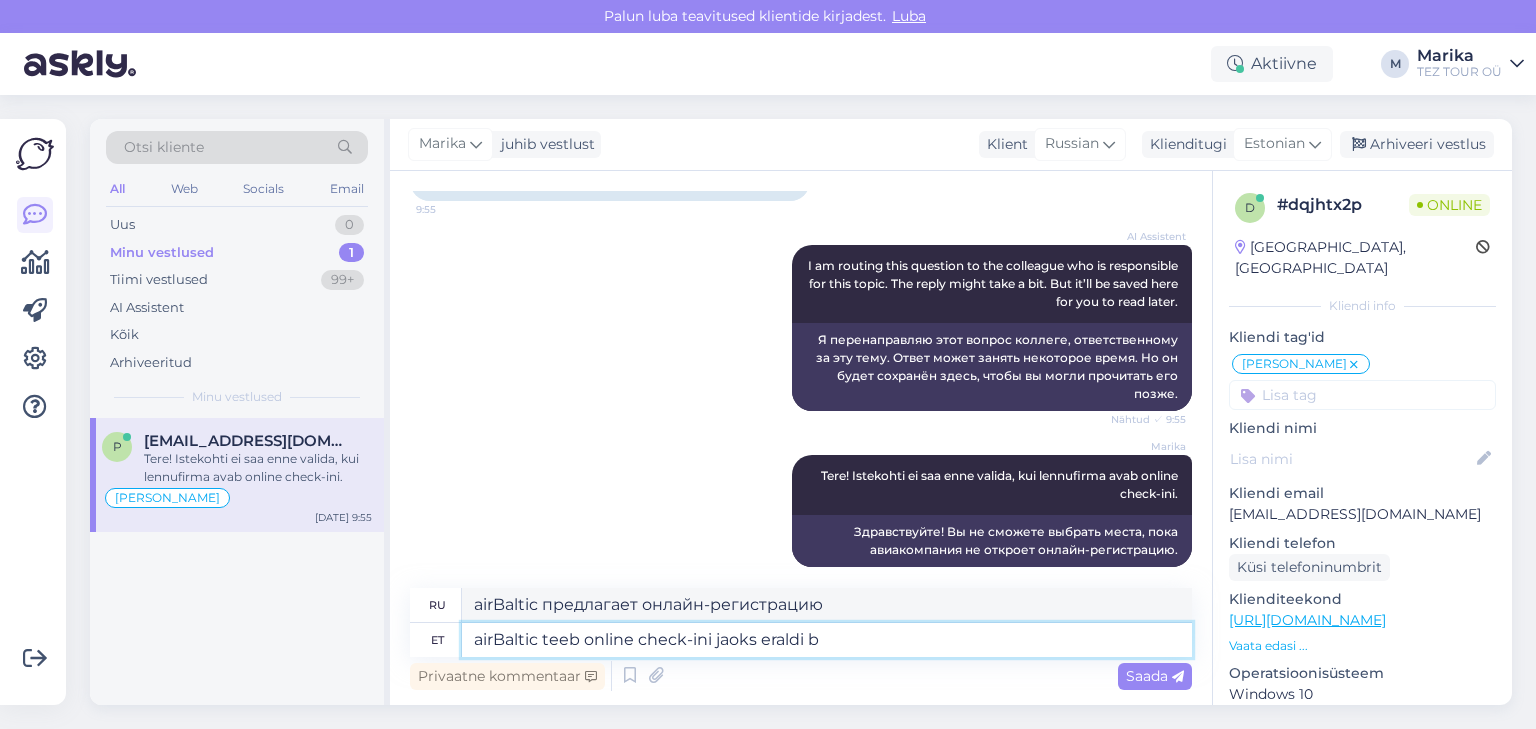 type on "airBaltic введет отдельную онлайн-регистрацию" 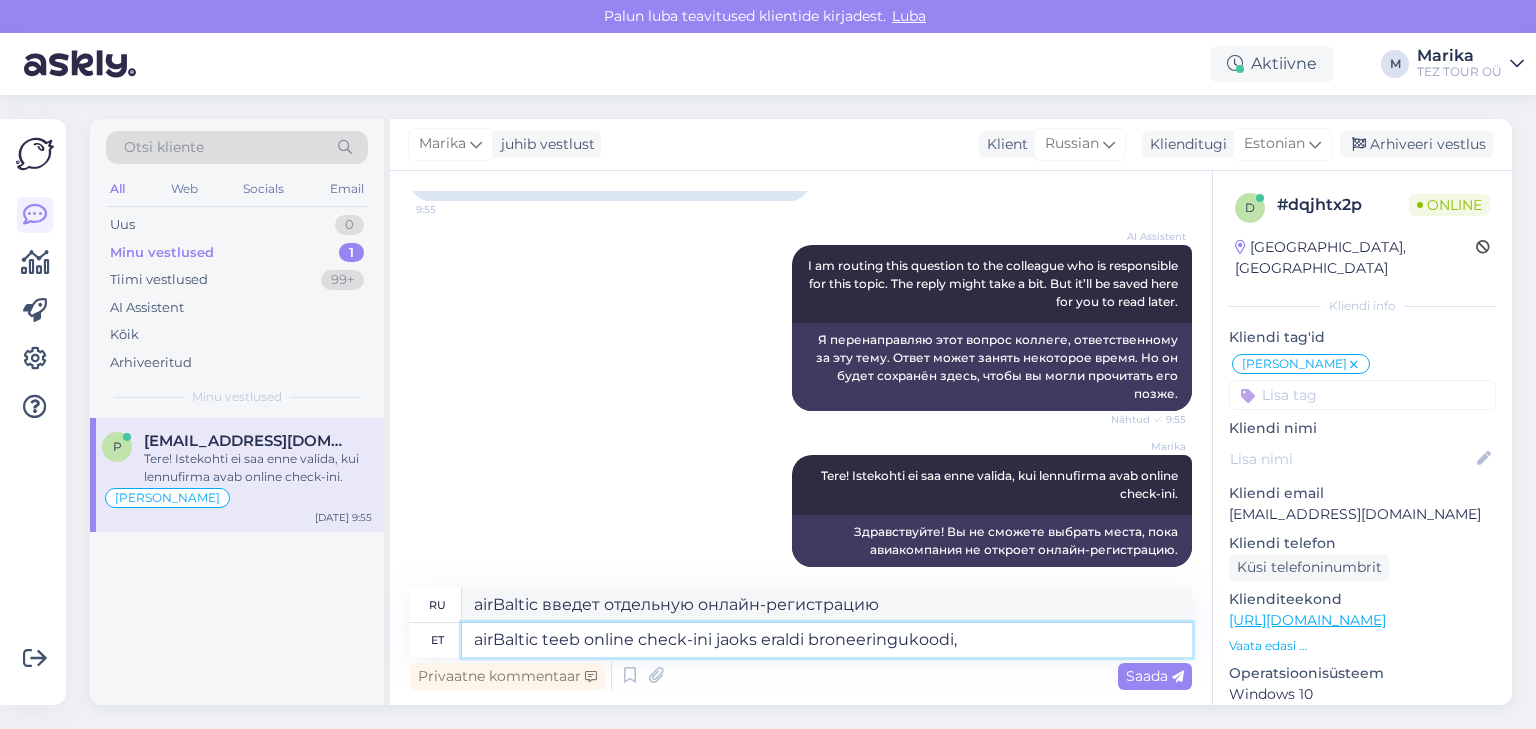 type on "airBaltic teeb online check-ini jaoks eraldi broneeringukoodi," 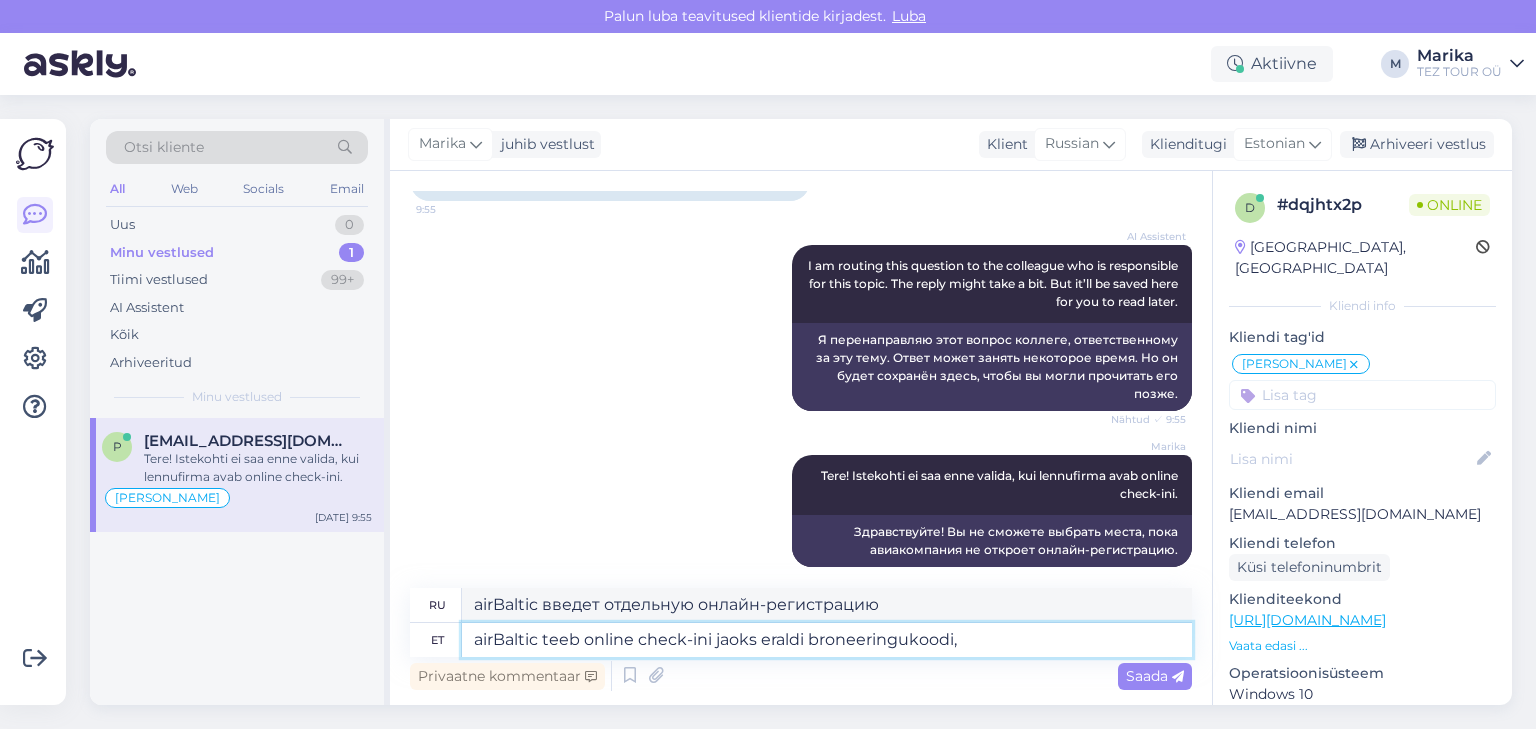 type on "airBaltic создает отдельный код бронирования для онлайн-регистрации" 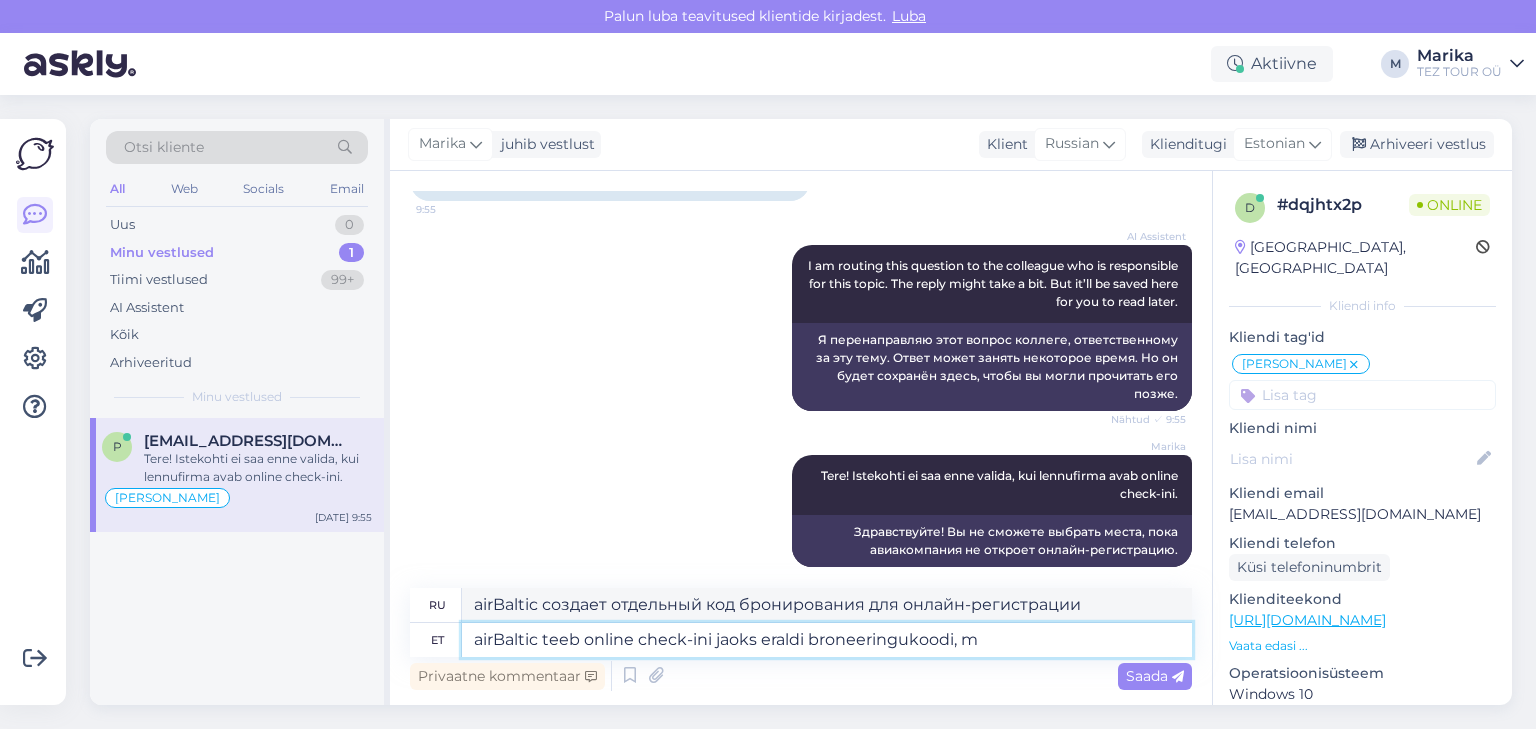 type on "airBaltic teeb online check-ini jaoks eraldi broneeringukoodi, mi" 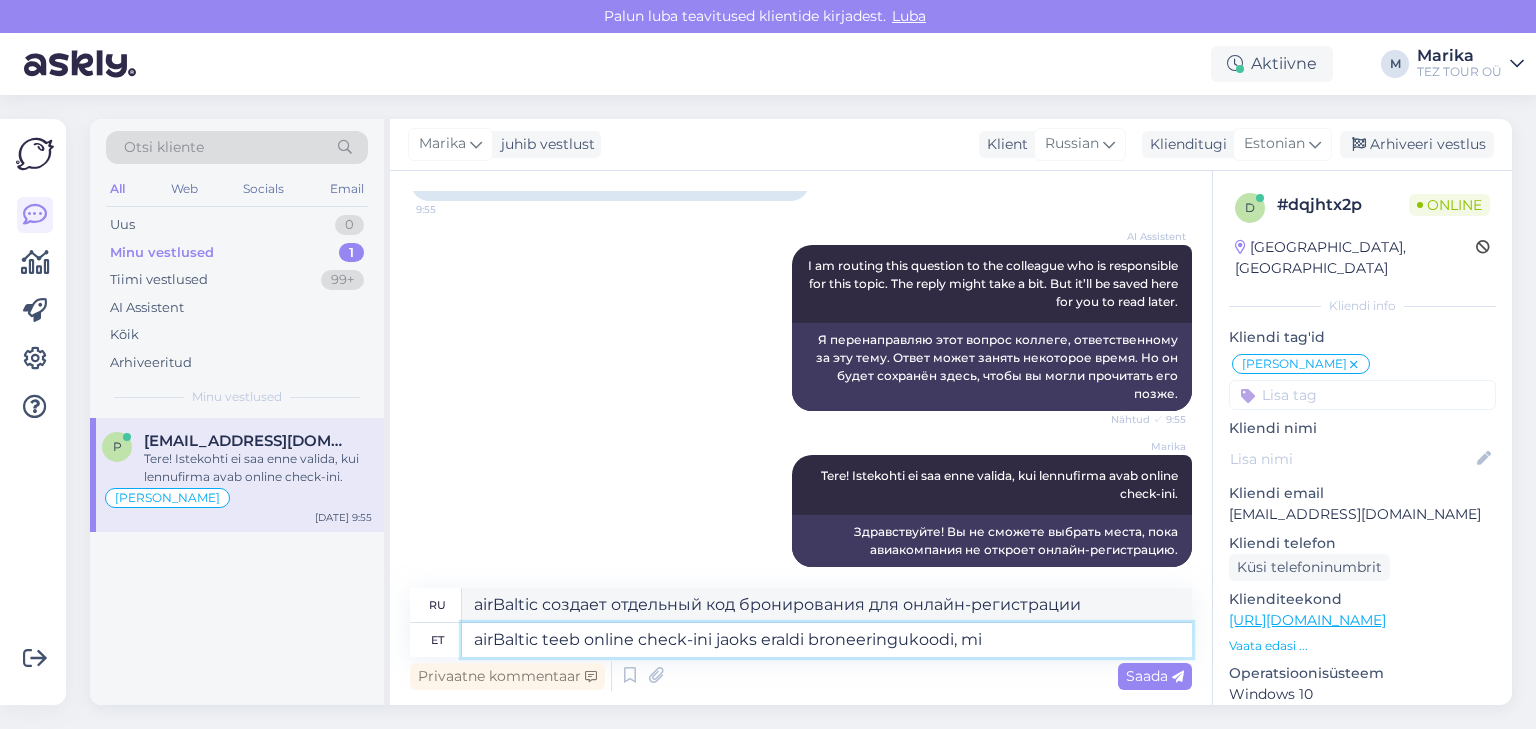 type on "airBaltic выдаст отдельный код бронирования для онлайн-регистрации," 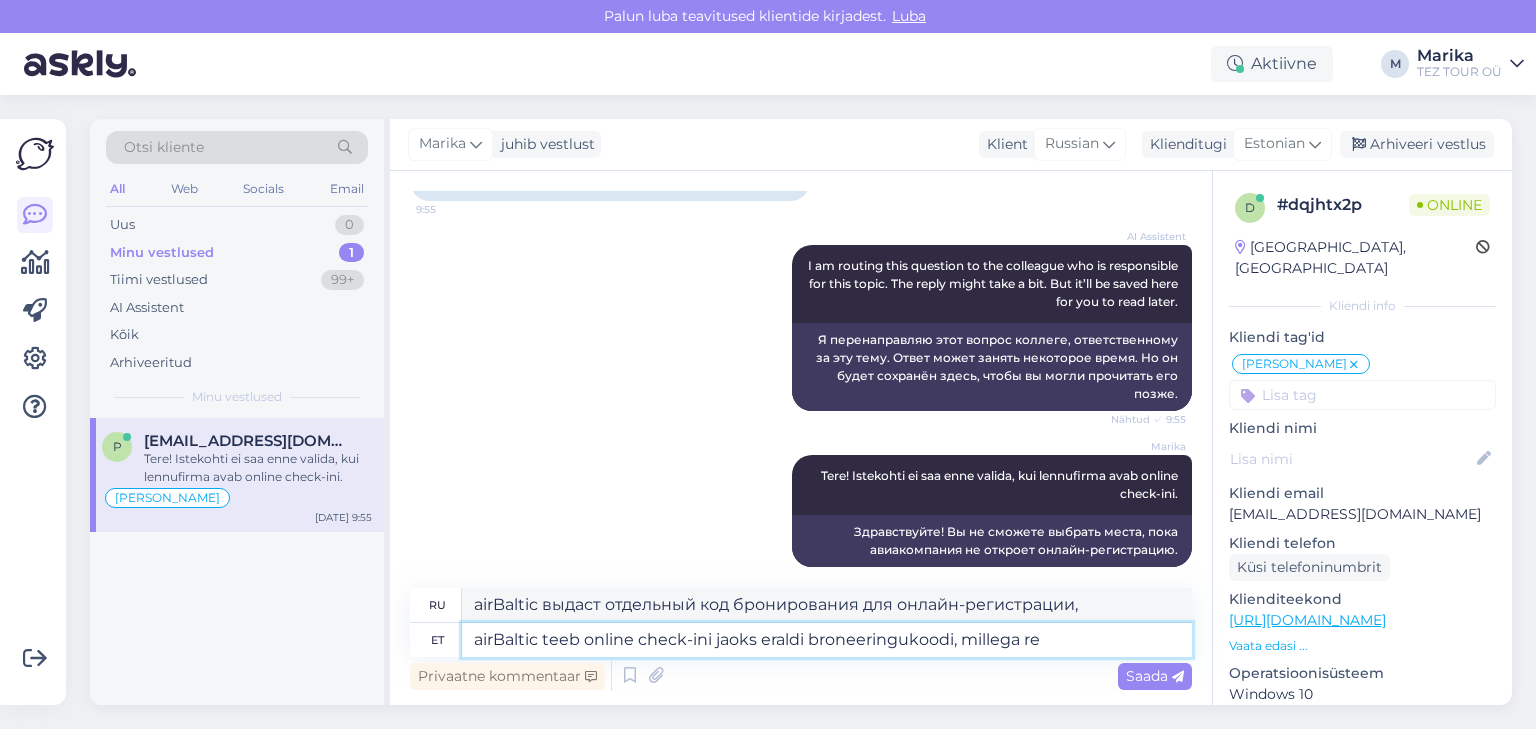 type on "airBaltic teeb online check-ini jaoks eraldi broneeringukoodi, millega rei" 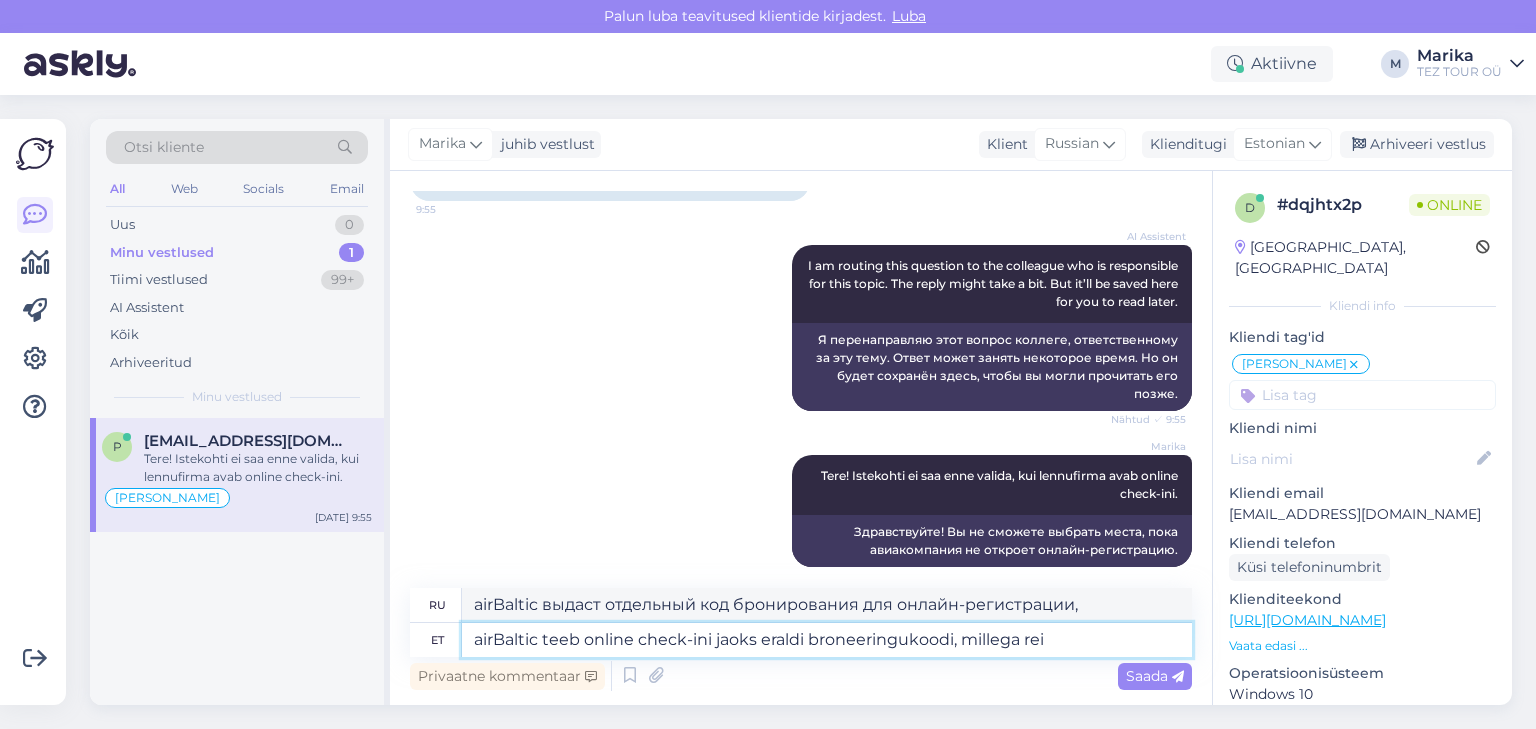 type on "airBaltic выдаст отдельный код бронирования для онлайн-регистрации, который" 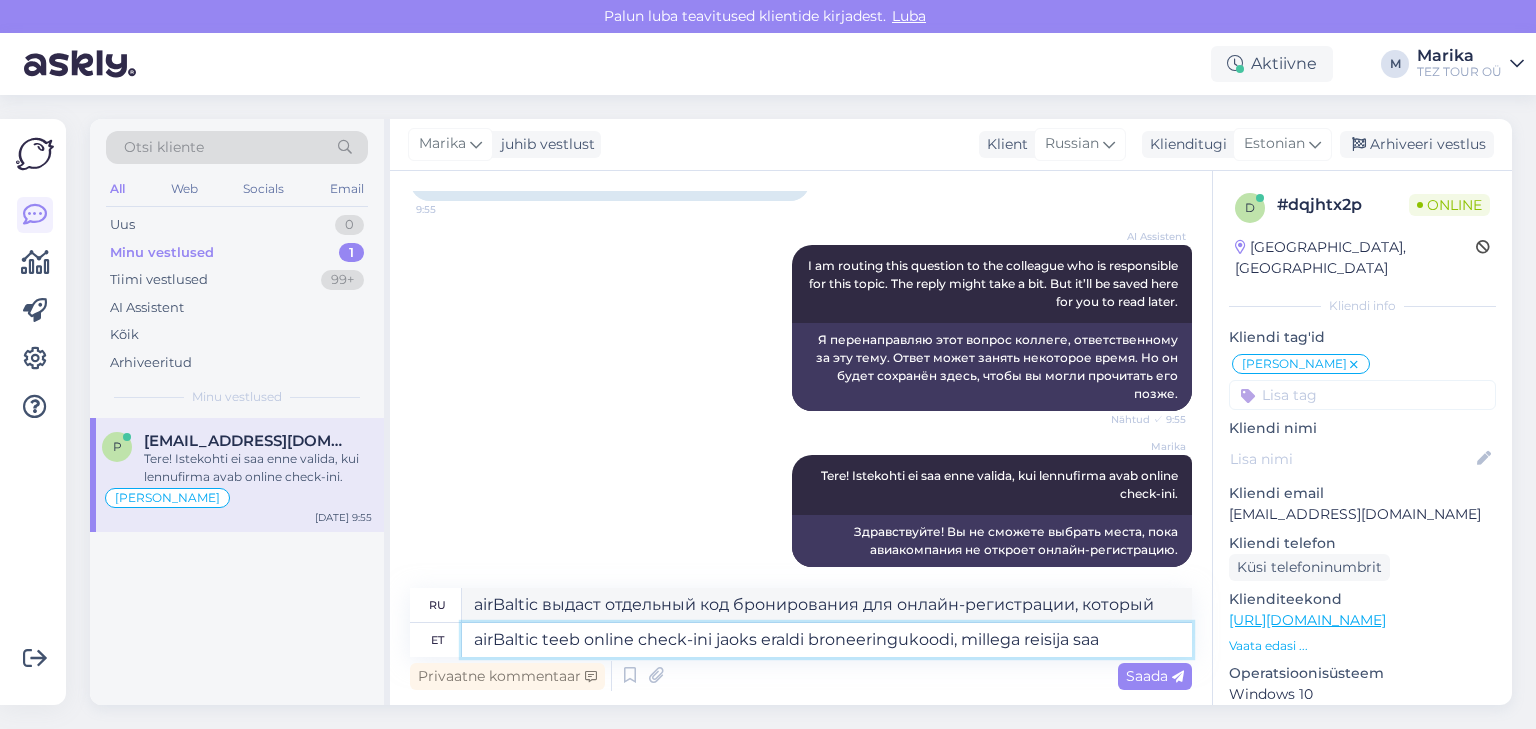 type on "airBaltic teeb online check-ini jaoks eraldi broneeringukoodi, millega reisija saab" 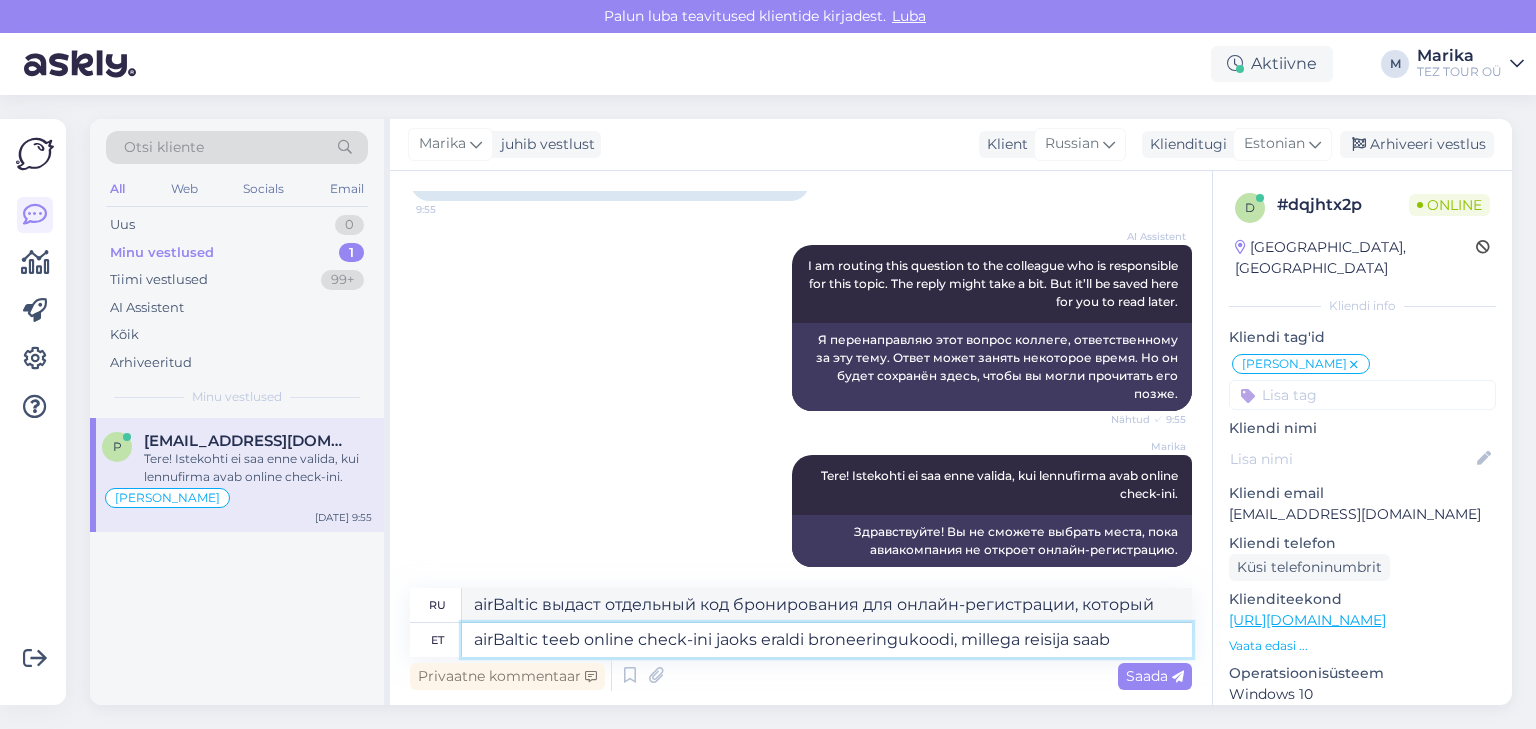 type on "airBaltic выдаст отдельный код бронирования для онлайн-регистрации, который пассажир будет использовать" 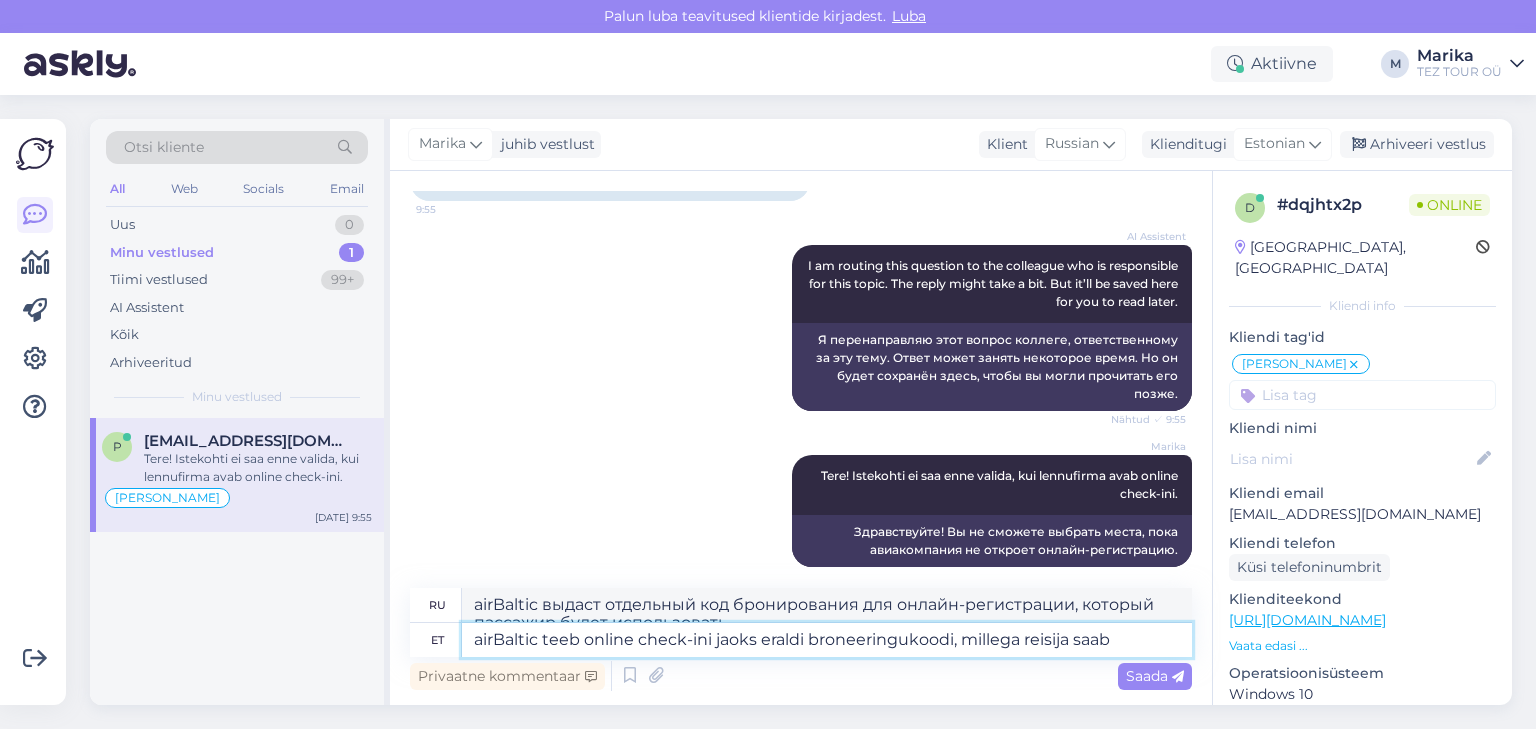 scroll, scrollTop: 4675, scrollLeft: 0, axis: vertical 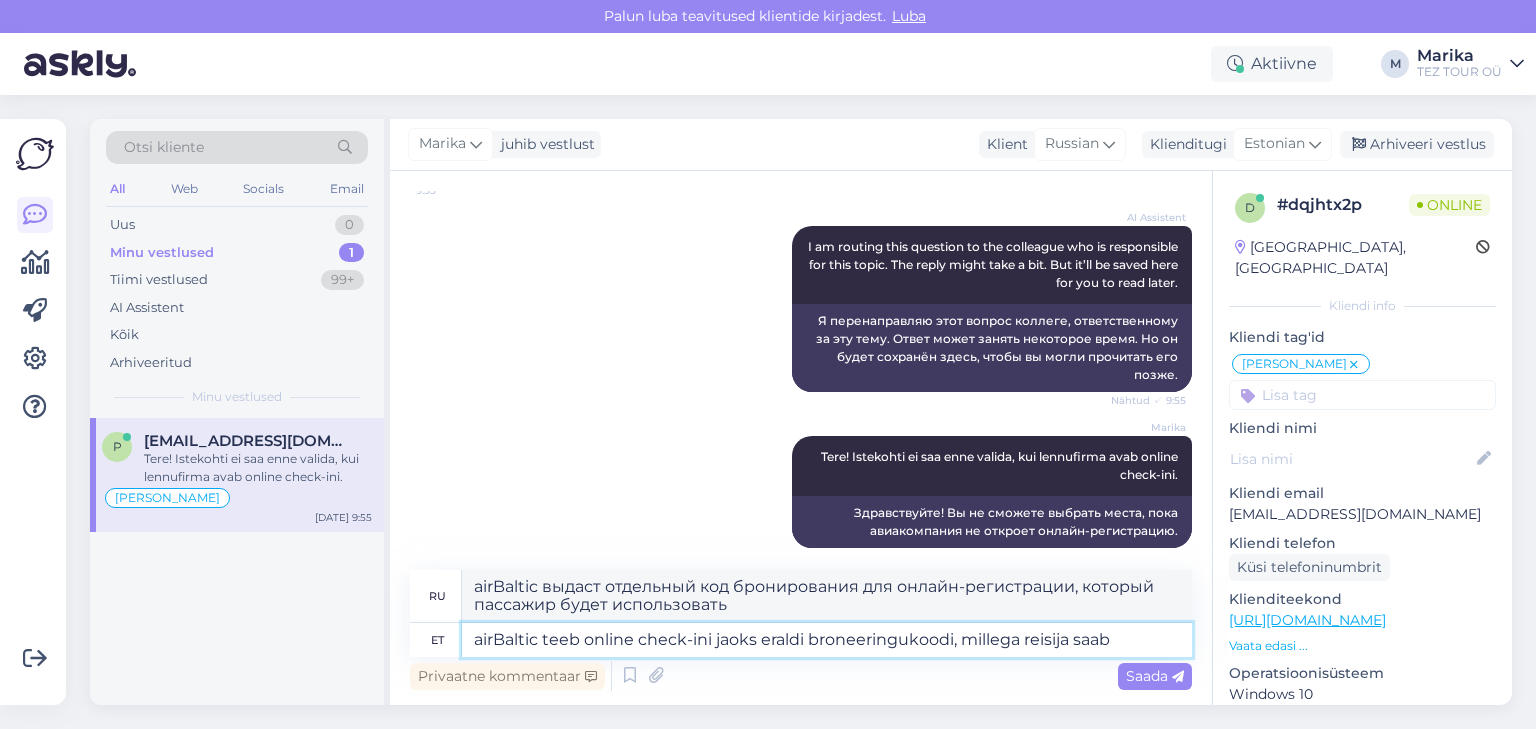 type on "airBaltic teeb online check-ini jaoks eraldi broneeringukoodi, millega reisija saab l" 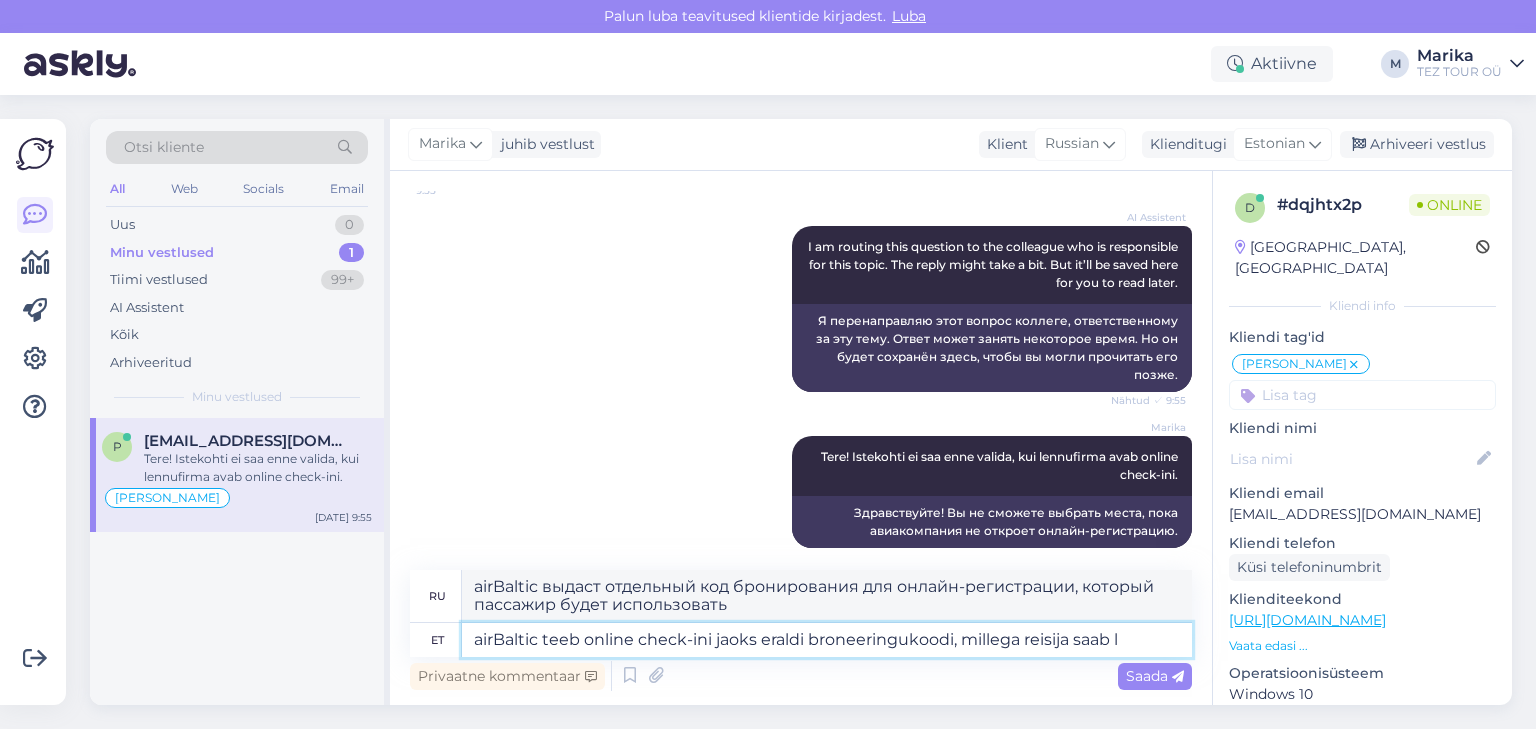 type on "airBaltic выдаст отдельный код бронирования для онлайн-регистрации, с помощью которого пассажир сможет" 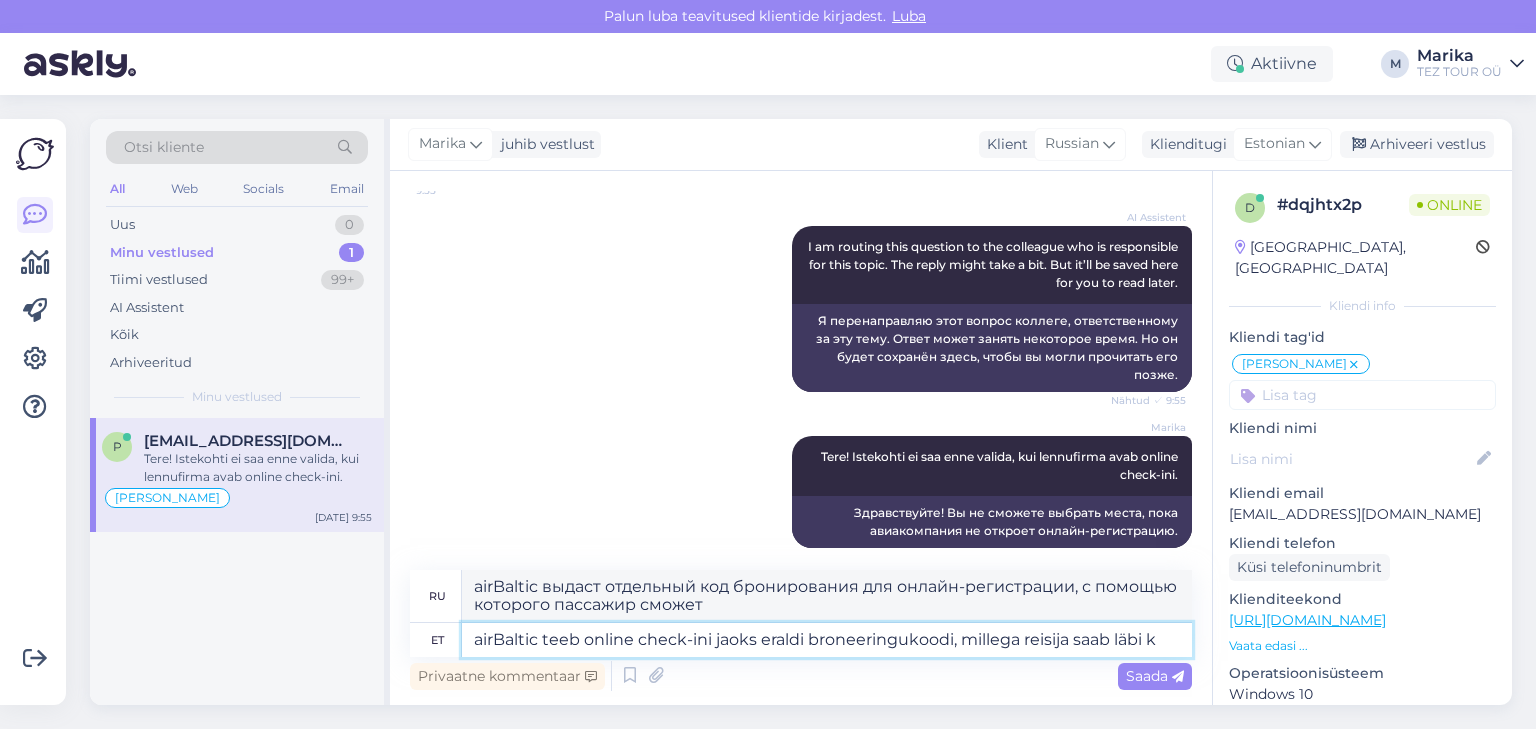 type on "airBaltic teeb online check-ini jaoks eraldi broneeringukoodi, millega reisija saab läbi ko" 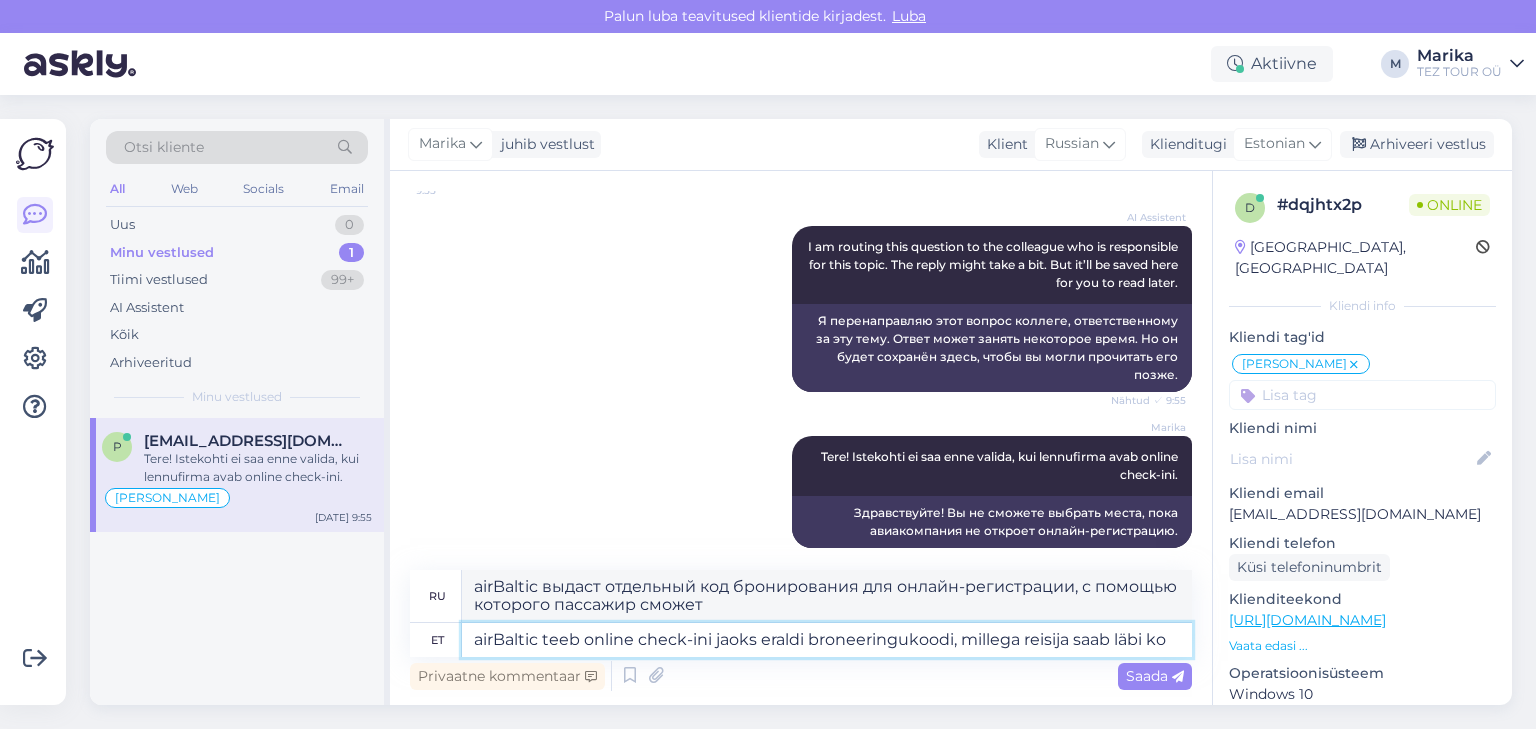type on "airBaltic выдаст отдельный код бронирования для онлайн-регистрации, который пассажир сможет использовать для прохождения" 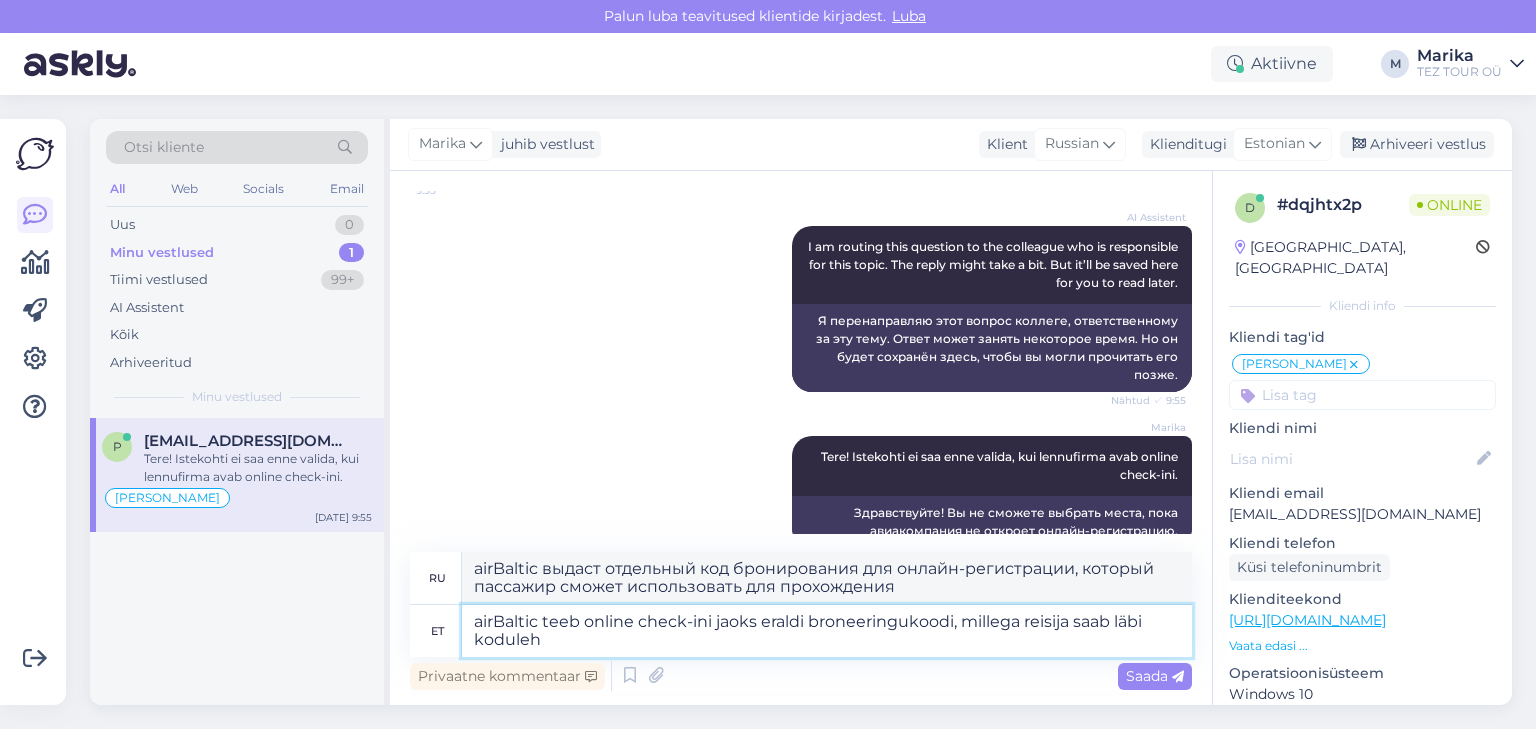 type on "airBaltic teeb online check-ini jaoks eraldi broneeringukoodi, millega reisija saab läbi kodulehe" 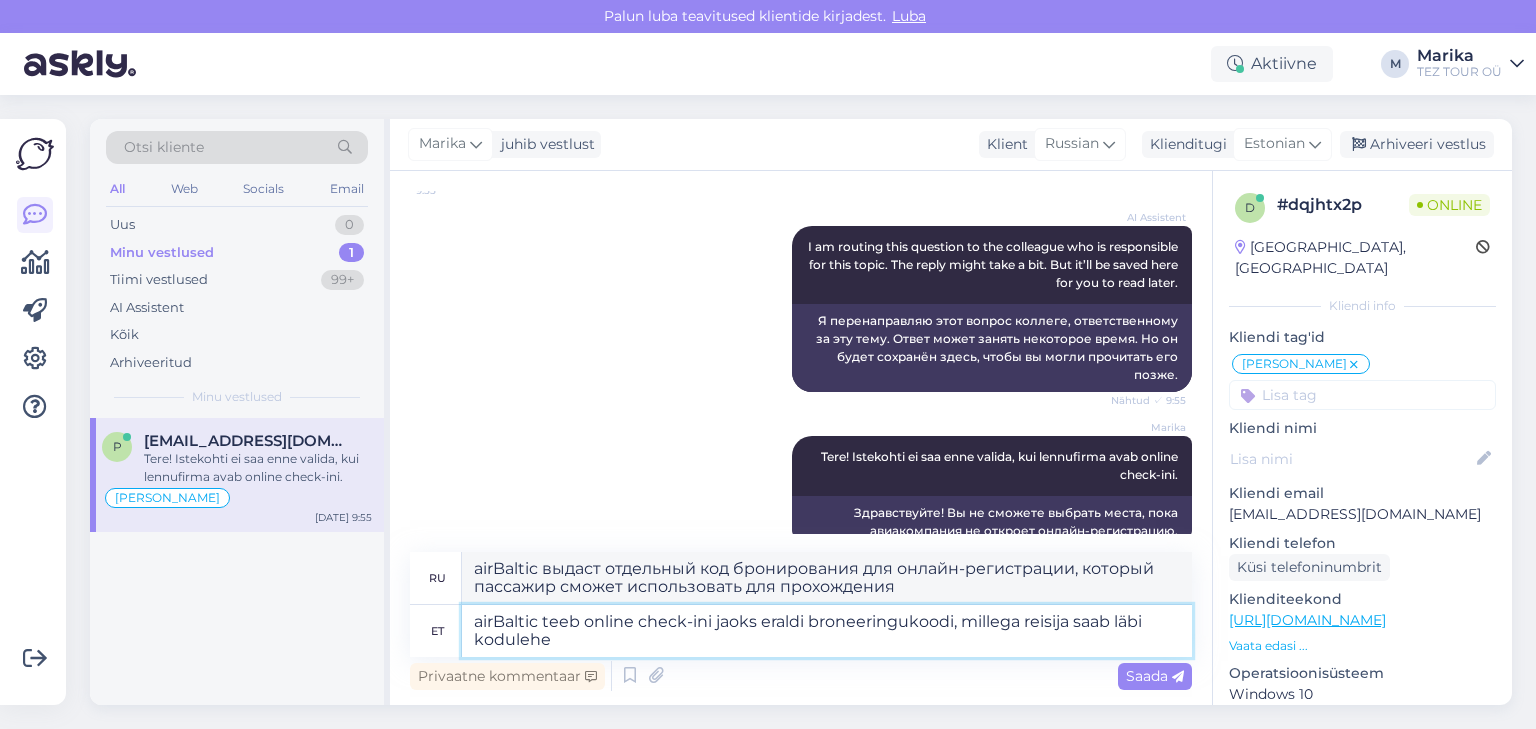 type on "airBaltic выдаст отдельный код бронирования для онлайн-регистрации, который пассажир сможет использовать на сайте." 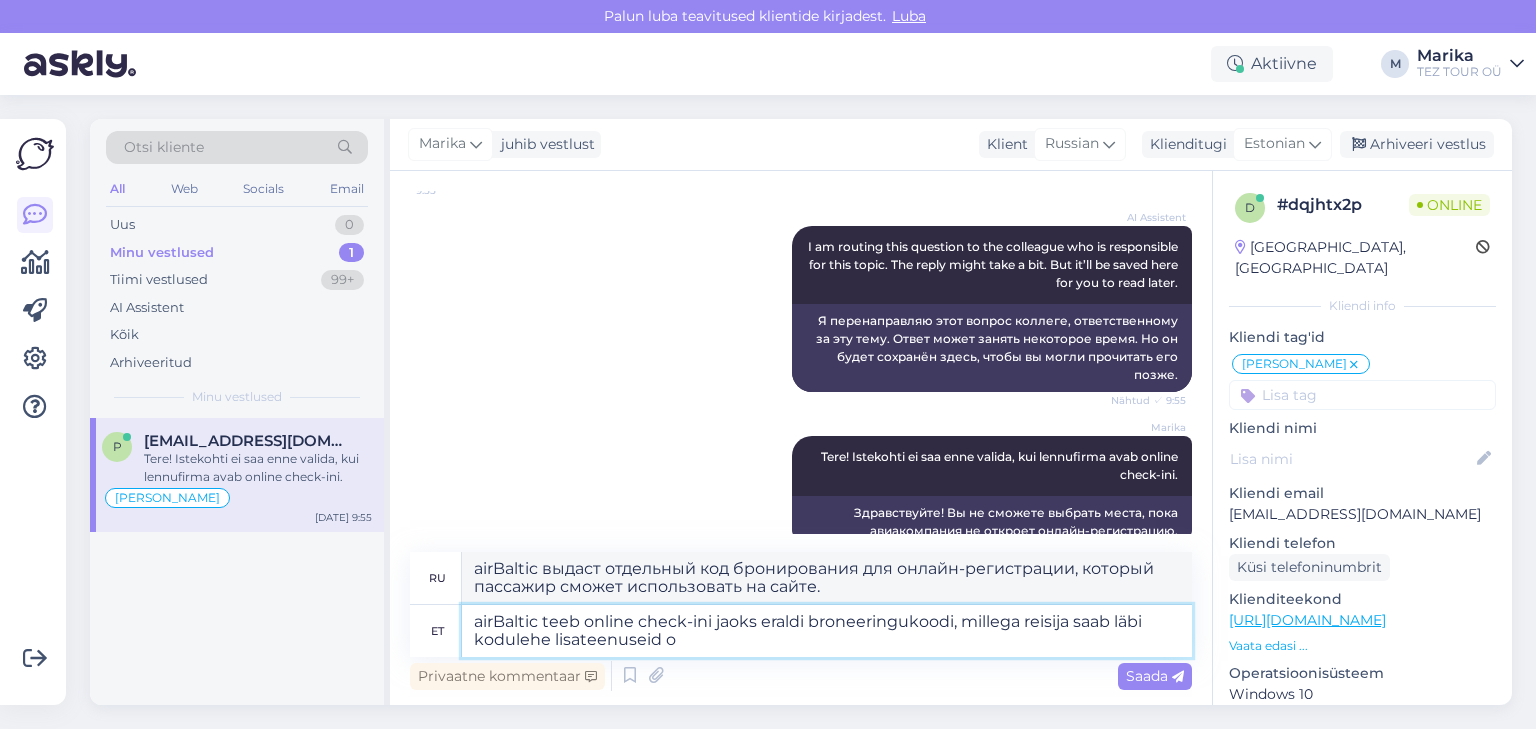 type on "airBaltic teeb online check-ini jaoks eraldi broneeringukoodi, millega reisija saab läbi kodulehe lisateenuseid os" 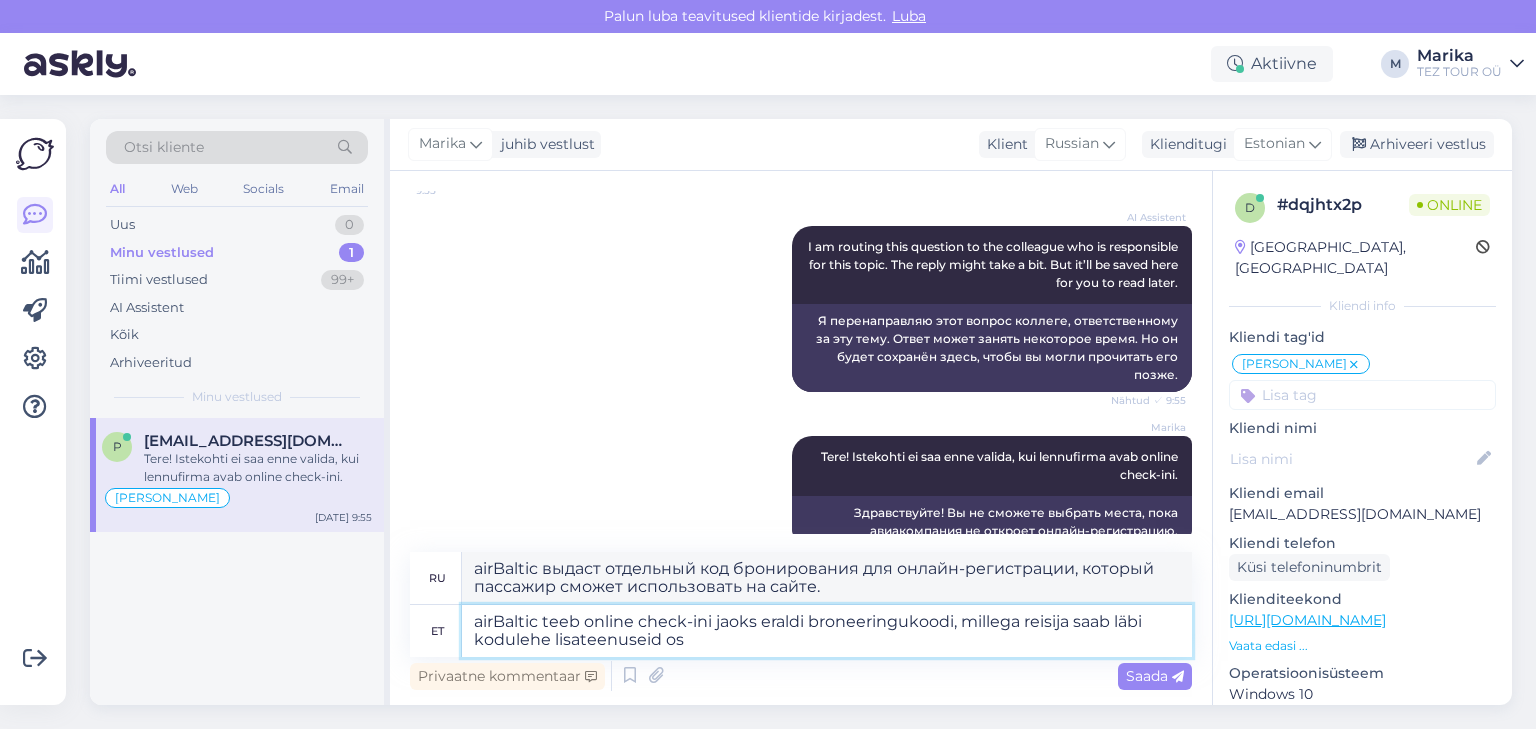 type on "airBaltic выдаст отдельный код бронирования для онлайн-регистрации, с помощью которого пассажир сможет получить доступ к дополнительным услугам на веб-сайте." 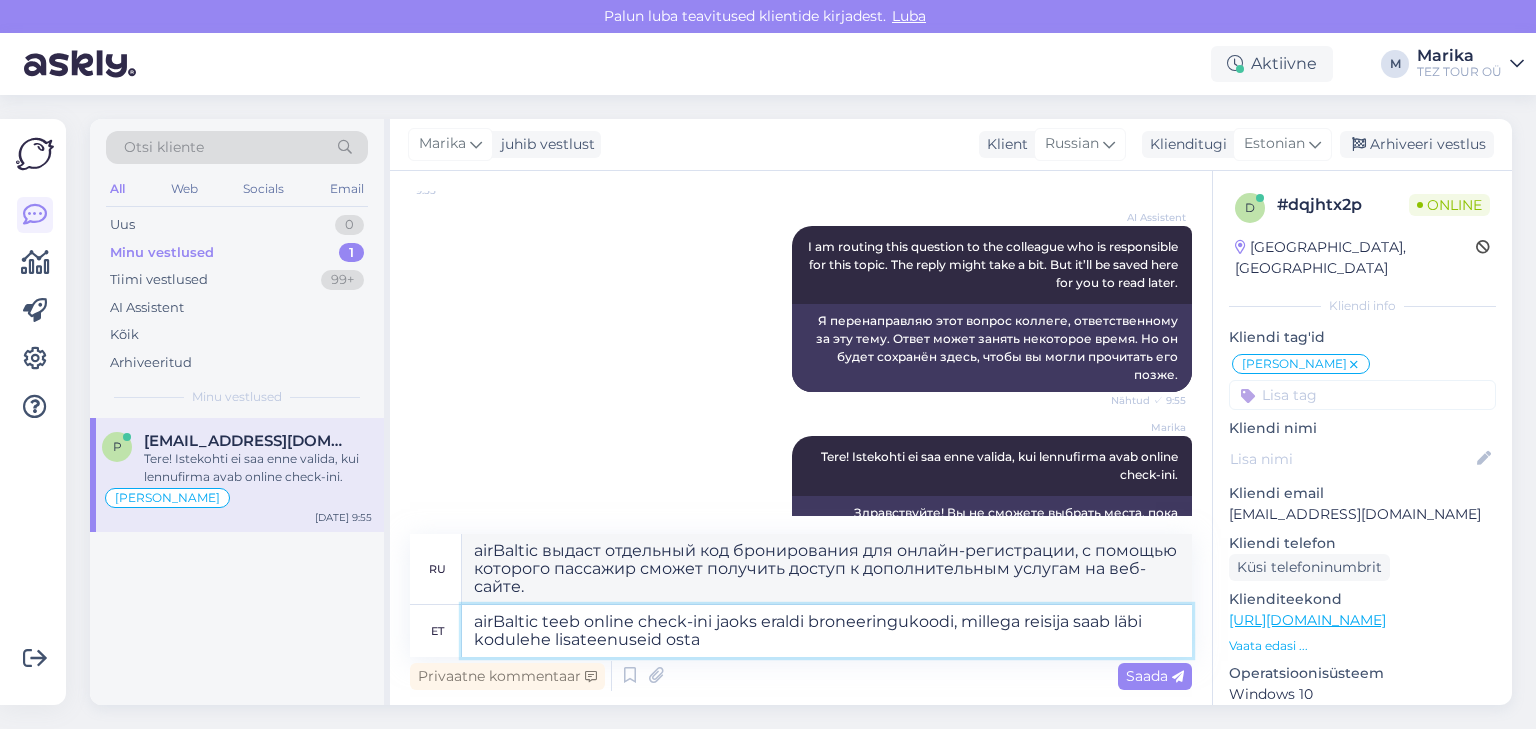 type on "airBaltic teeb online check-ini jaoks eraldi broneeringukoodi, millega reisija saab läbi kodulehe lisateenuseid osta." 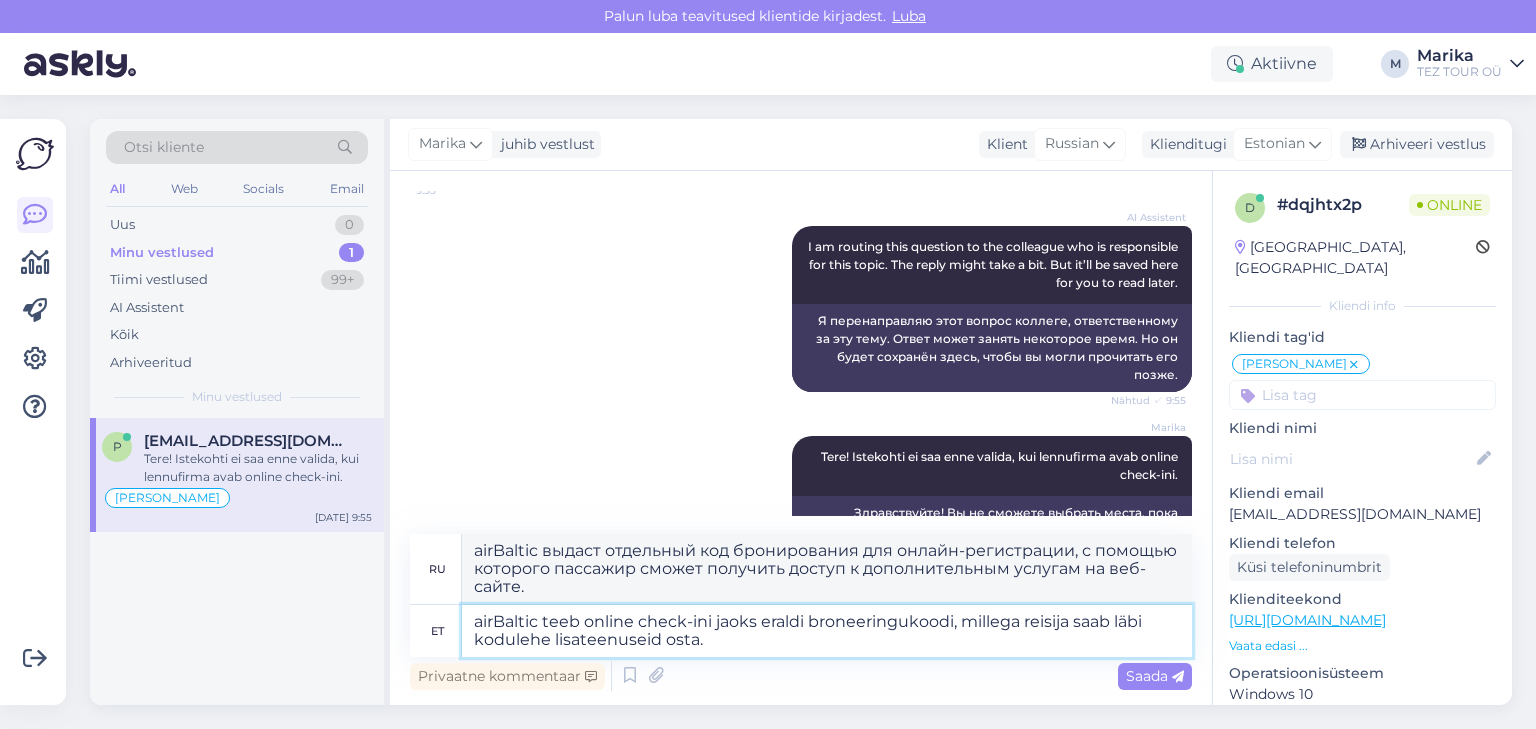 type on "airBaltic выпускает отдельный код бронирования для онлайн-регистрации, с помощью которого пассажир может приобрести дополнительные услуги через сайт." 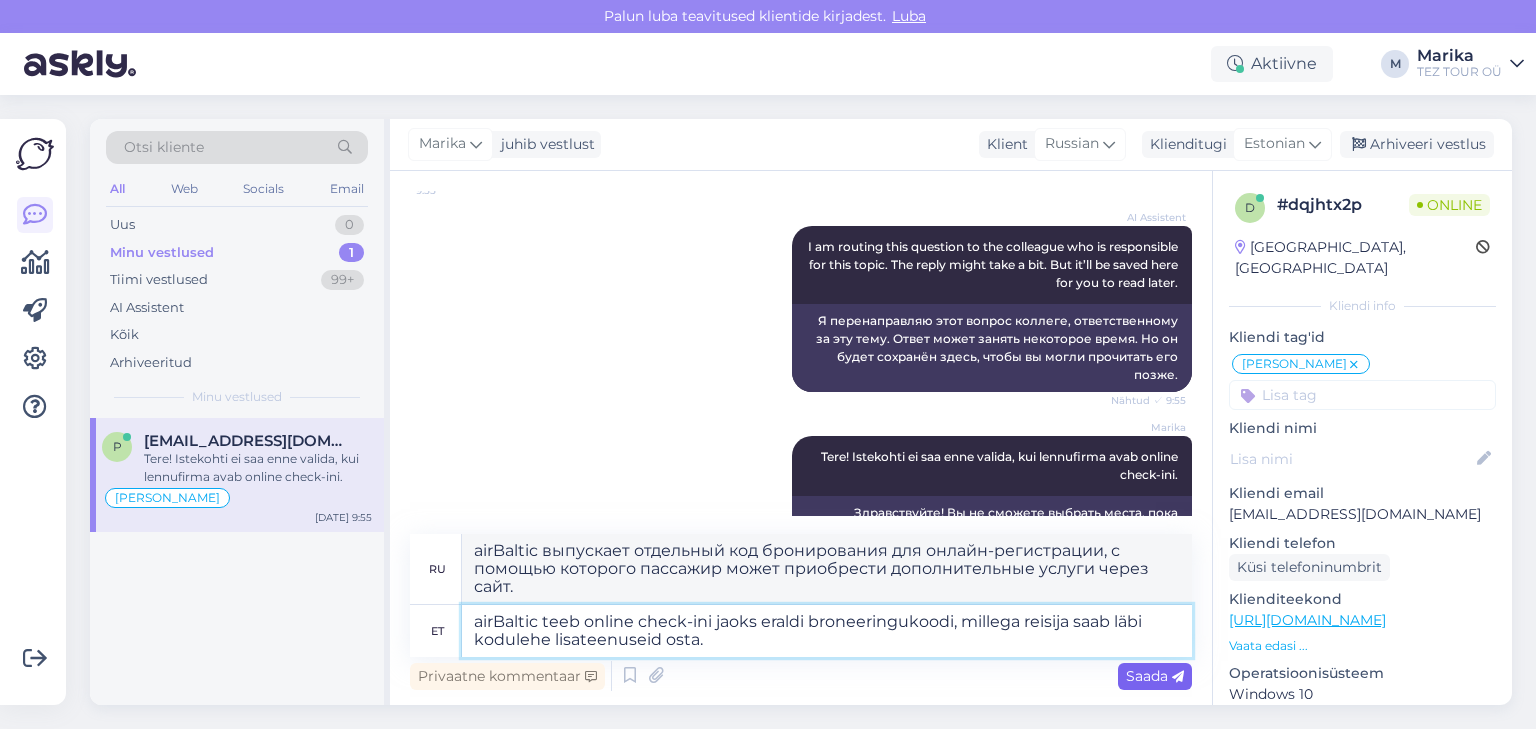 type on "airBaltic teeb online check-ini jaoks eraldi broneeringukoodi, millega reisija saab läbi kodulehe lisateenuseid osta." 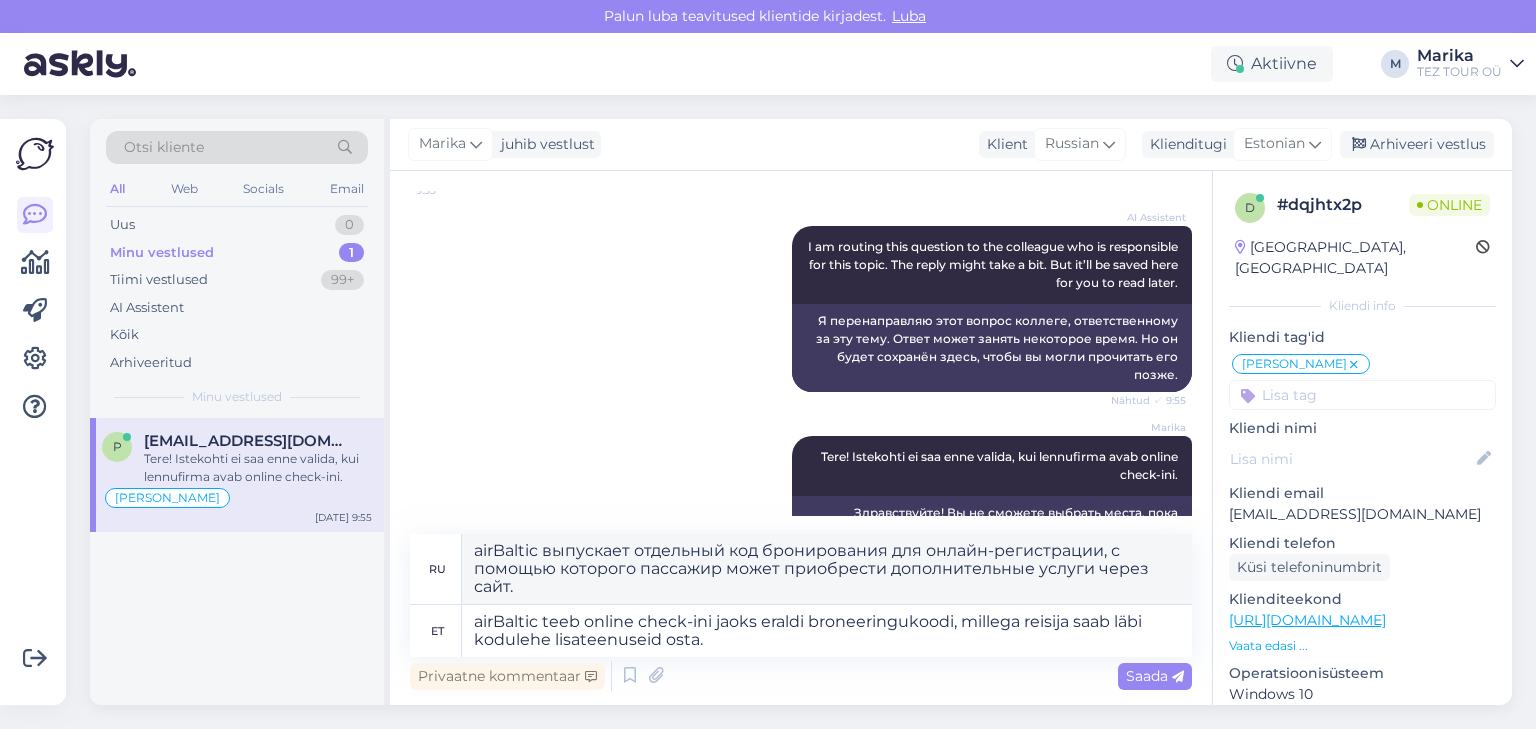 click on "Saada" at bounding box center (1155, 676) 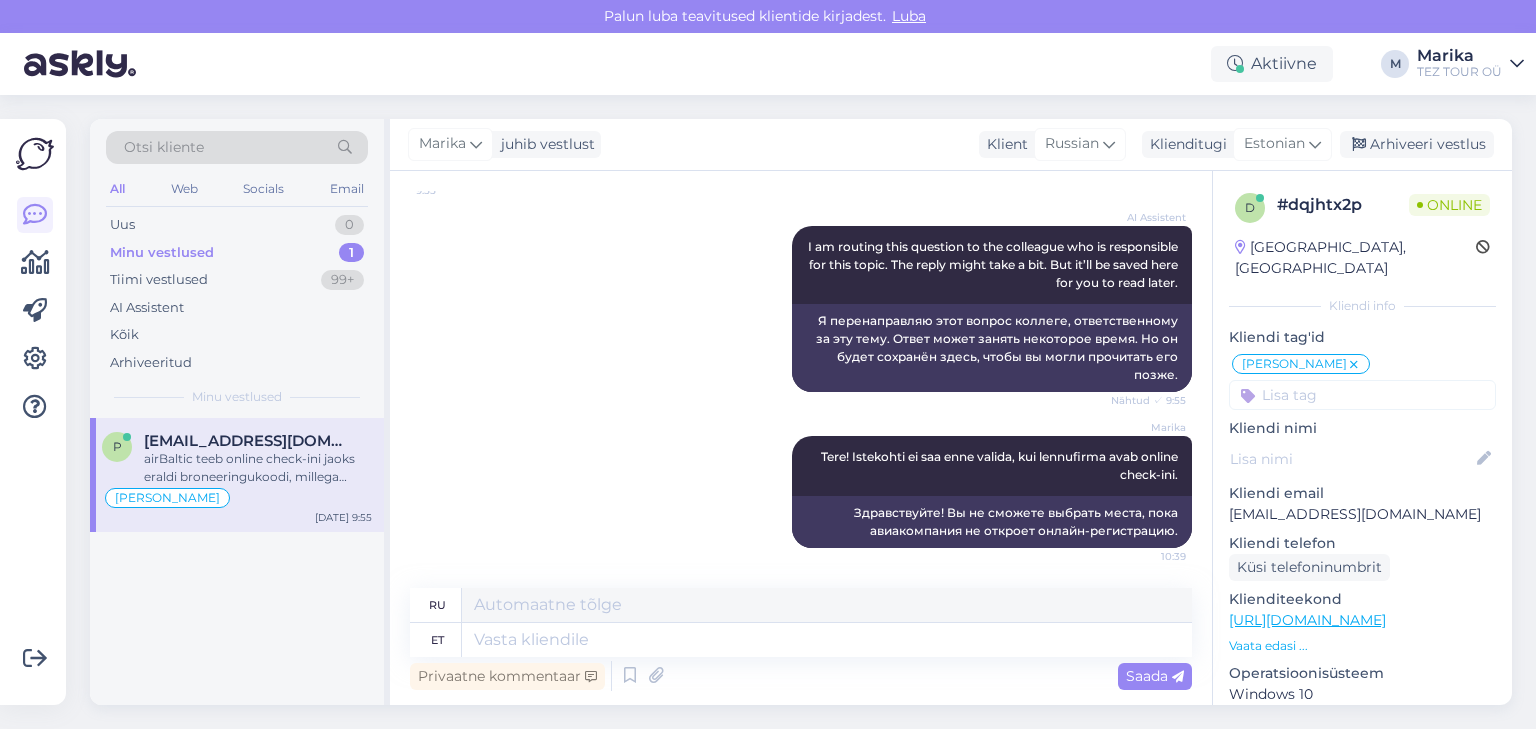 scroll, scrollTop: 4831, scrollLeft: 0, axis: vertical 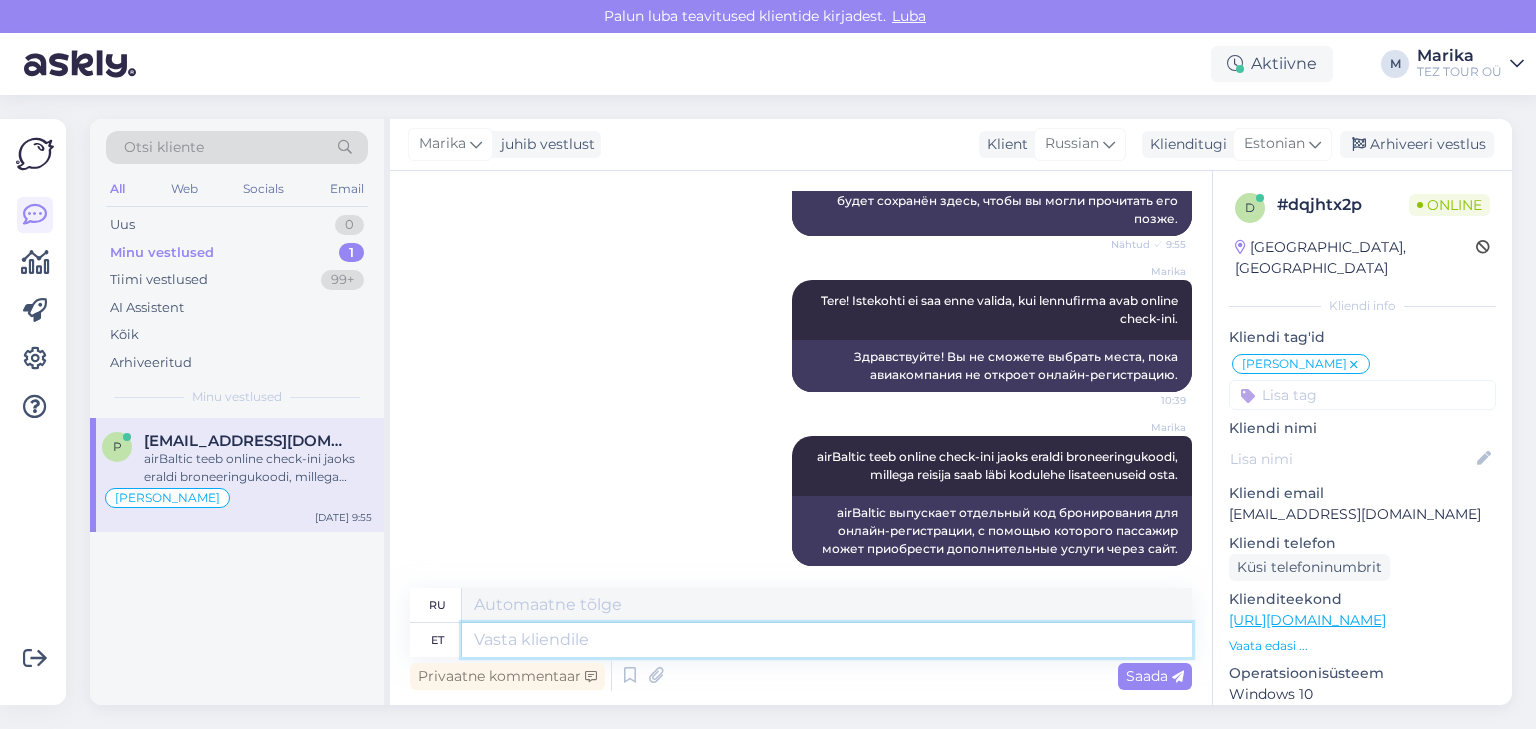 click at bounding box center [827, 640] 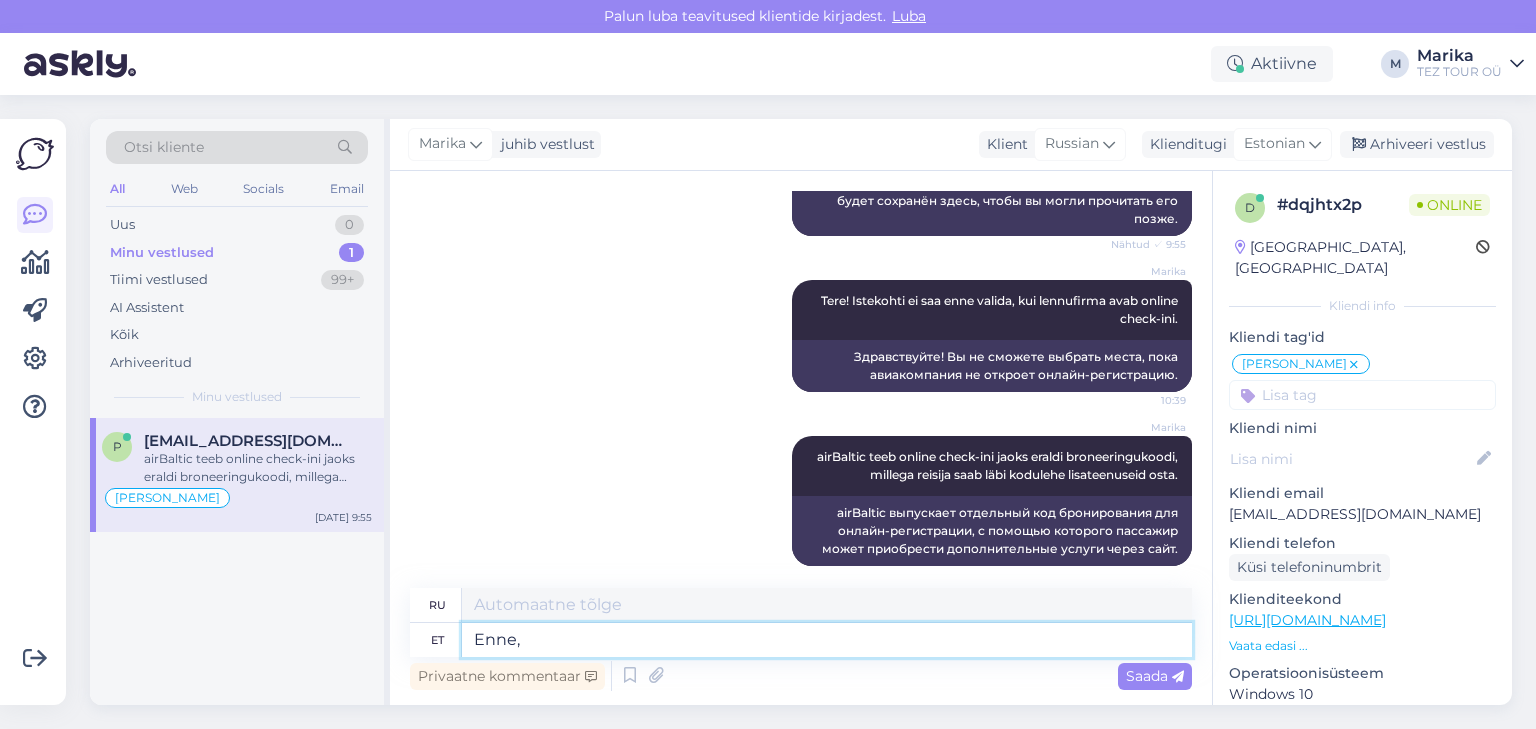 type on "Enne," 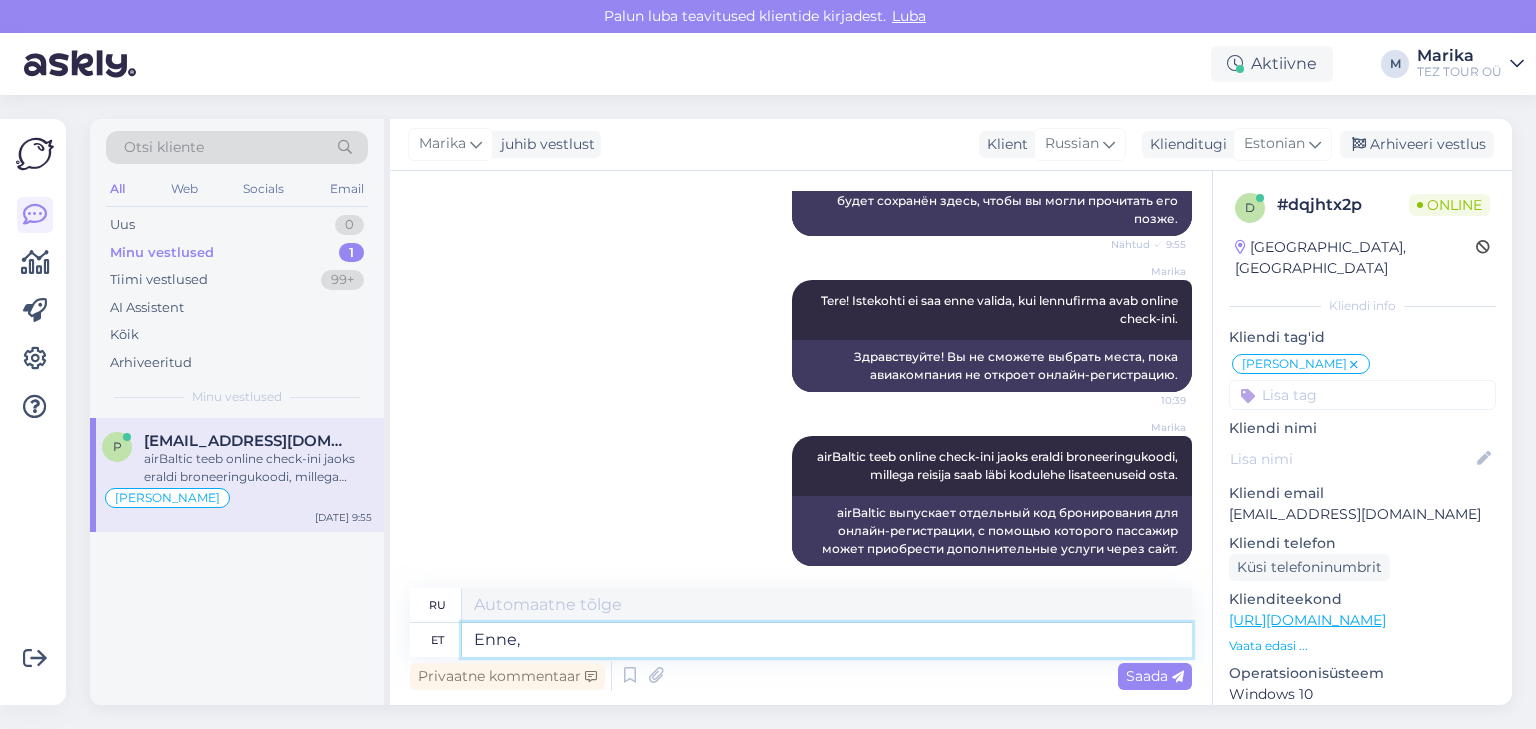 type on "До," 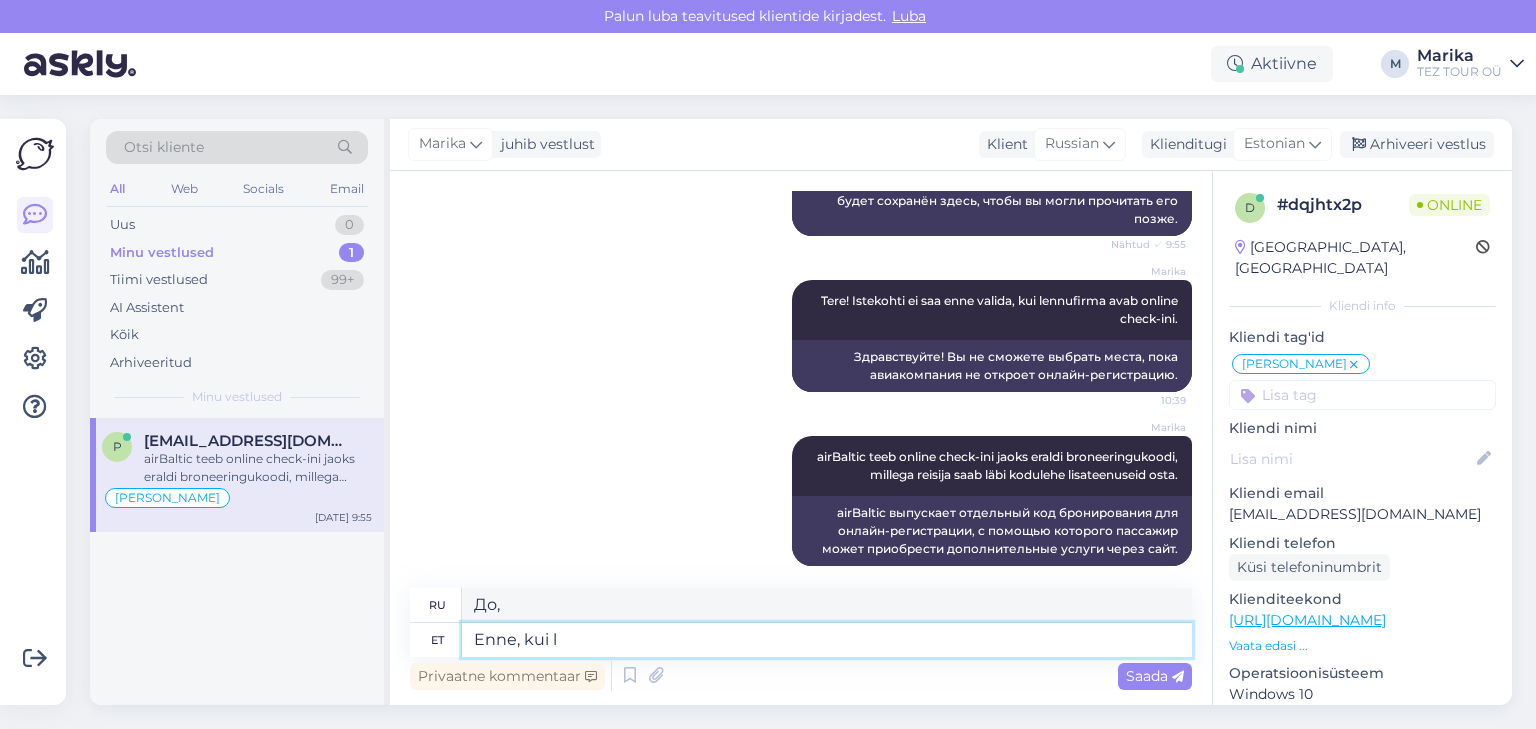 type on "Enne, kui le" 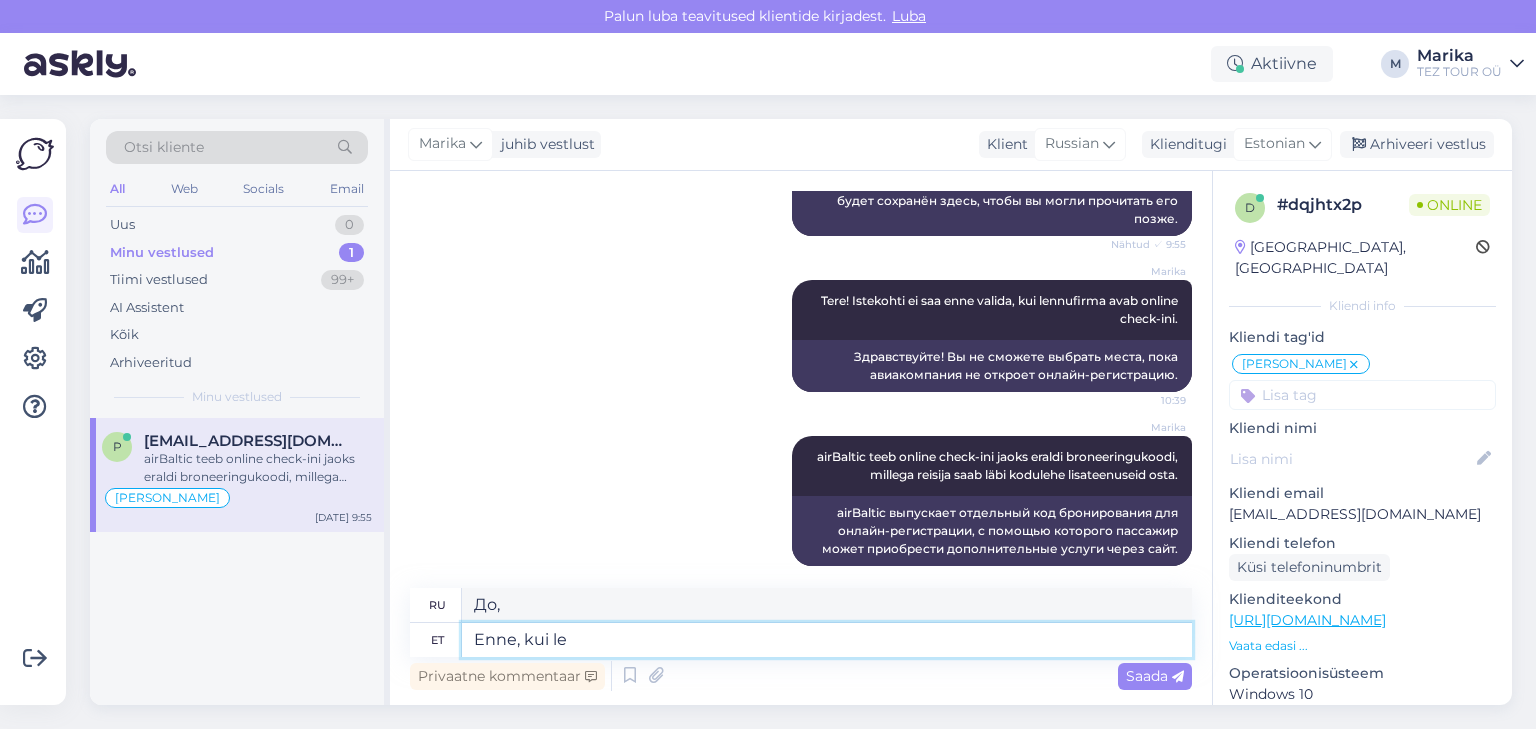 type on "До" 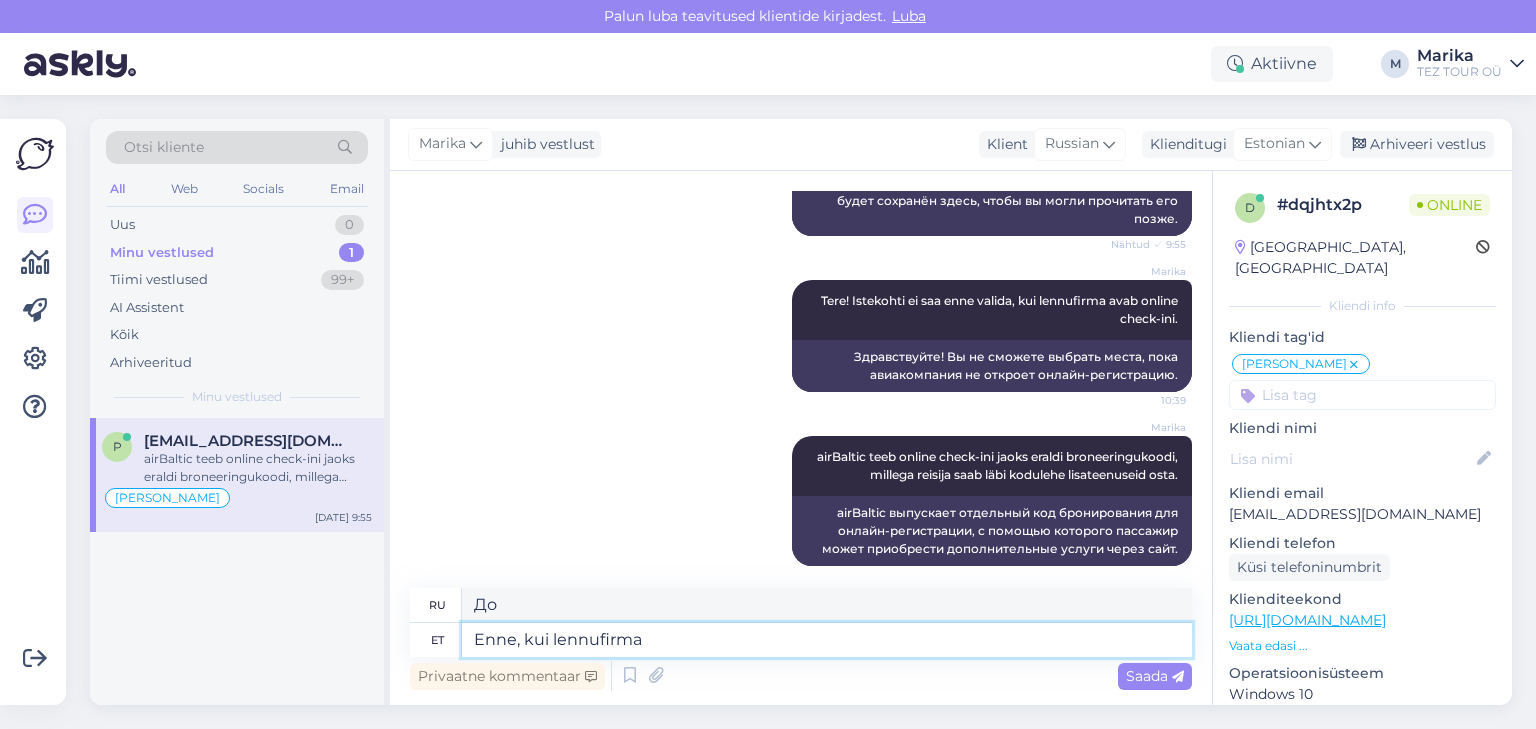type on "Enne, kui lennufirma p" 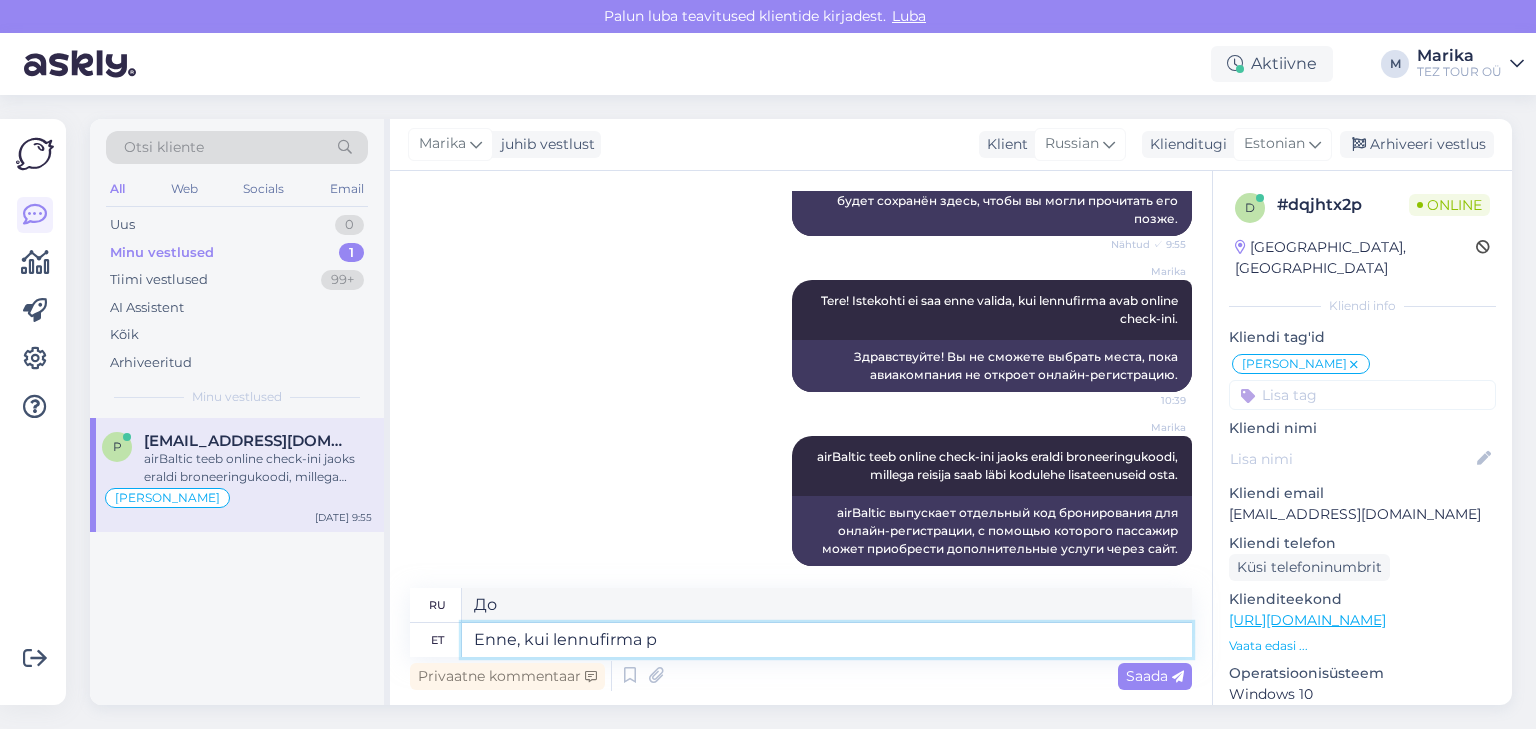 type on "Перед авиакомпанией" 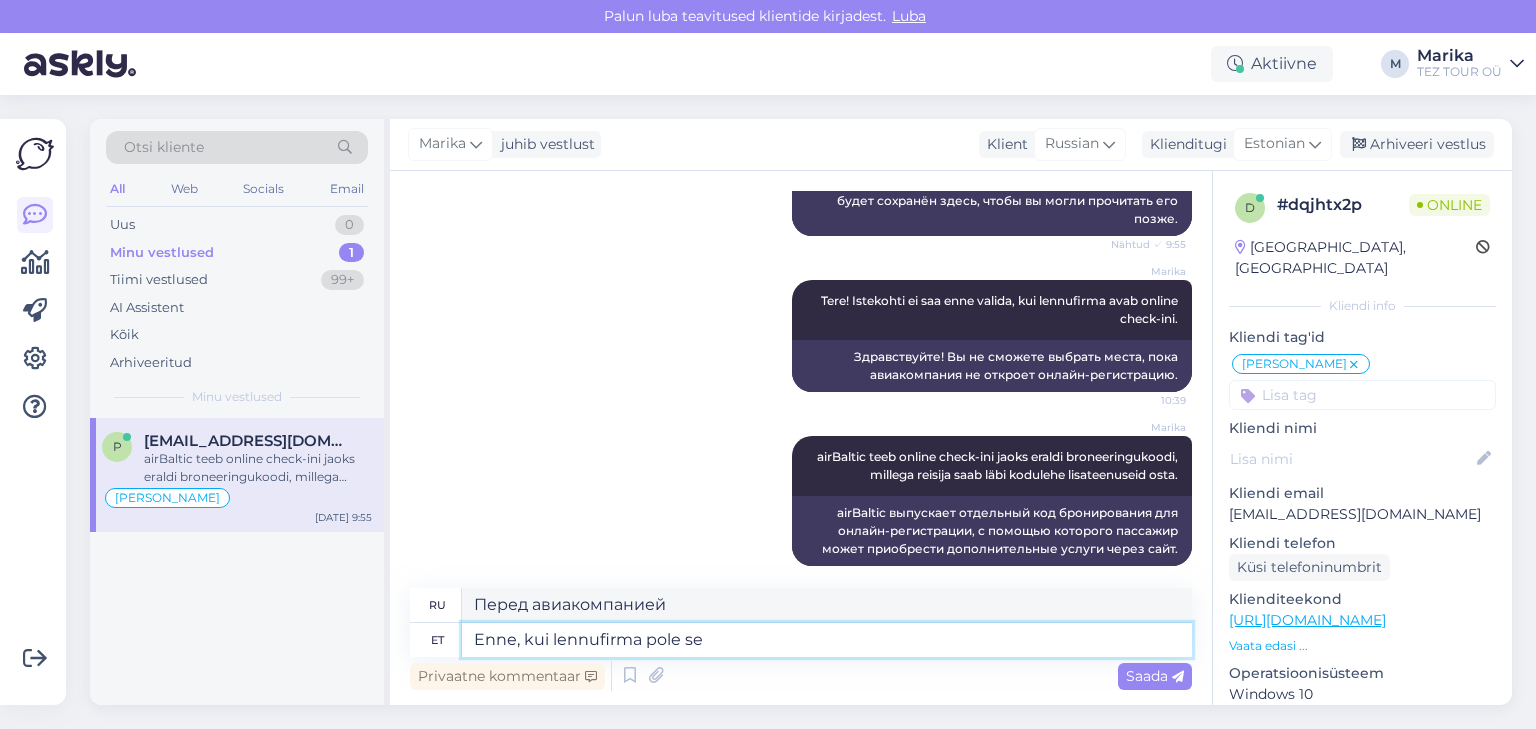 type on "Enne, kui lennufirma pole sed" 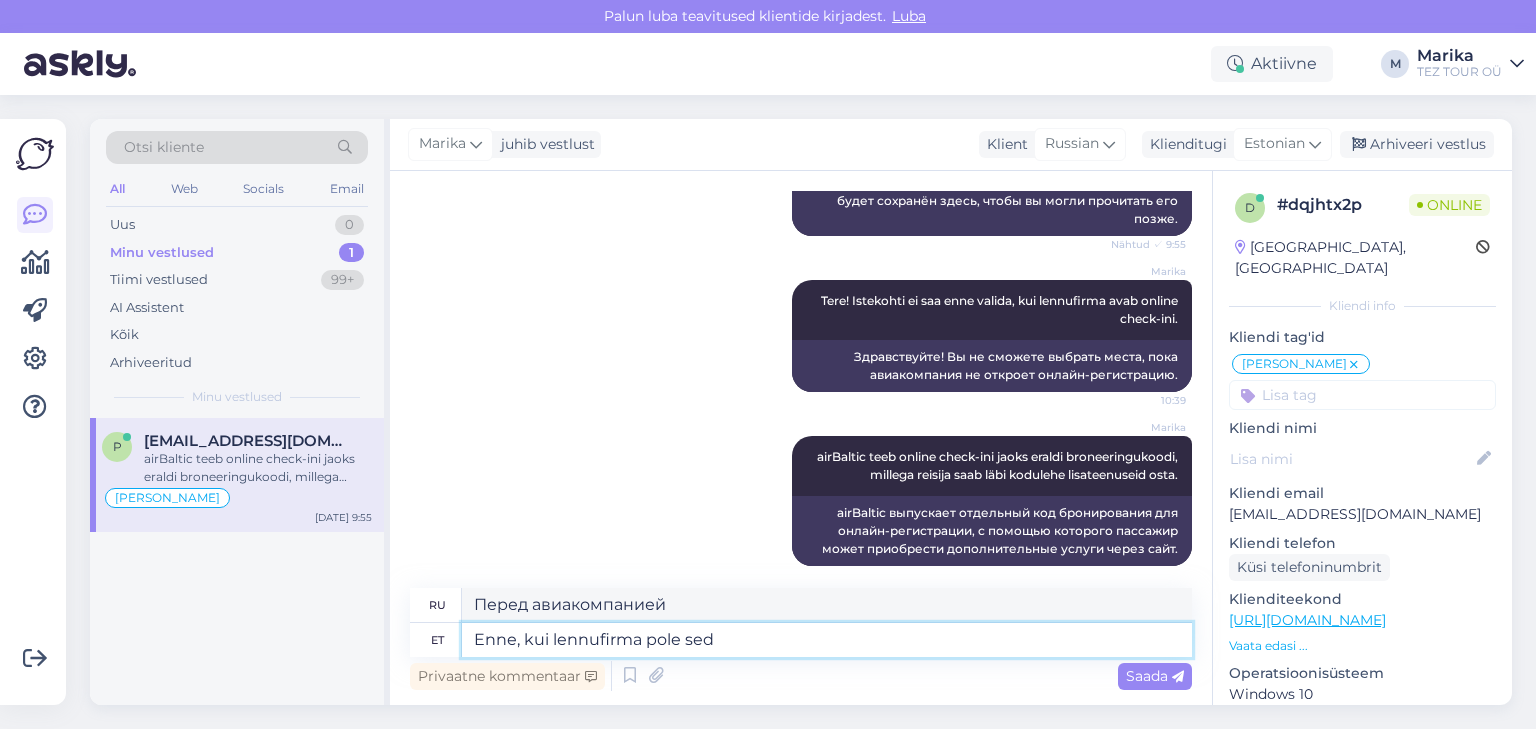 type on "Прежде чем авиакомпания не" 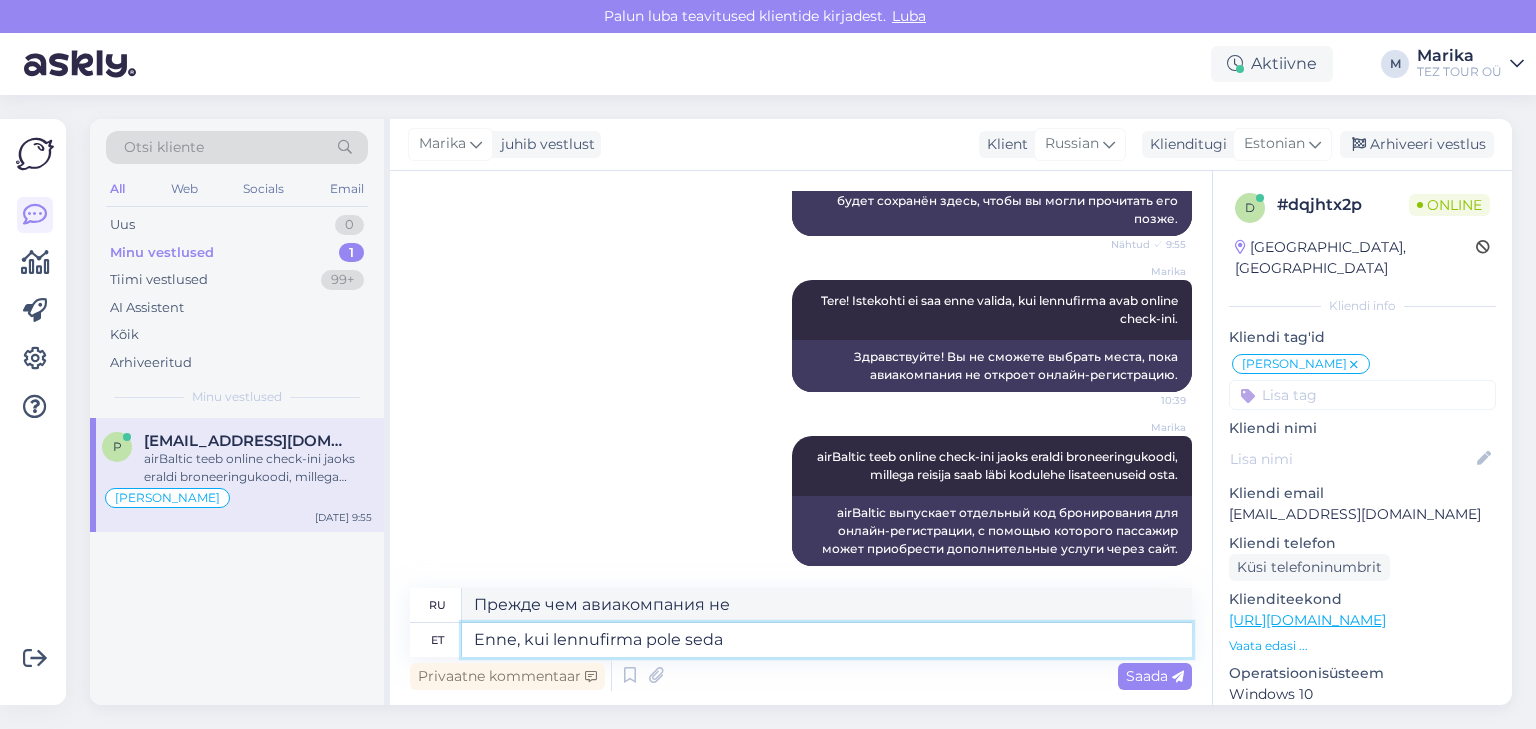 type on "Enne, kui lennufirma pole seda" 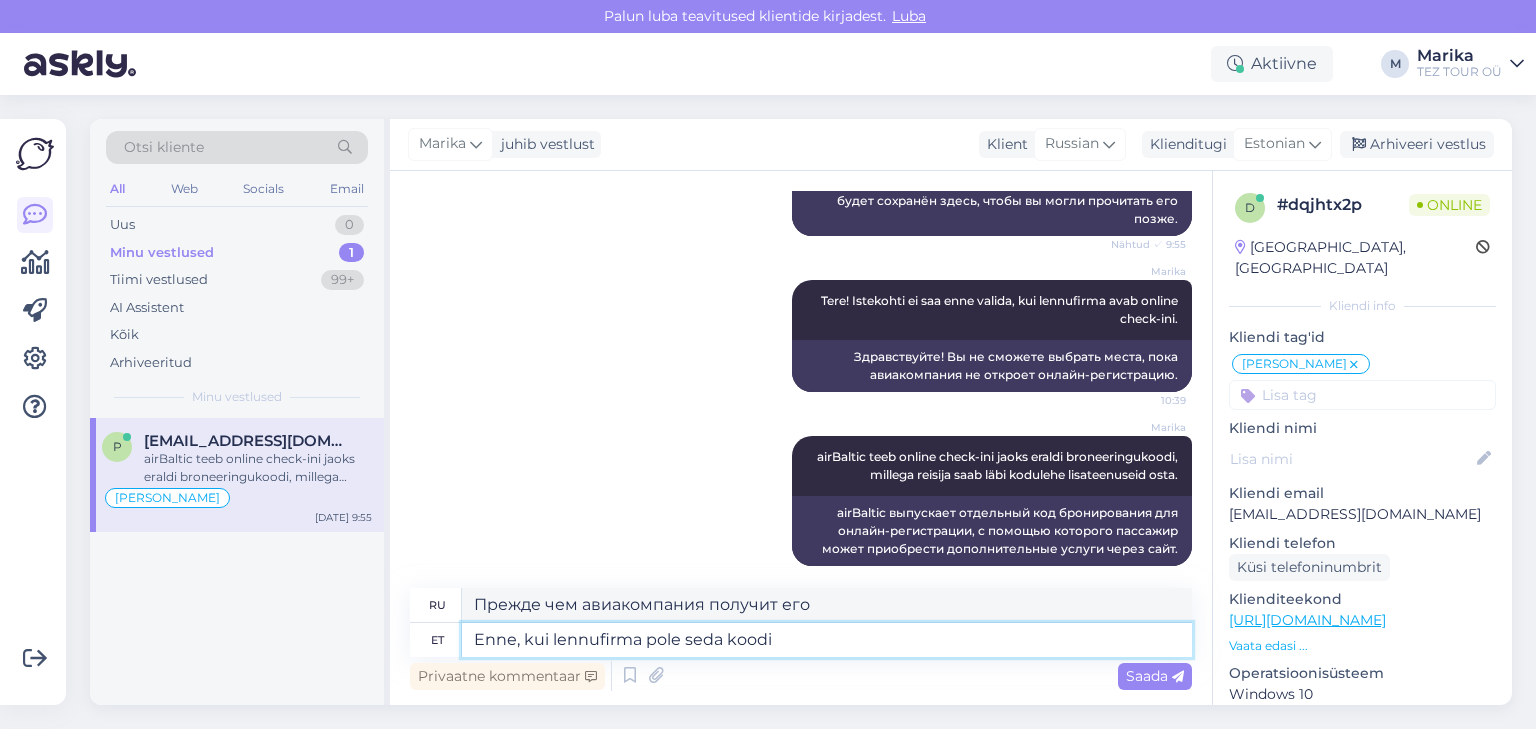 type on "Enne, kui lennufirma pole seda koodi" 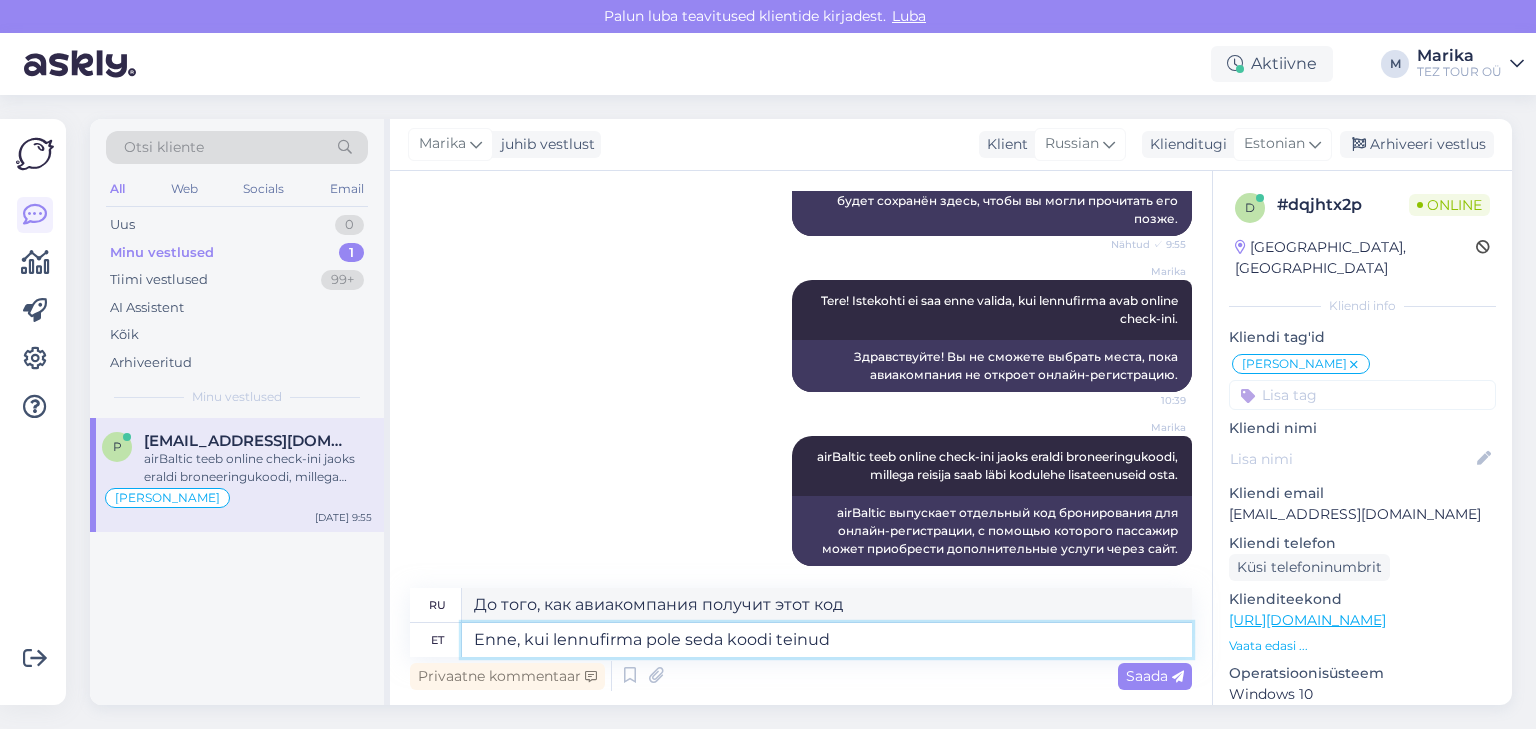 type on "Enne, kui lennufirma pole seda koodi teinud e" 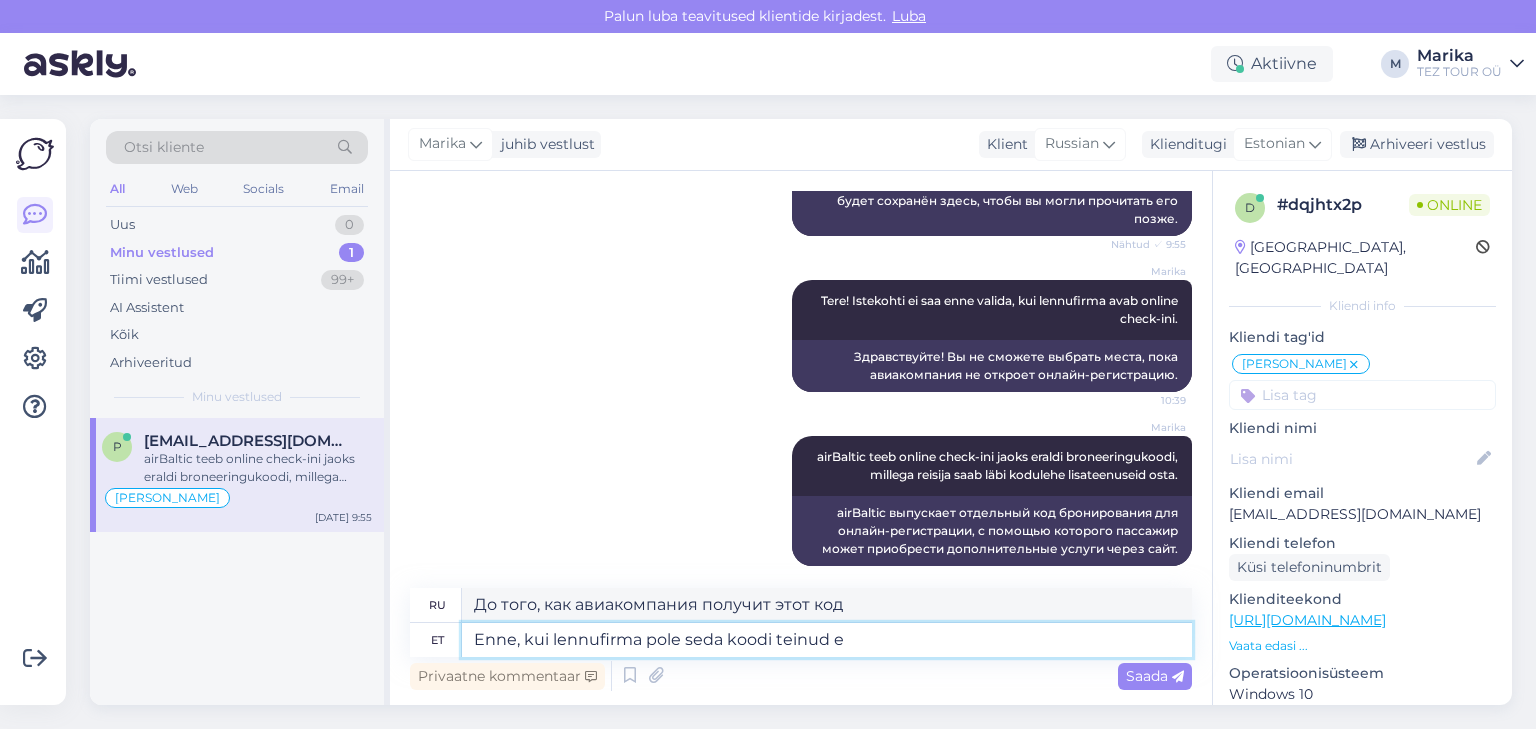 type on "До того, как авиакомпания приняла этот кодекс" 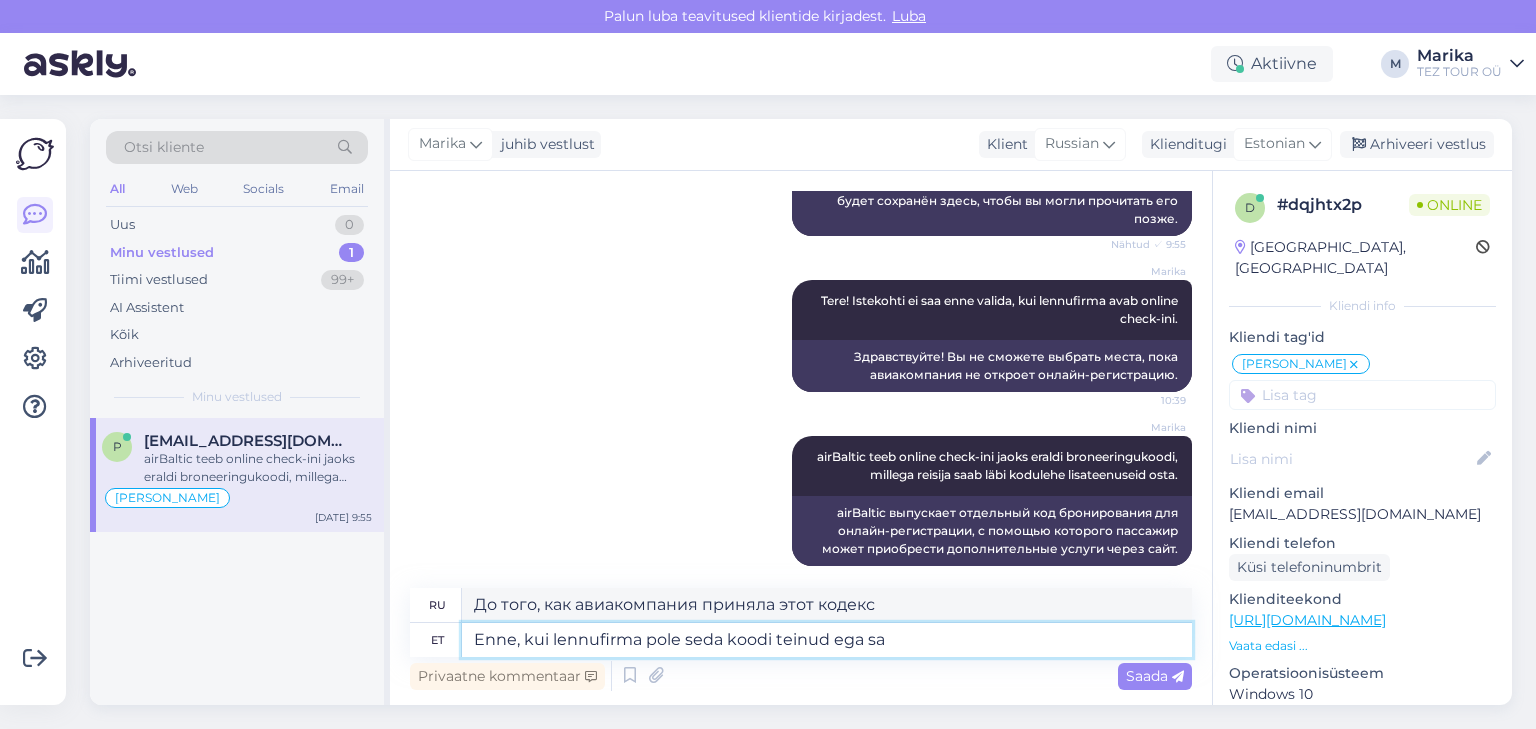 type on "Enne, kui lennufirma pole seda koodi teinud ega saa" 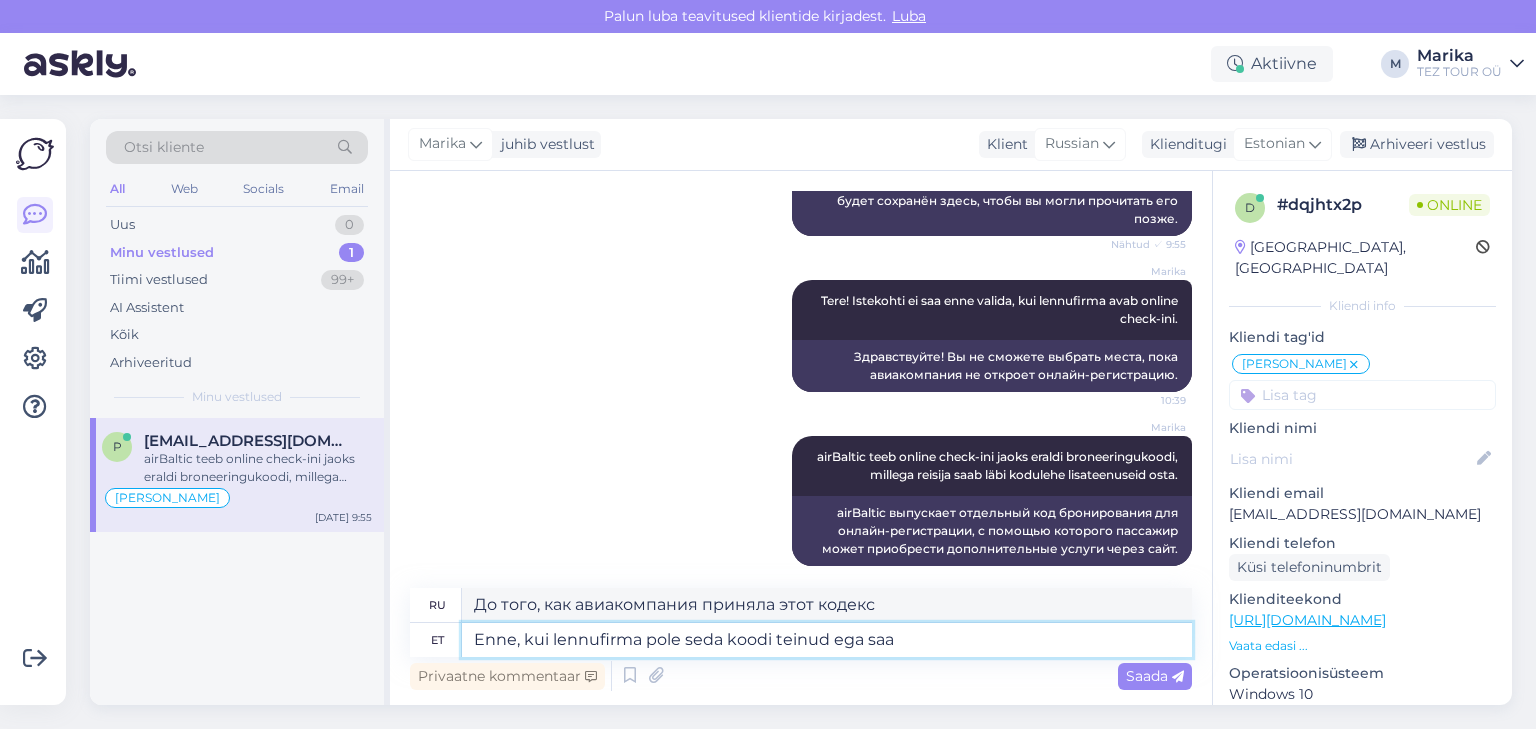 type on "До того, как авиакомпания не сделала этот код или" 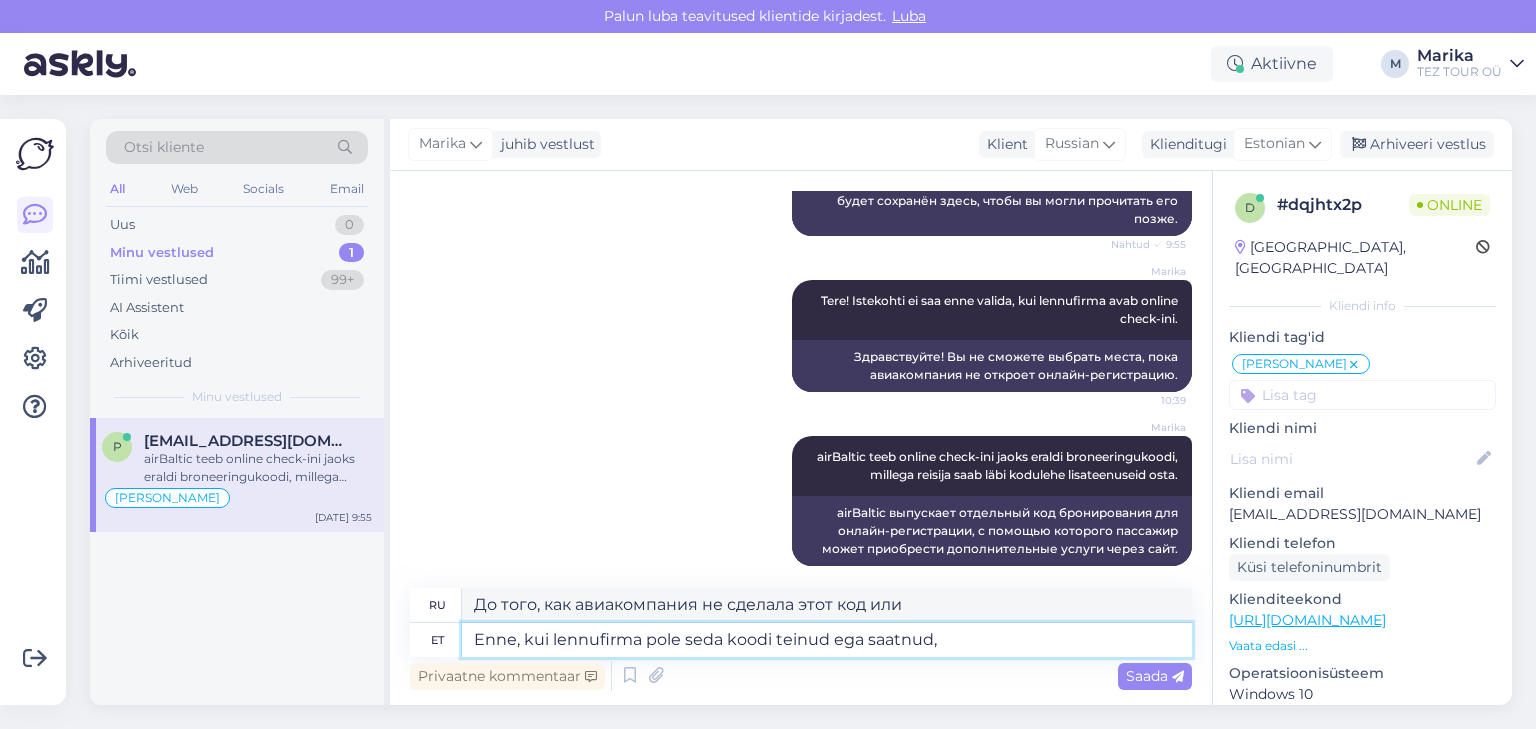 type on "Enne, kui lennufirma pole seda koodi teinud ega saatnud," 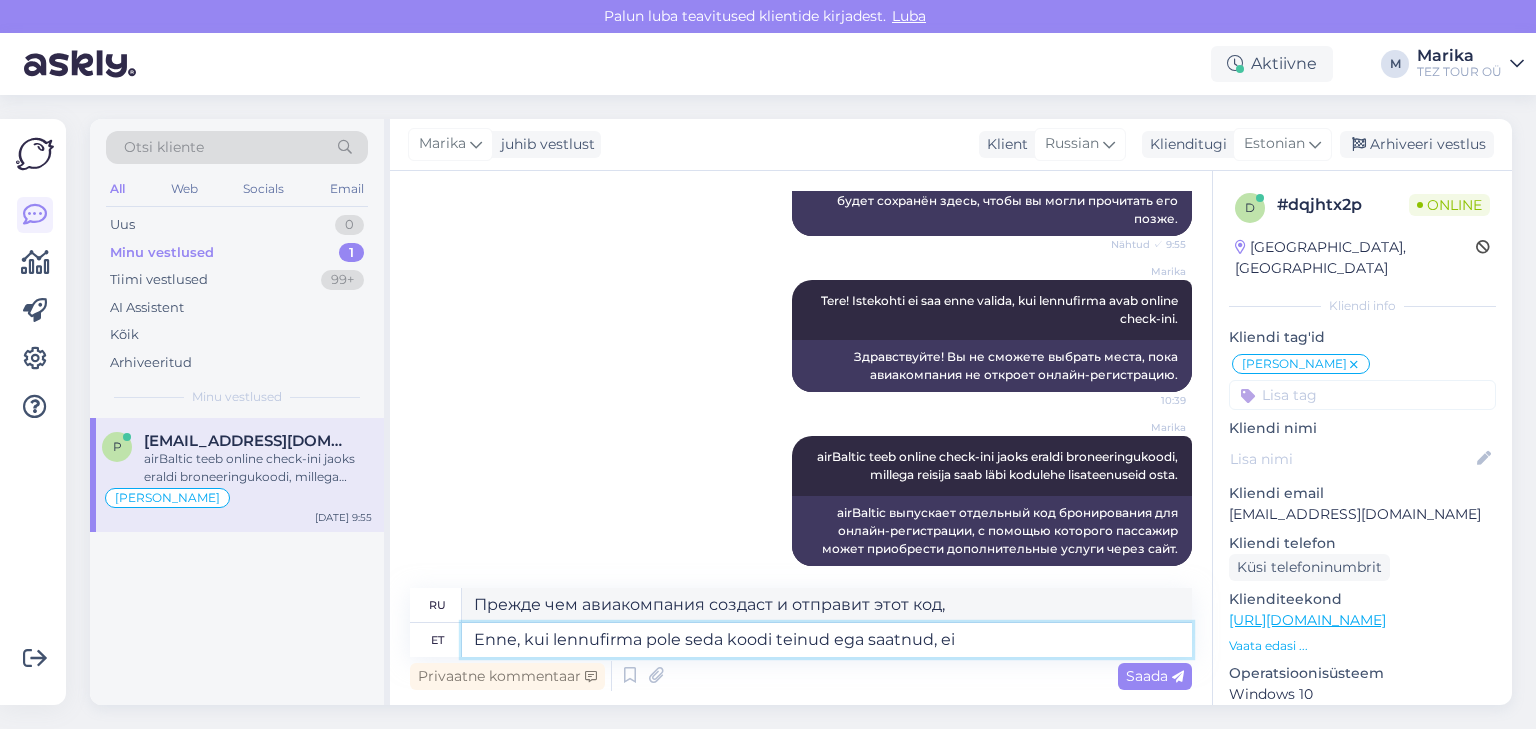 type on "Enne, kui lennufirma pole seda koodi teinud ega saatnud, ei o" 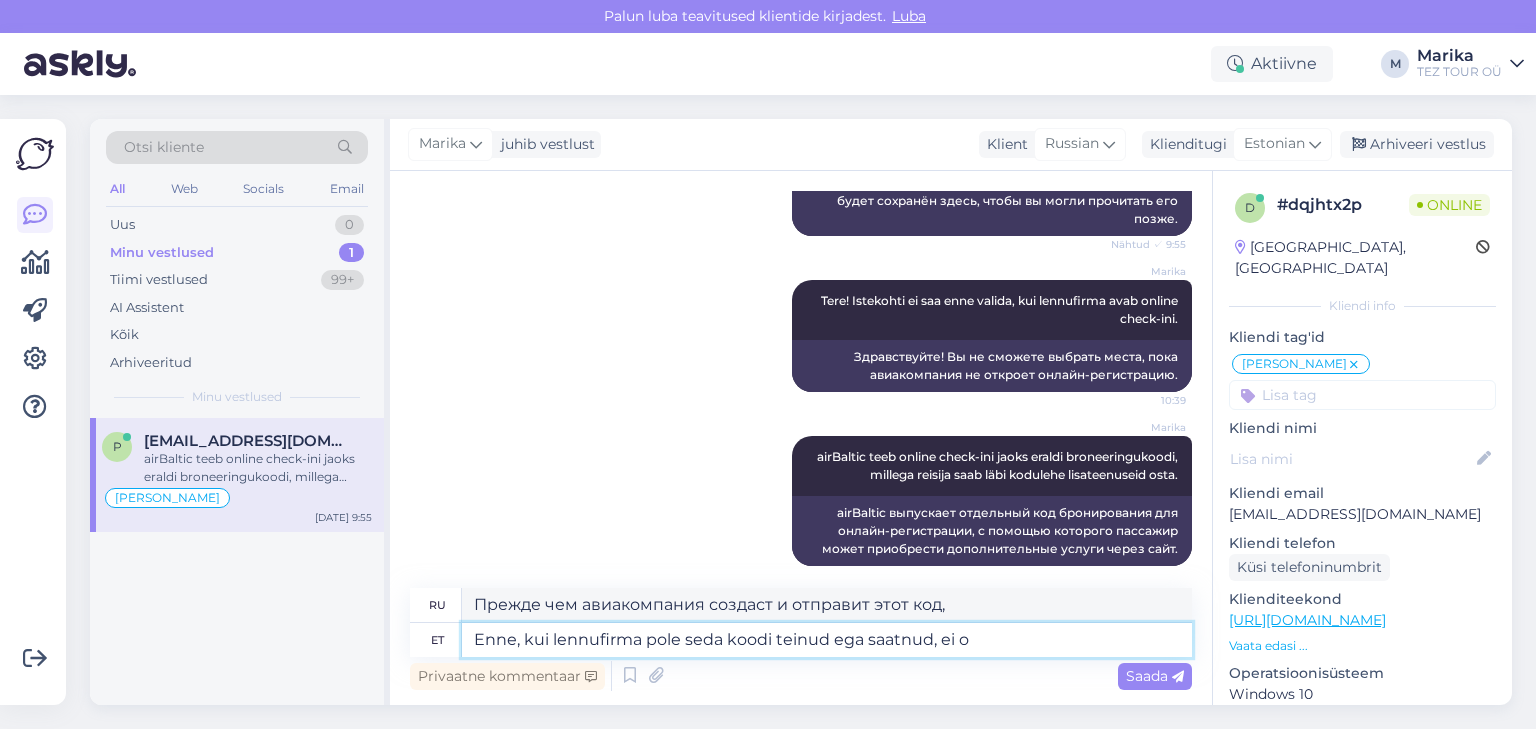 type on "Пока авиакомпания не создаст и не отправит этот код," 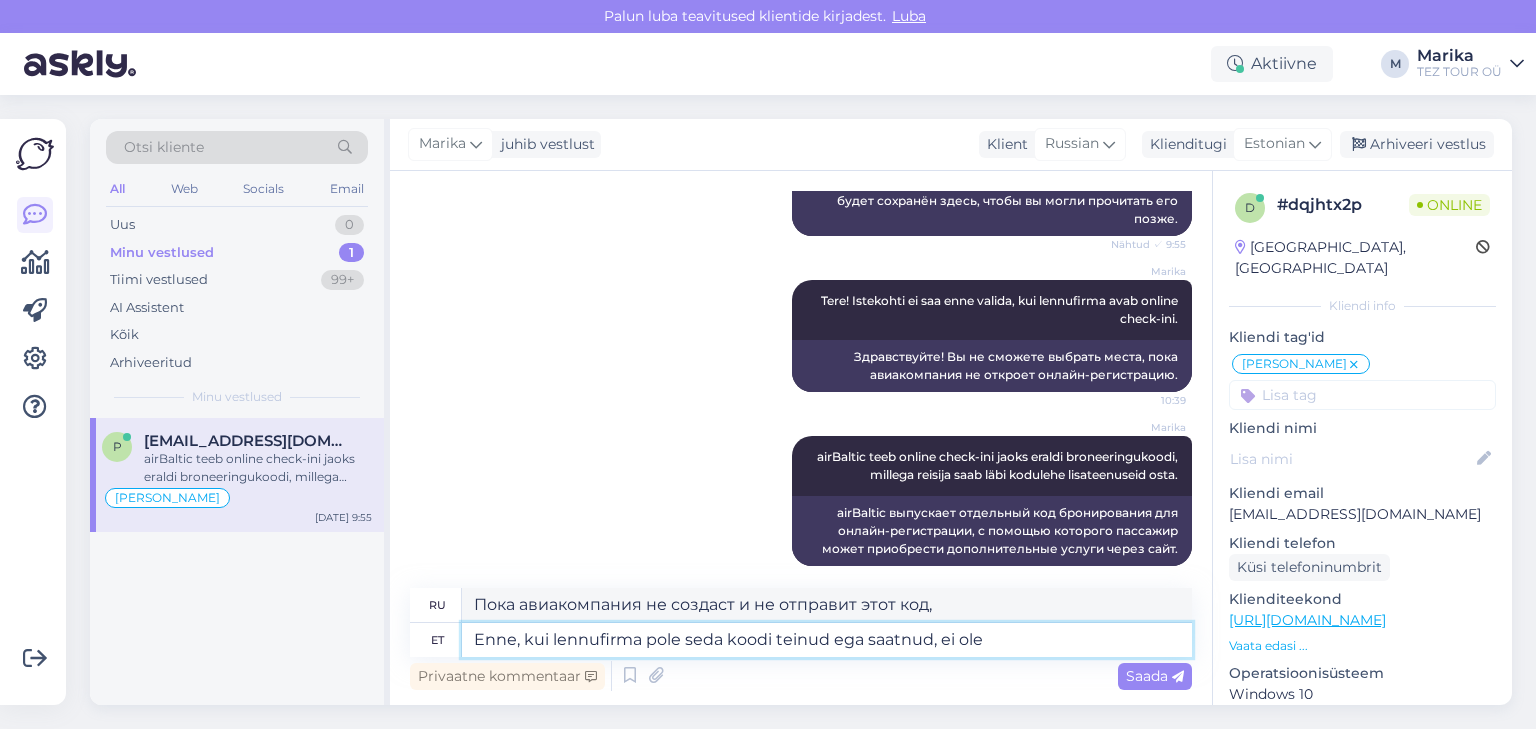 type on "Enne, kui lennufirma pole seda koodi teinud ega saatnud, ei ole v" 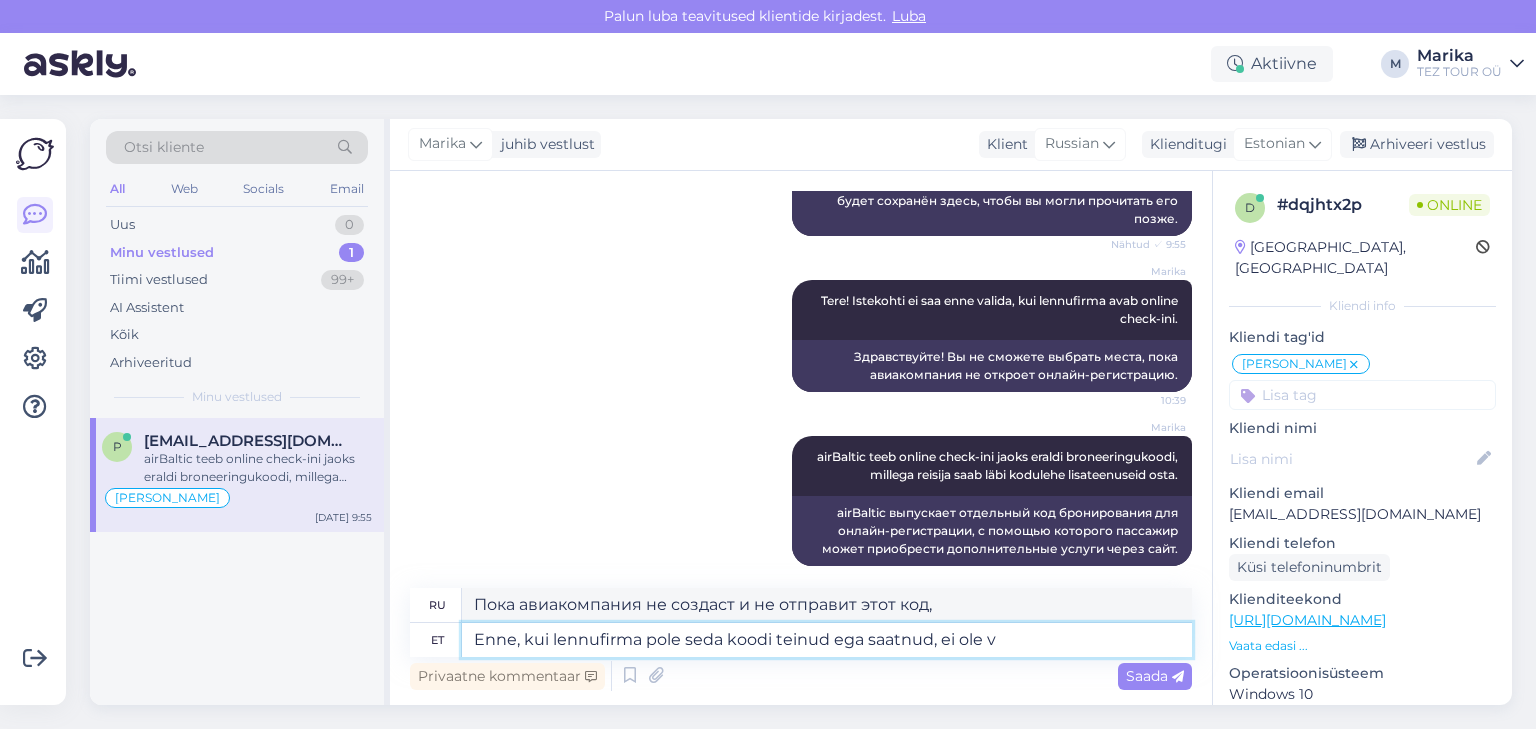 type on "Пока авиакомпания не создаст и не отправит этот код, он не" 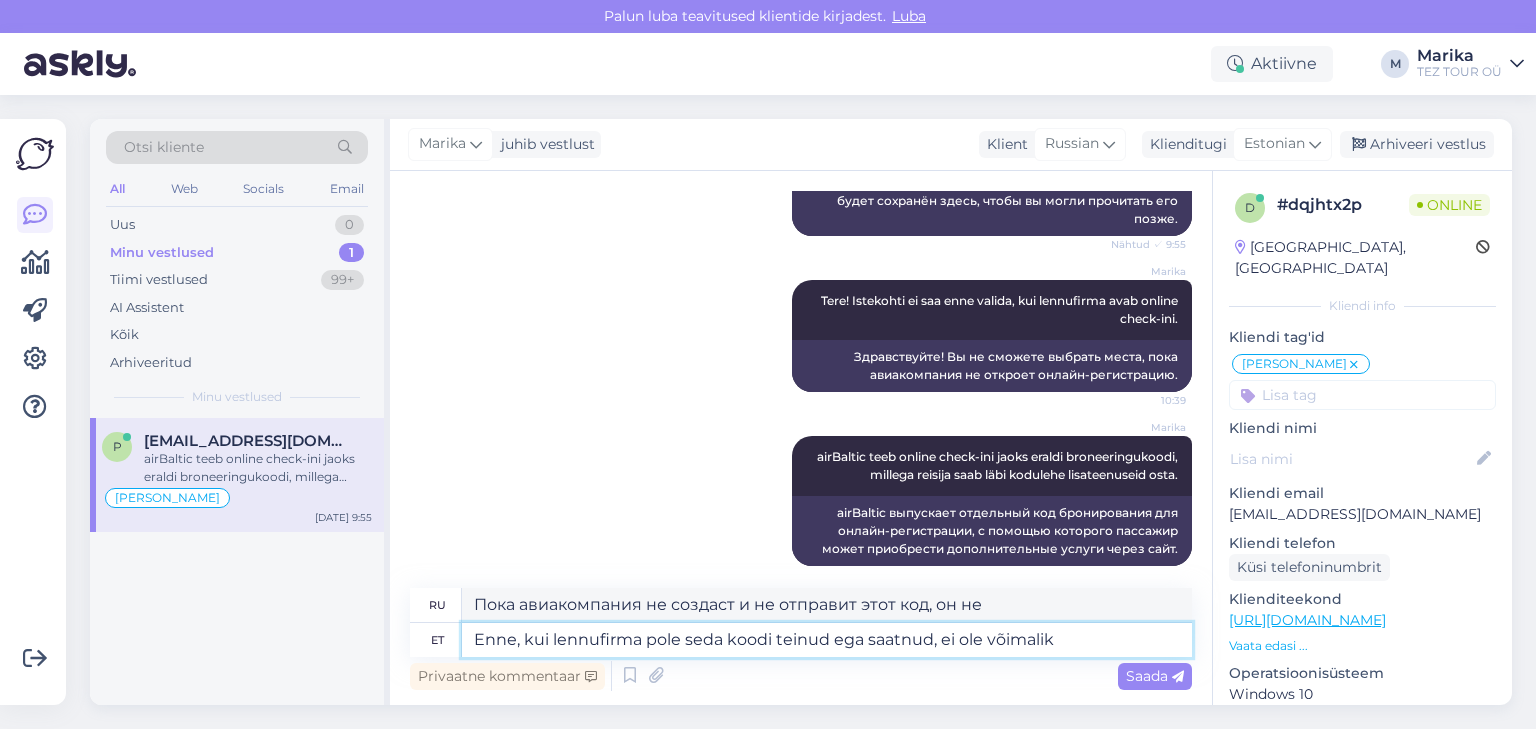type on "Enne, kui lennufirma pole seda koodi teinud ega saatnud, ei ole võimalik l" 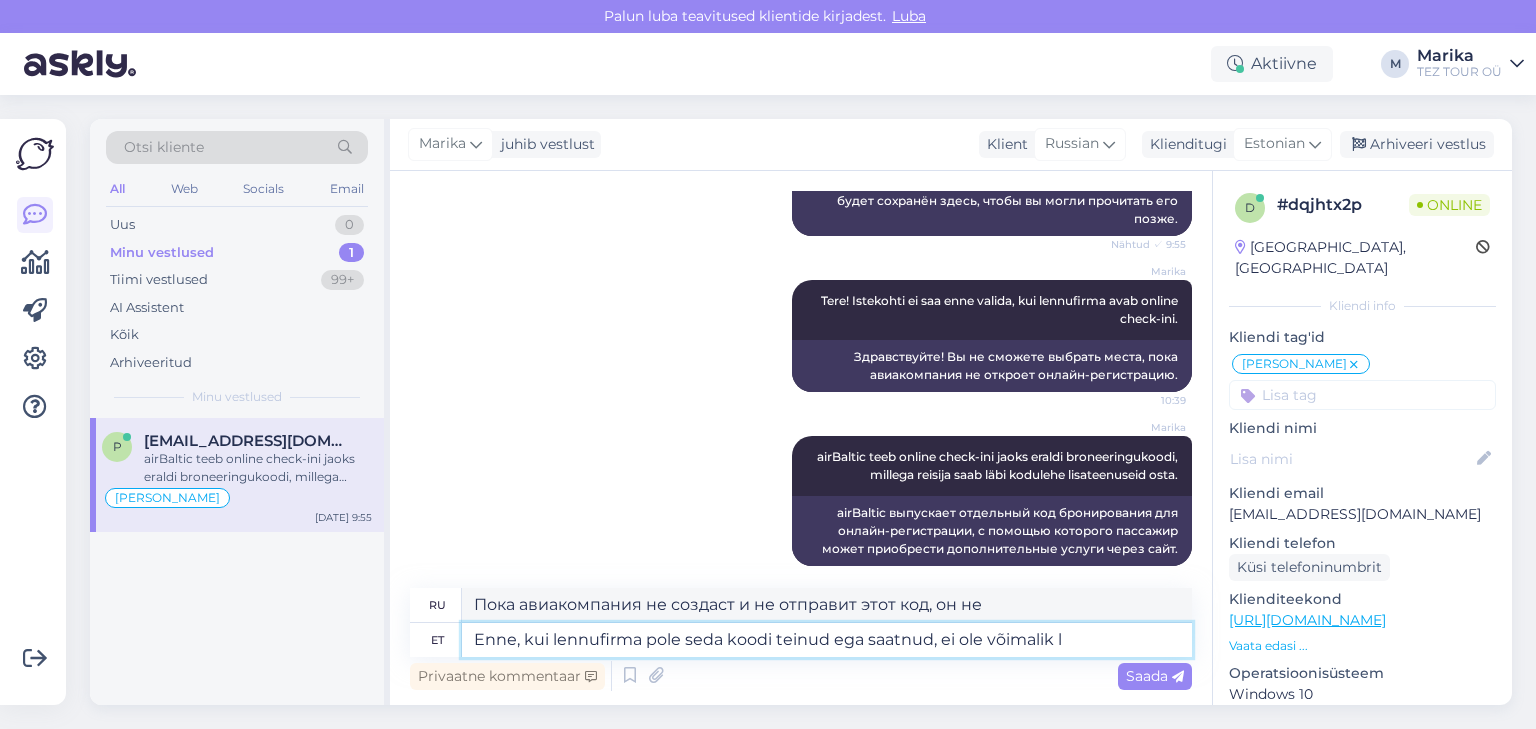 type on "Это невозможно, пока авиакомпания не сгенерирует и не отправит этот код." 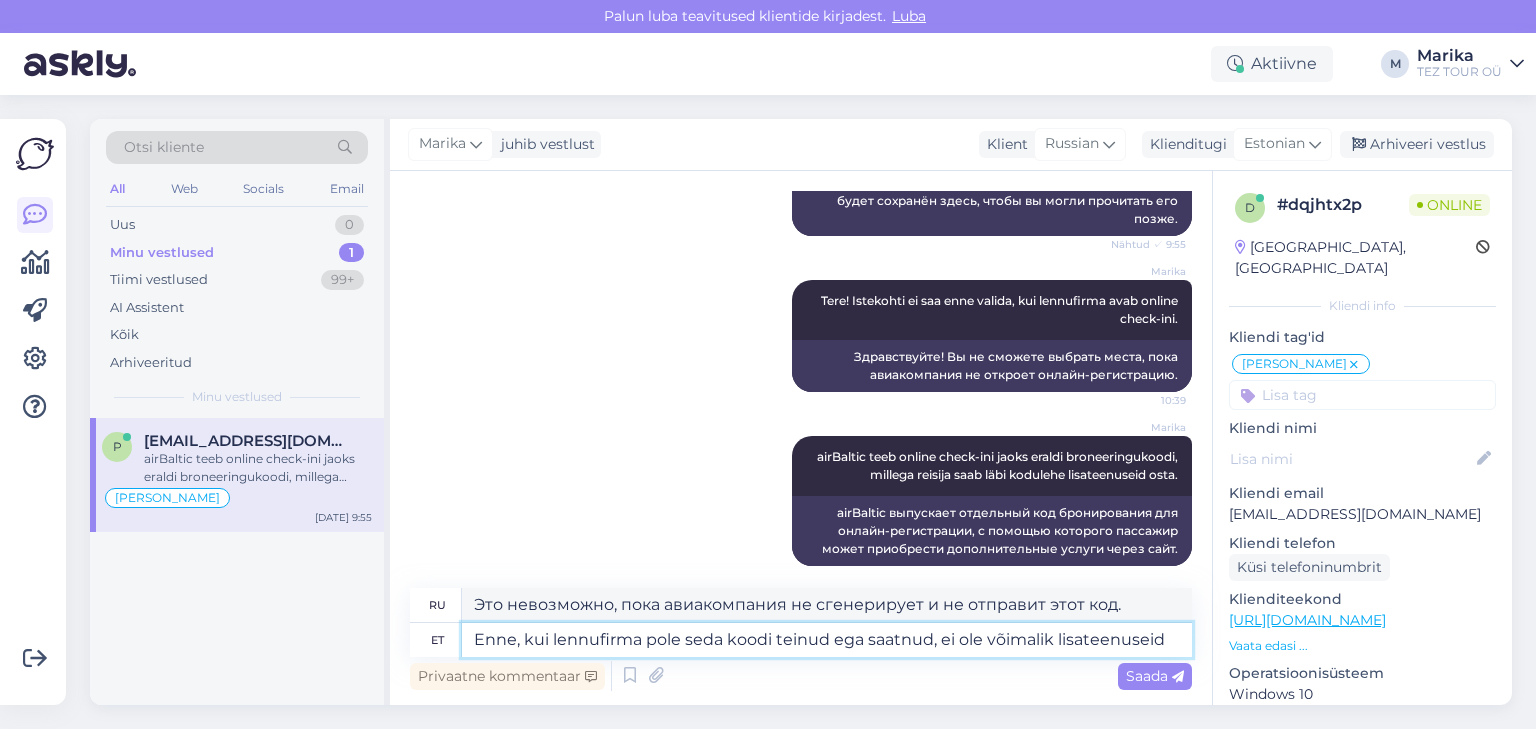 type on "Enne, kui lennufirma pole seda koodi teinud ega saatnud, ei ole võimalik lisateenuseid e" 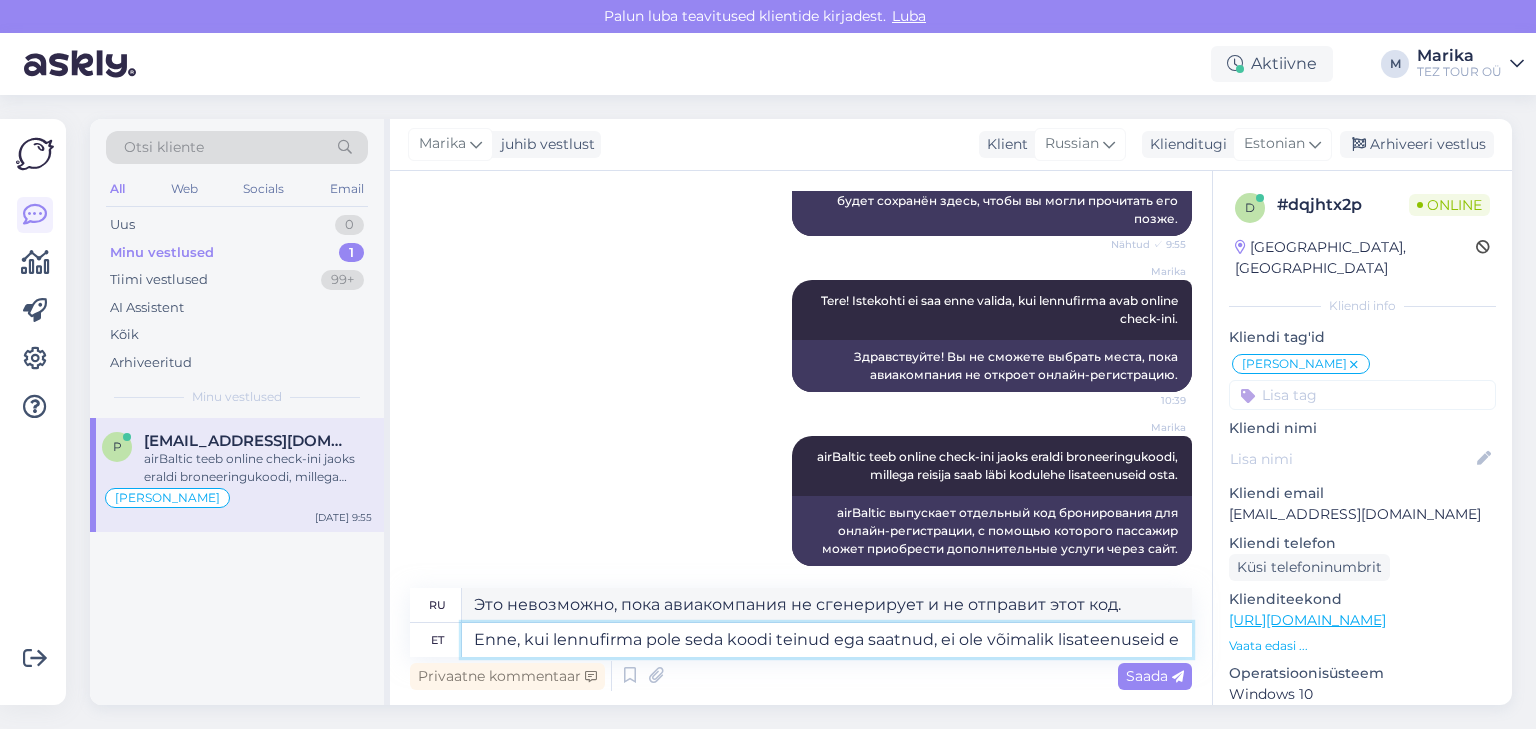 type on "Пока авиакомпания не сгенерирует и не отправит этот код, никакие дополнительные услуги невозможны." 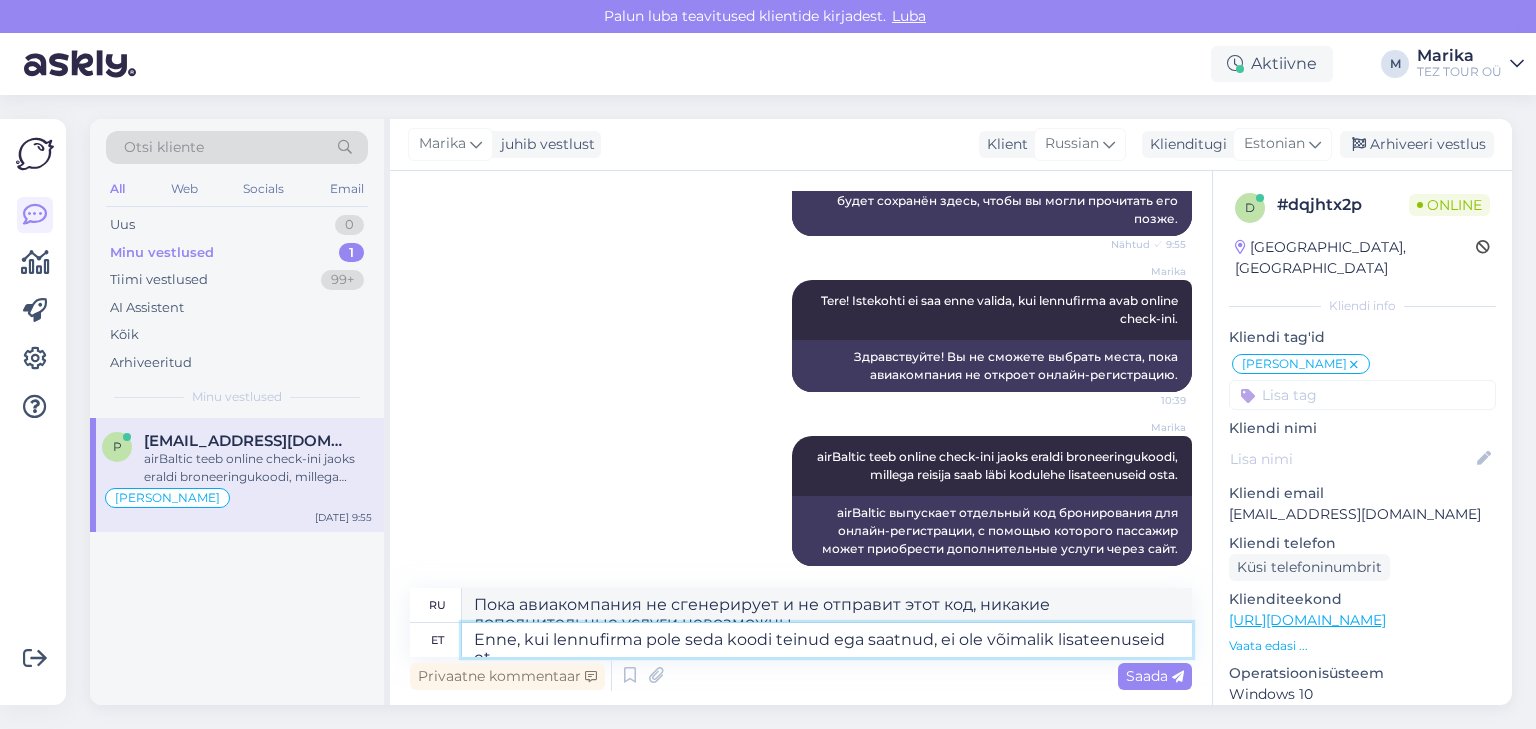 scroll, scrollTop: 4867, scrollLeft: 0, axis: vertical 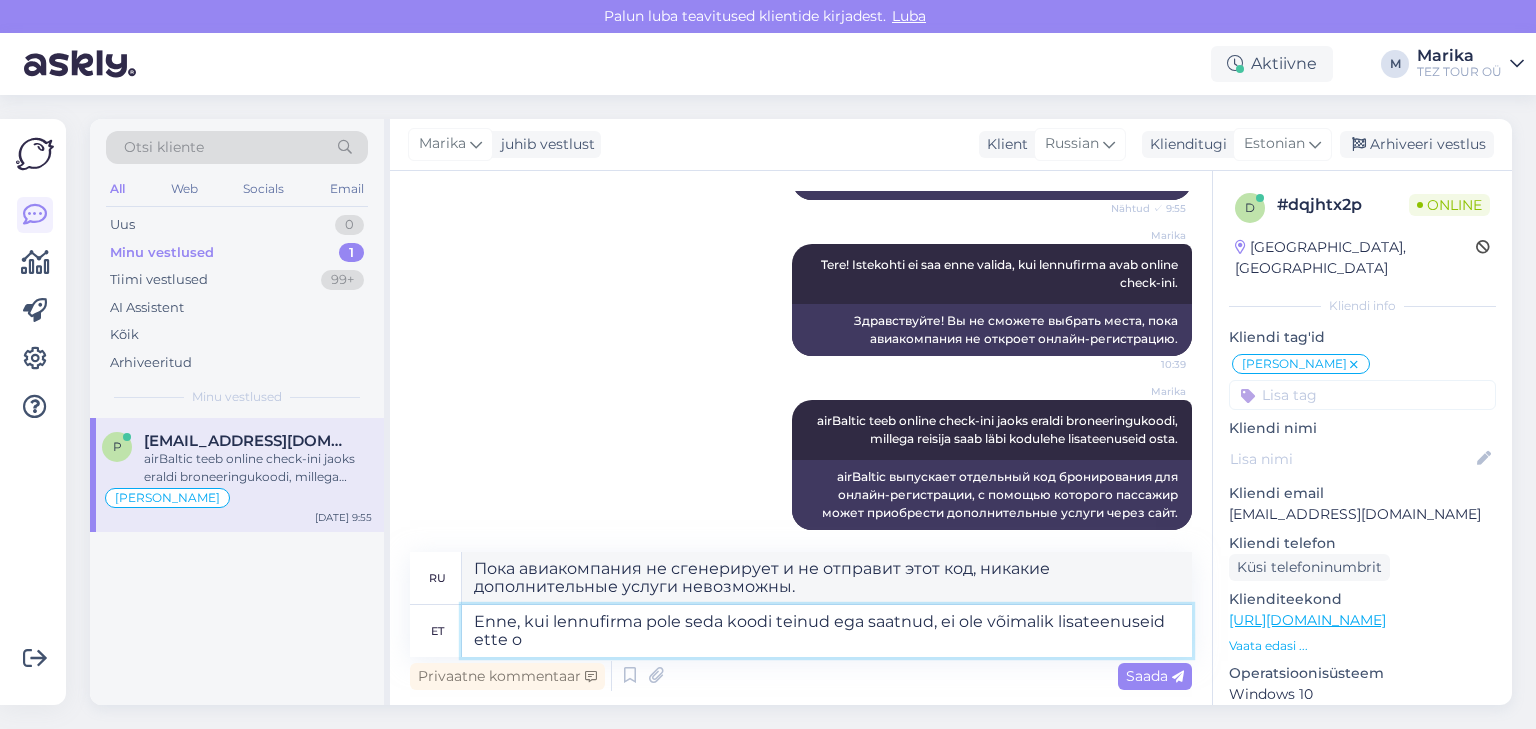 type on "Enne, kui lennufirma pole seda koodi teinud ega saatnud, ei ole võimalik lisateenuseid ette os" 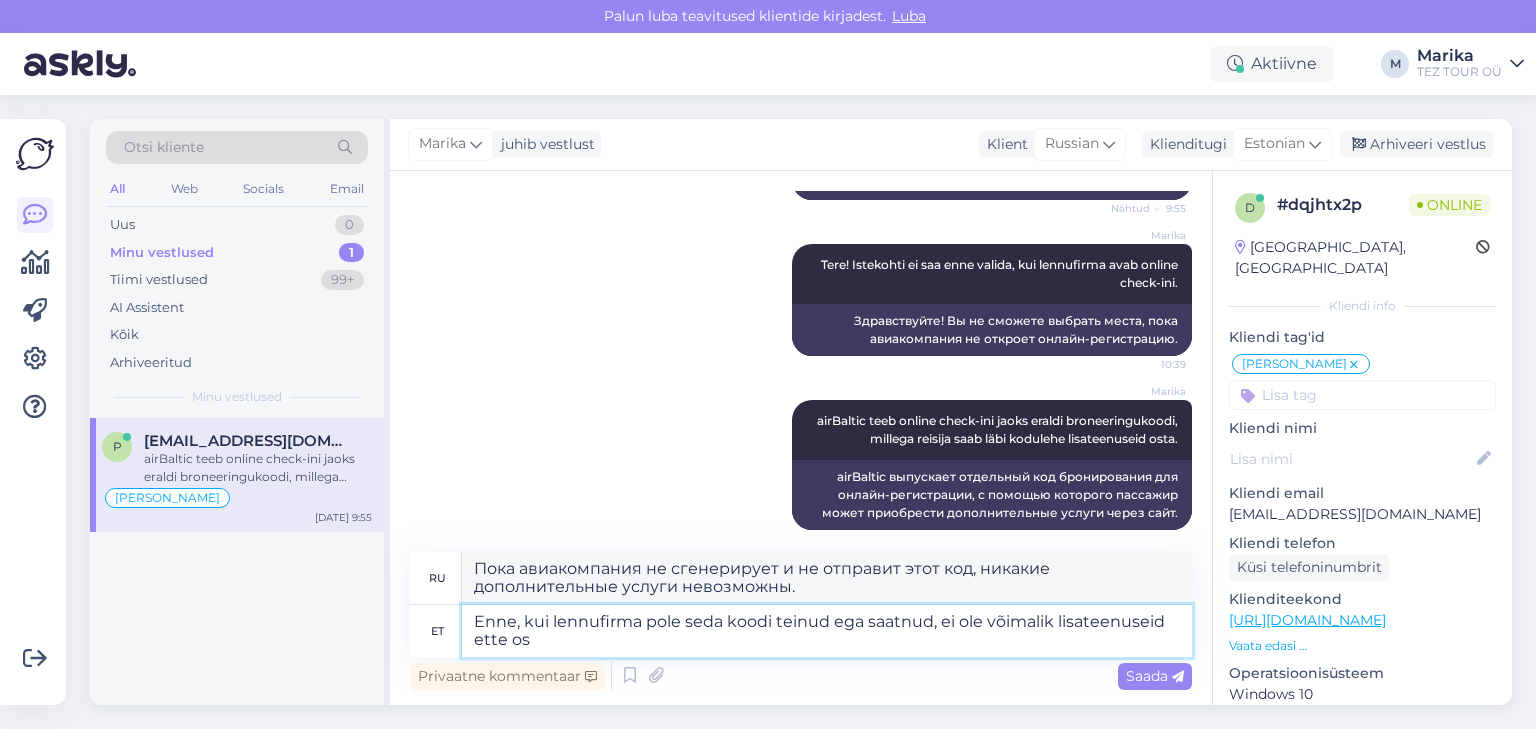 type on "До того, как авиакомпания сгенерирует и отправит этот код, забронировать дополнительные услуги невозможно." 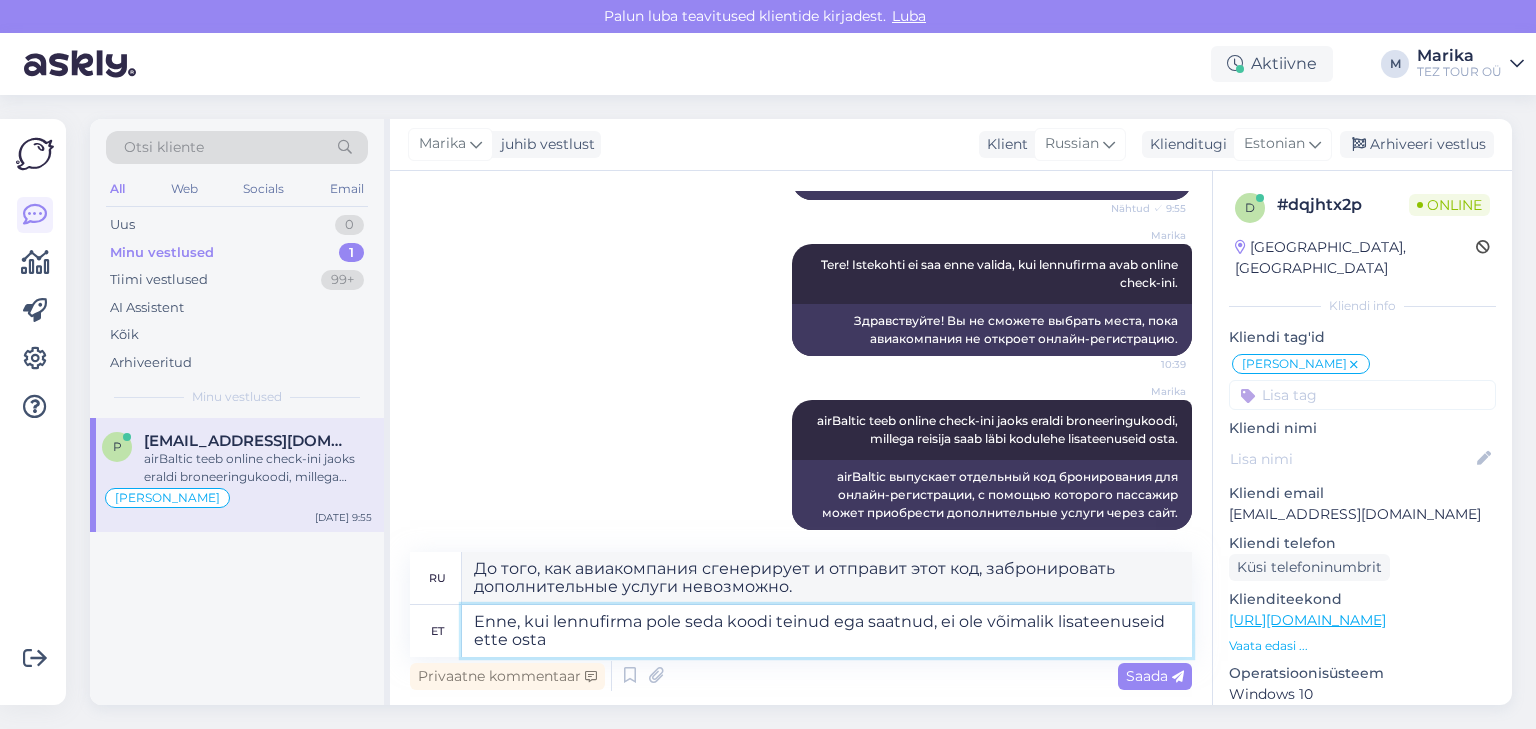 type on "Enne, kui lennufirma pole seda koodi teinud ega saatnud, ei ole võimalik lisateenuseid ette osta." 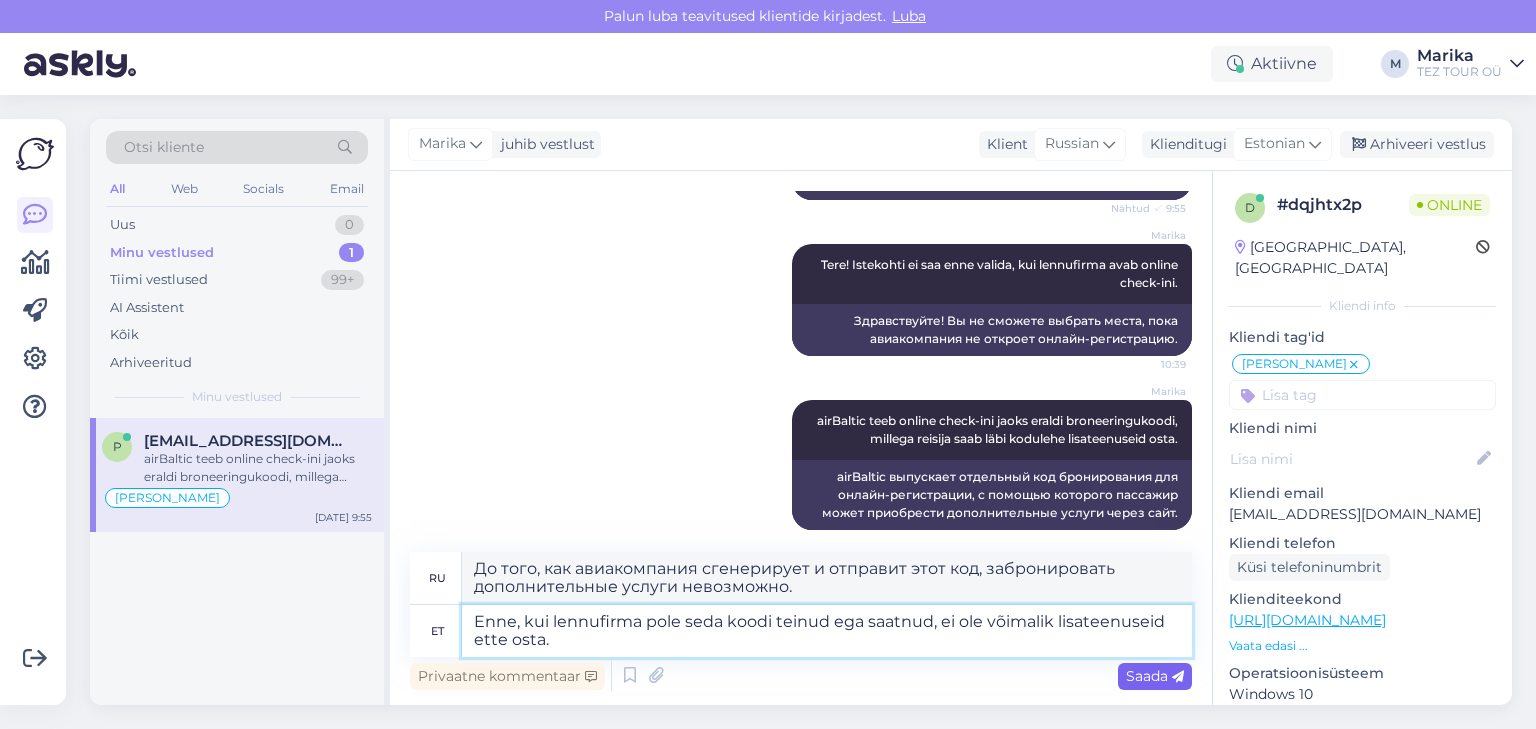 type on "Приобрести дополнительные услуги заранее невозможно, пока авиакомпания не сгенерирует и не отправит этот код." 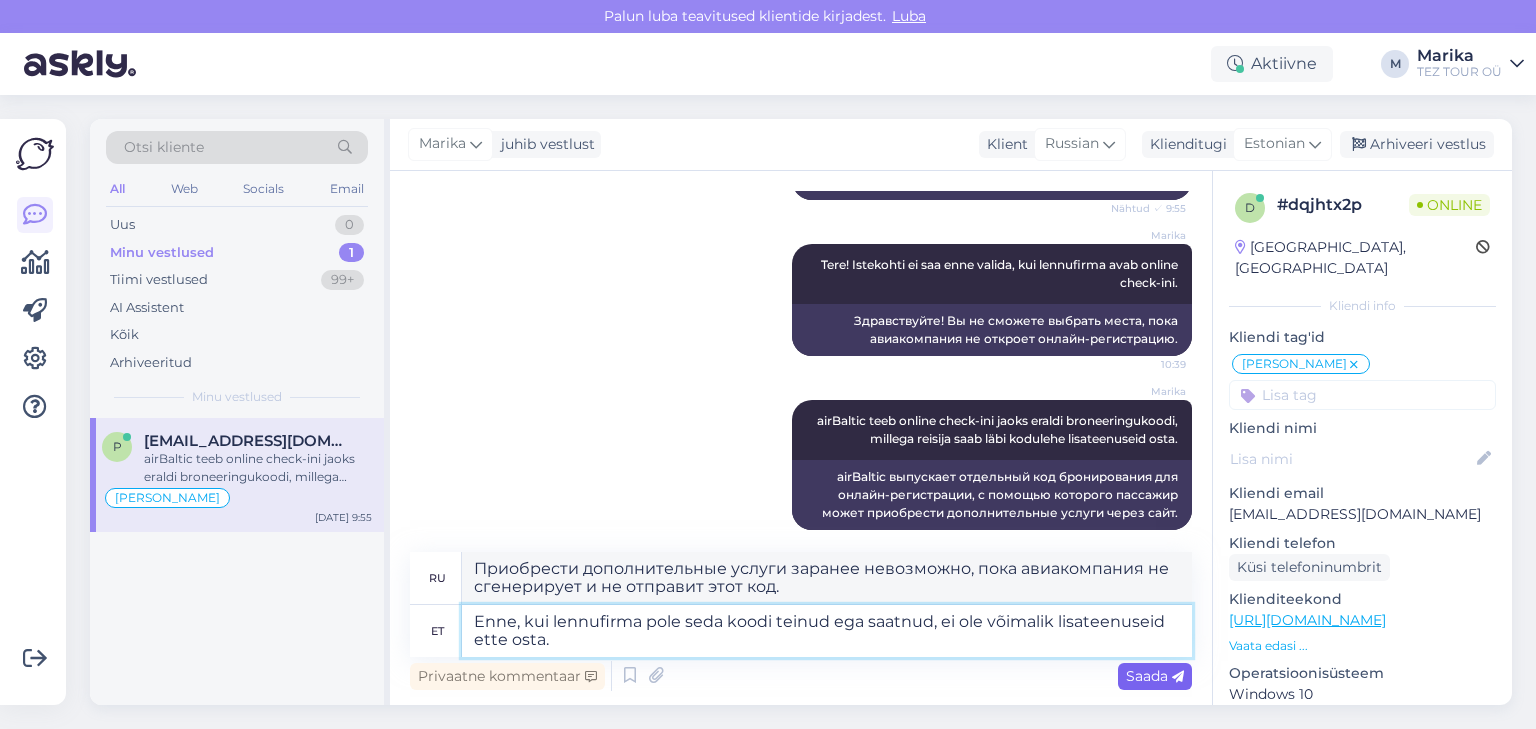 type on "Enne, kui lennufirma pole seda koodi teinud ega saatnud, ei ole võimalik lisateenuseid ette osta." 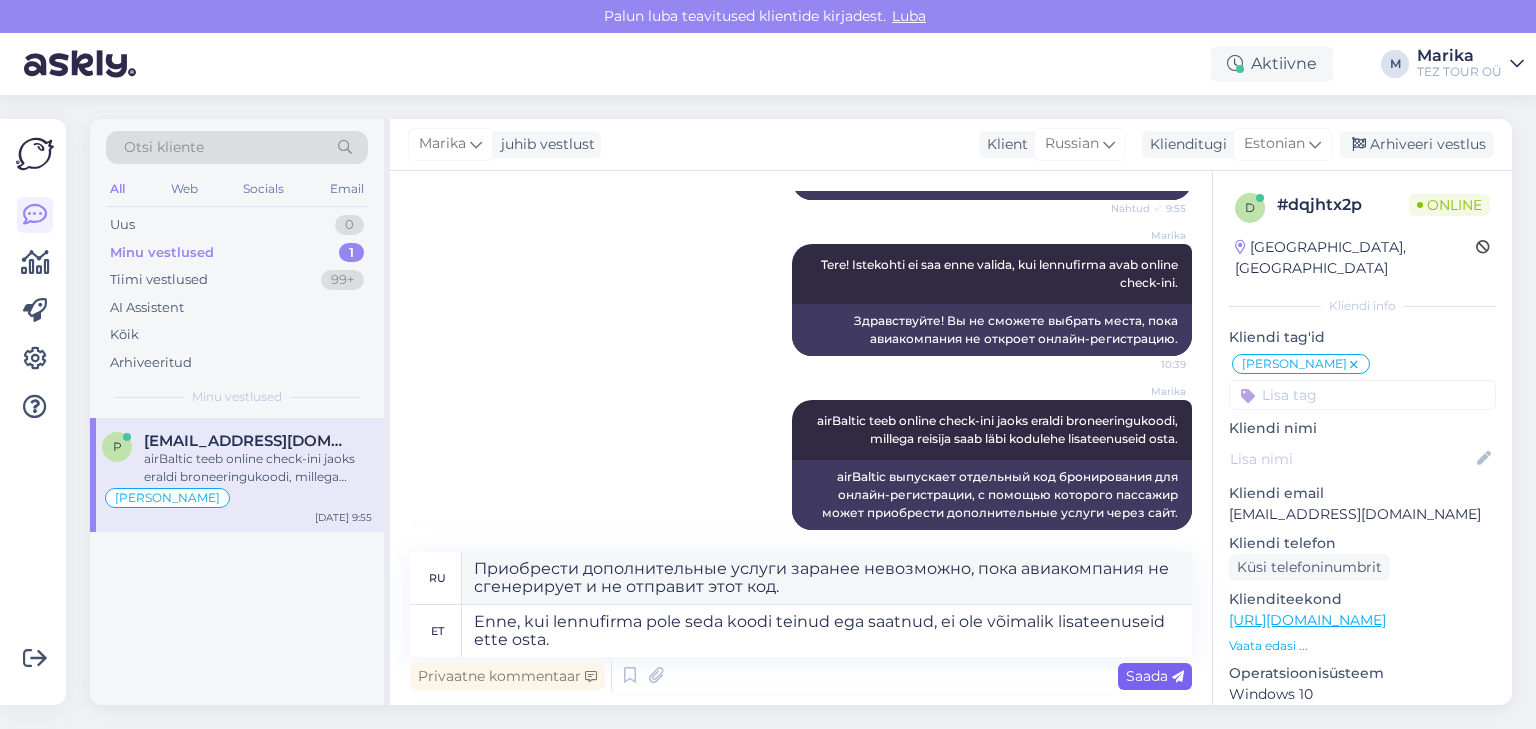 click on "Saada" at bounding box center (1155, 676) 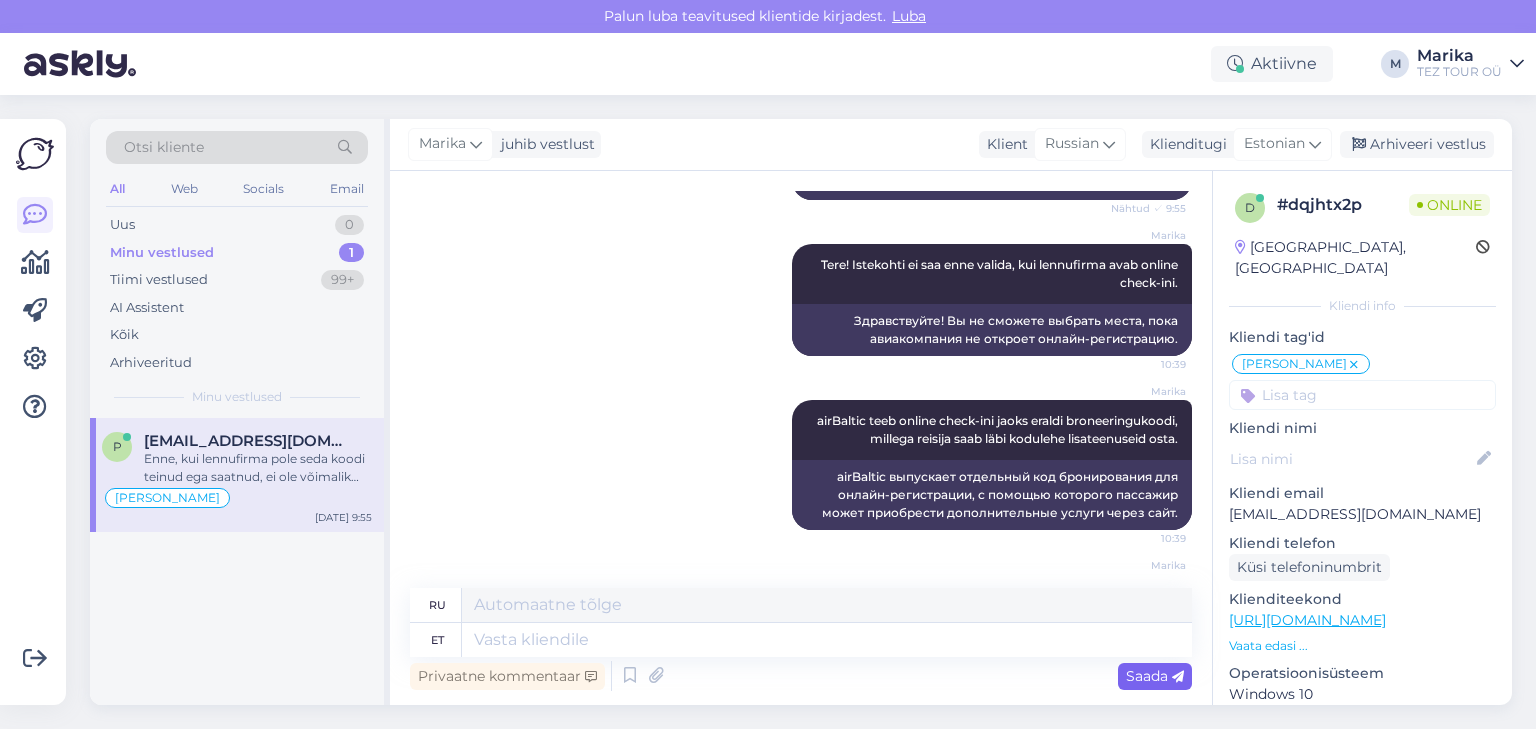 scroll, scrollTop: 5004, scrollLeft: 0, axis: vertical 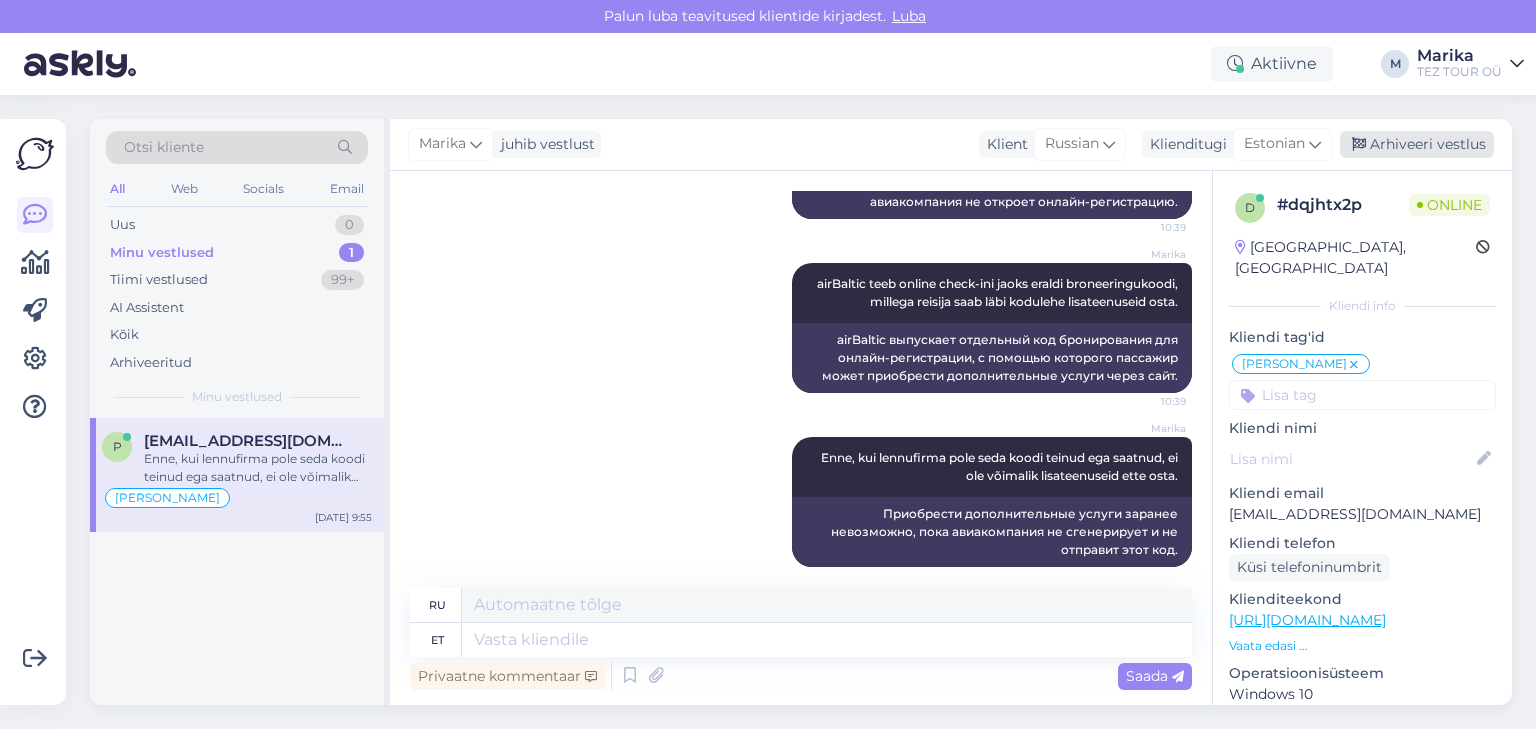 click on "Arhiveeri vestlus" at bounding box center [1417, 144] 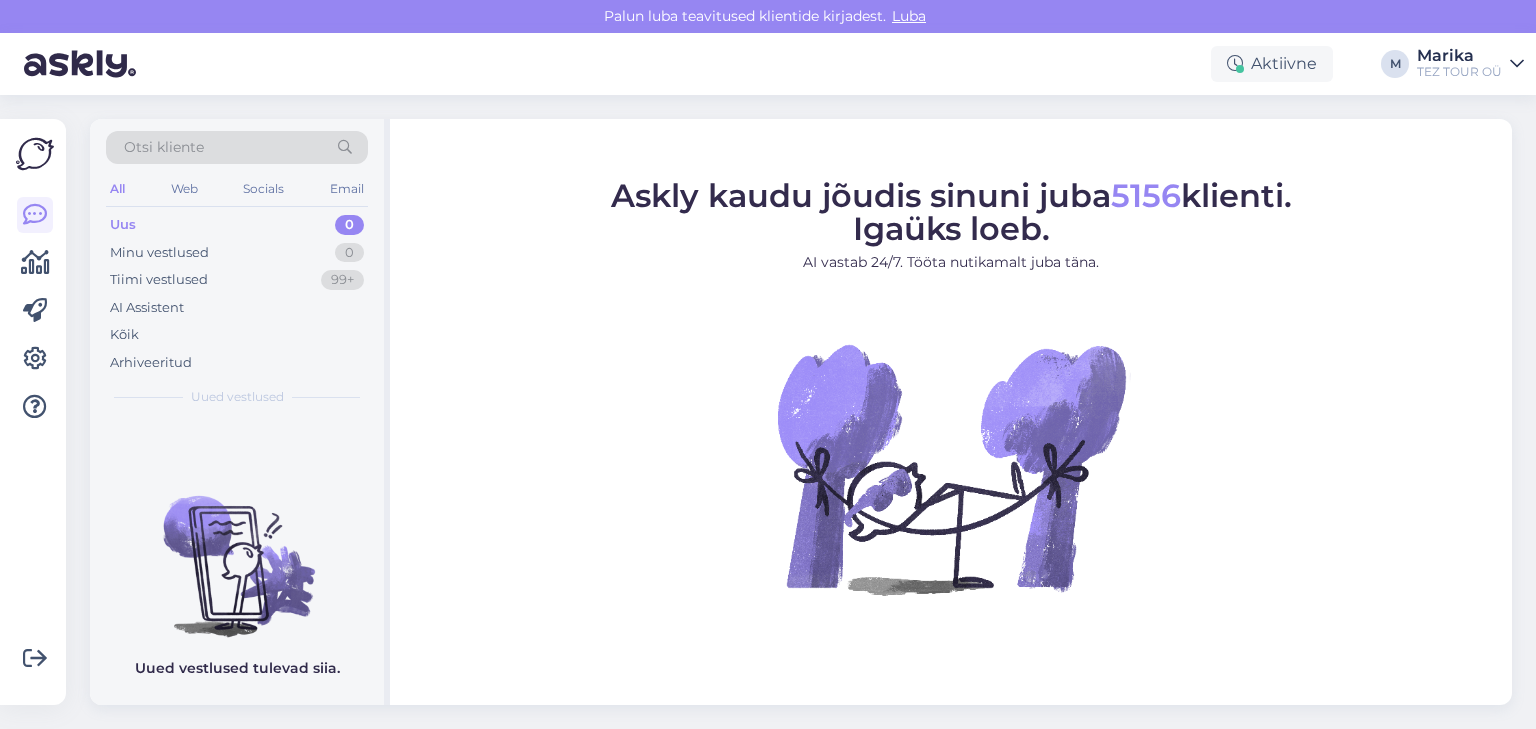 scroll, scrollTop: 0, scrollLeft: 0, axis: both 